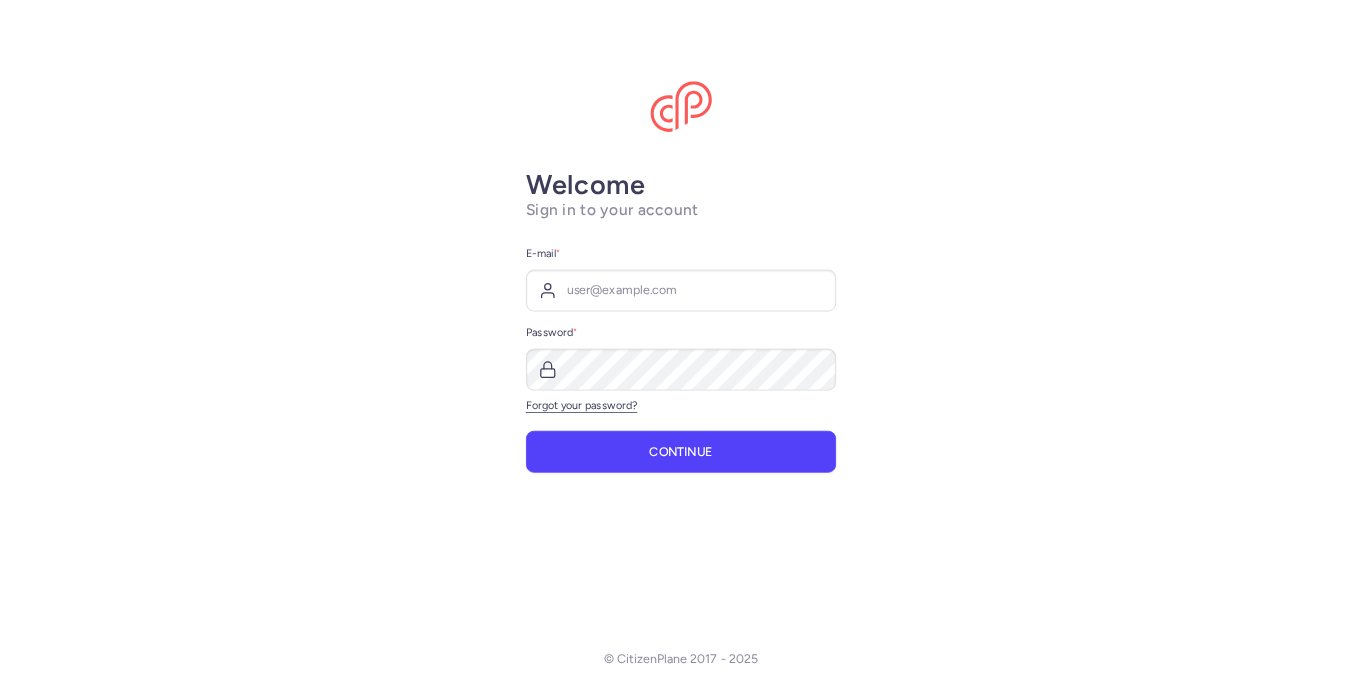scroll, scrollTop: 0, scrollLeft: 0, axis: both 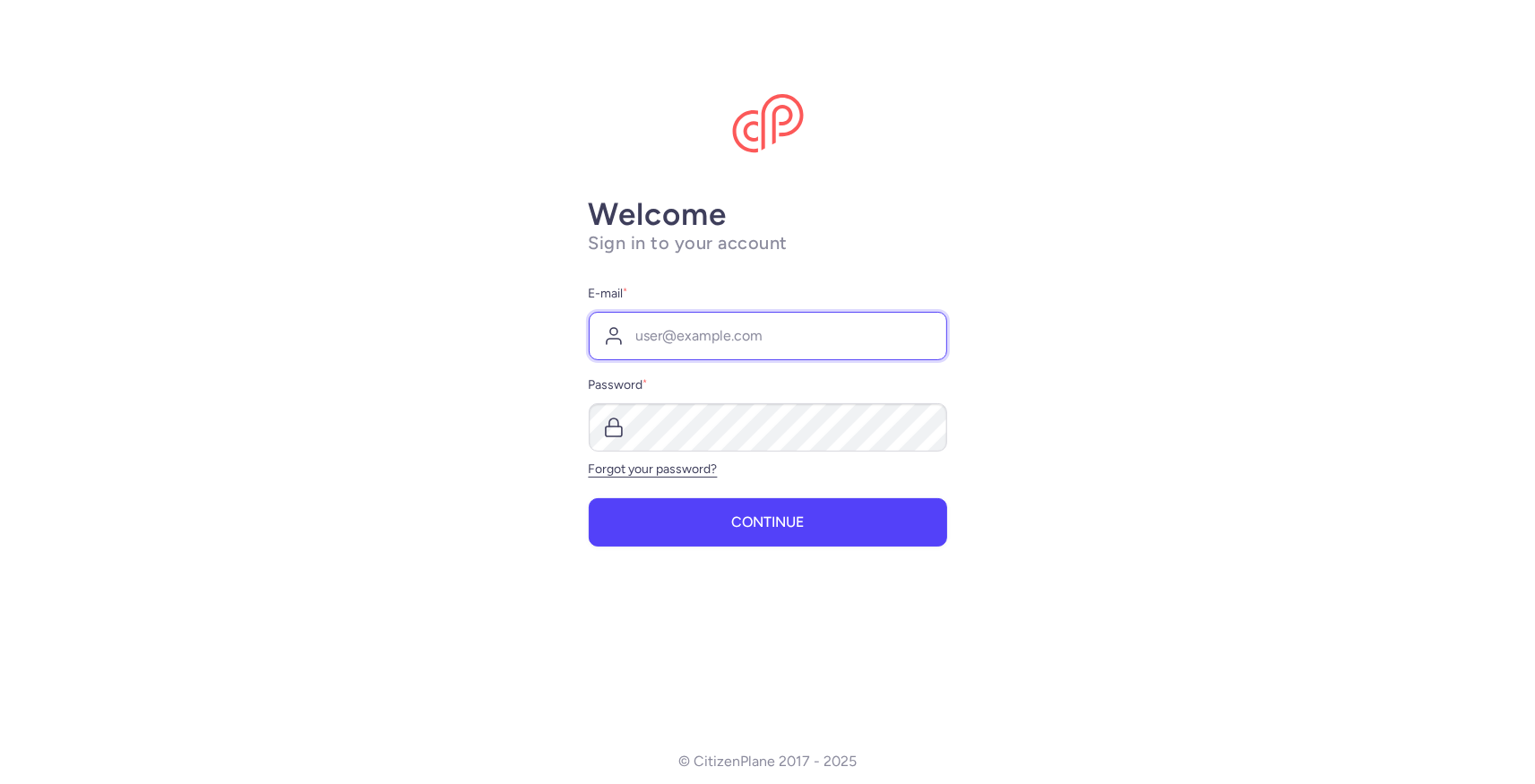 click on "E-mail  *" at bounding box center [768, 336] 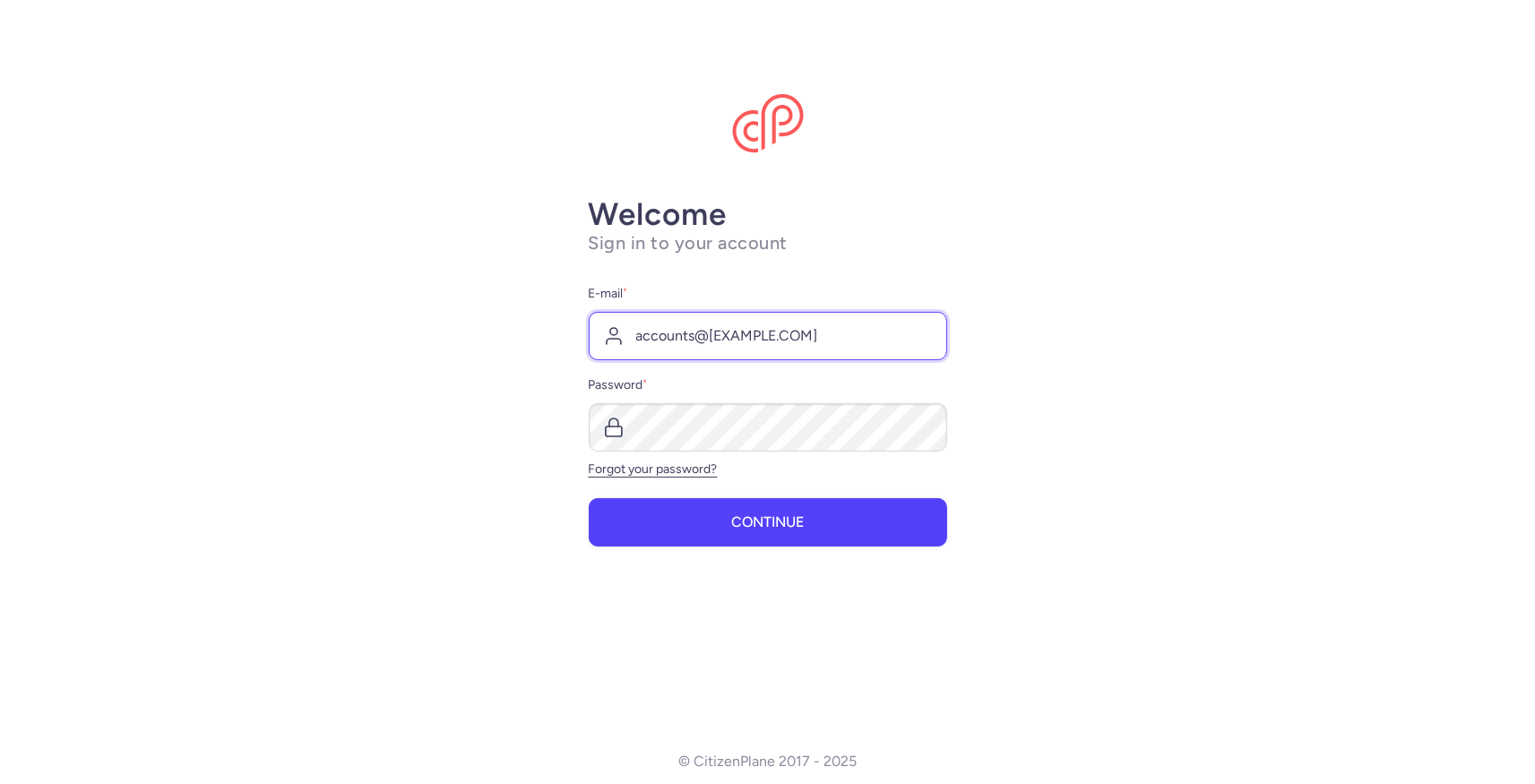 type on "accounts@[EXAMPLE.COM]" 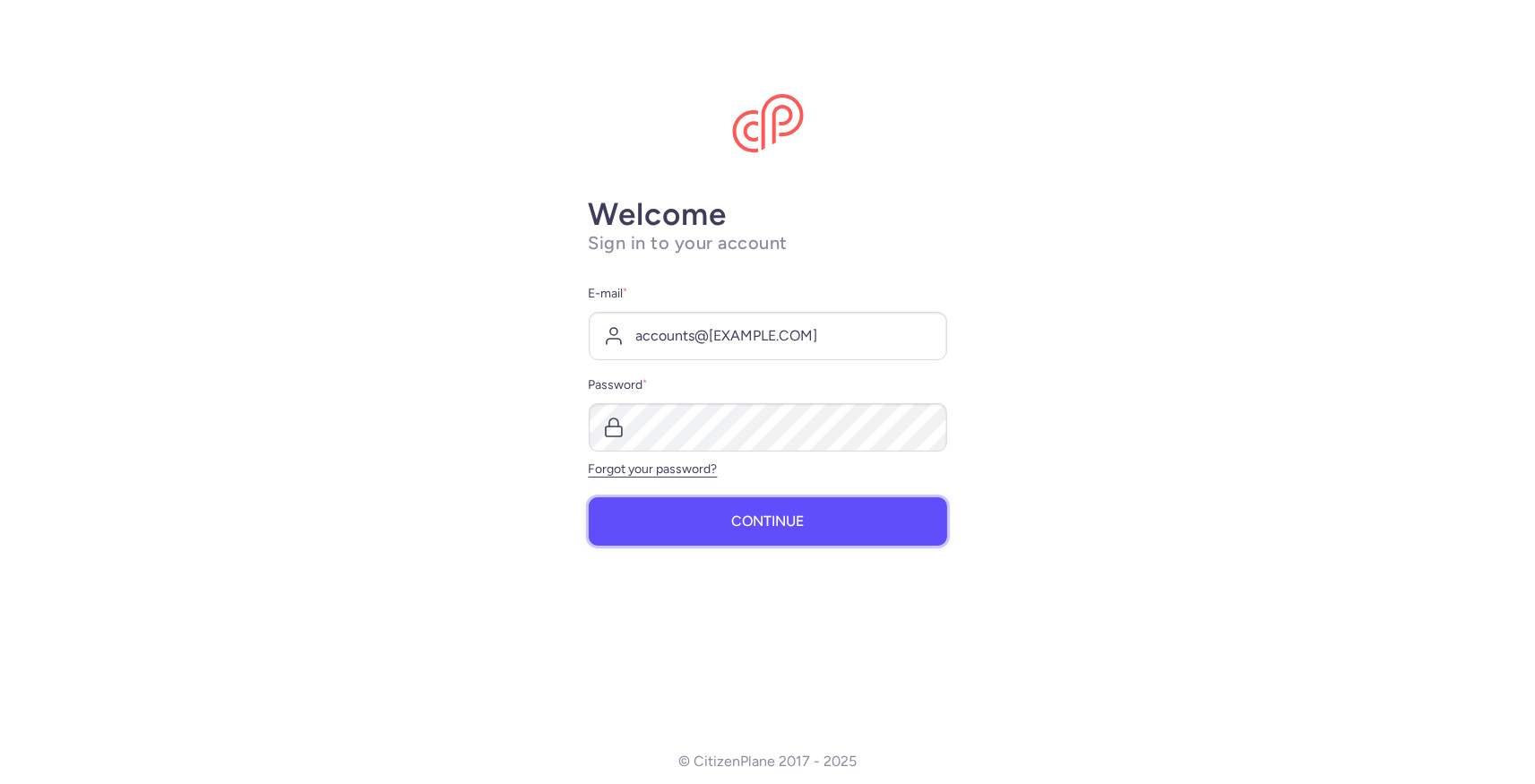 click on "Continue" at bounding box center (767, 521) 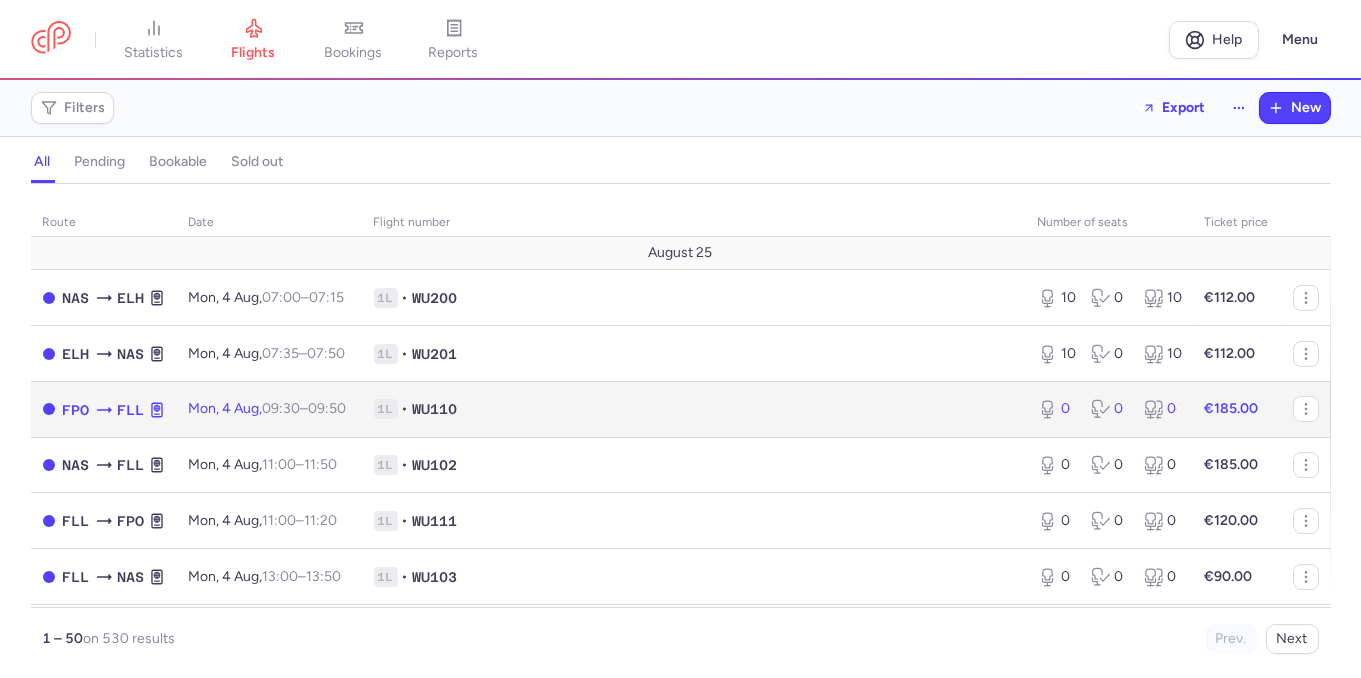 click on "0 0 0" 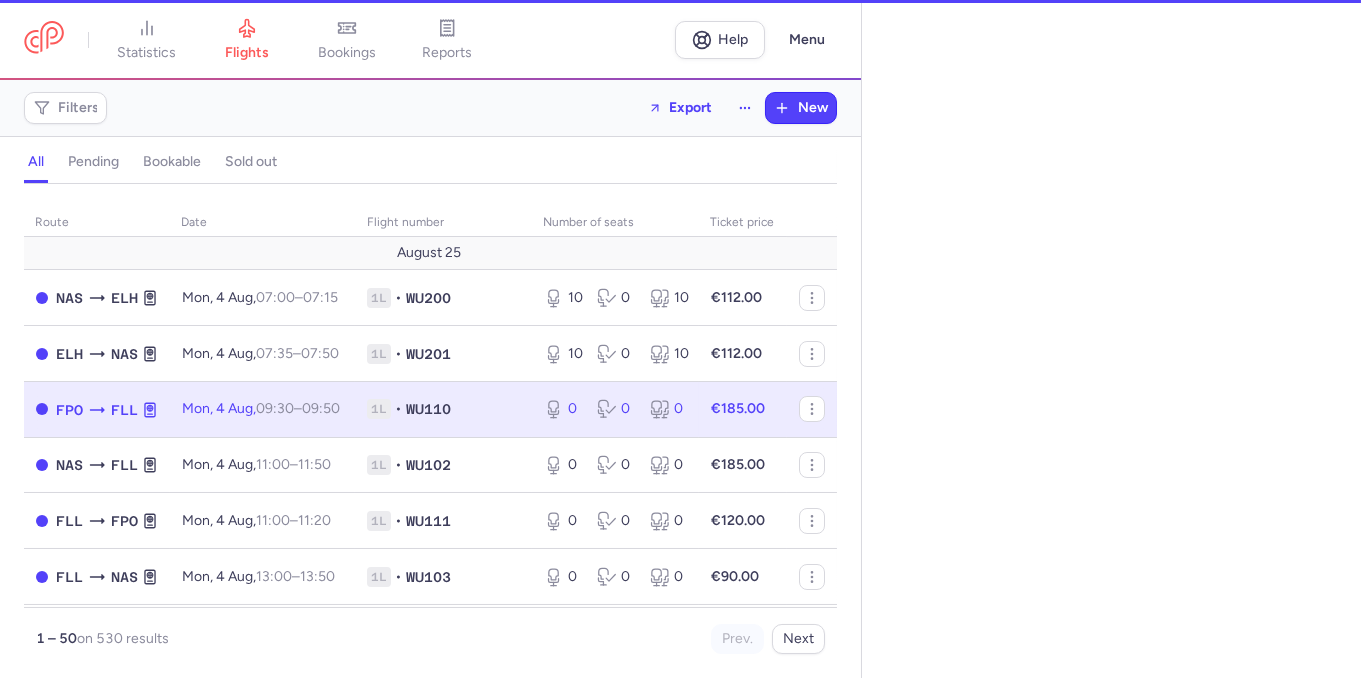 select on "hours" 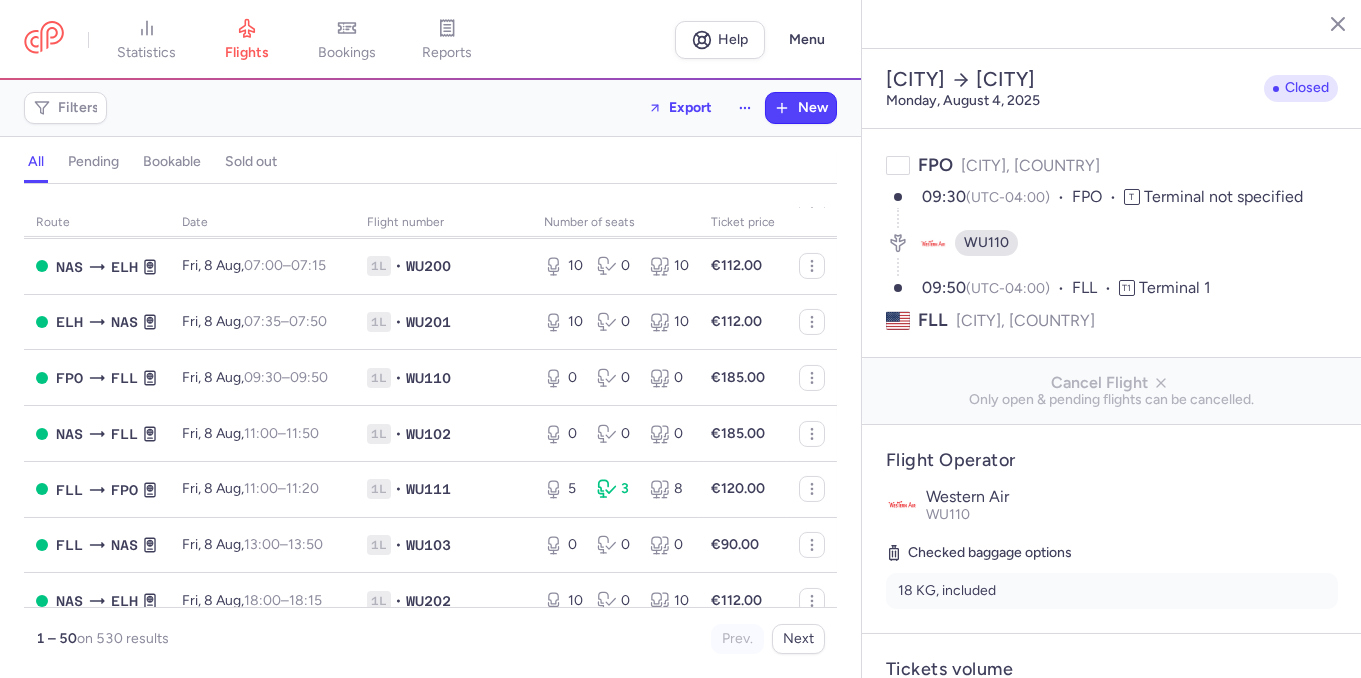 scroll, scrollTop: 1373, scrollLeft: 0, axis: vertical 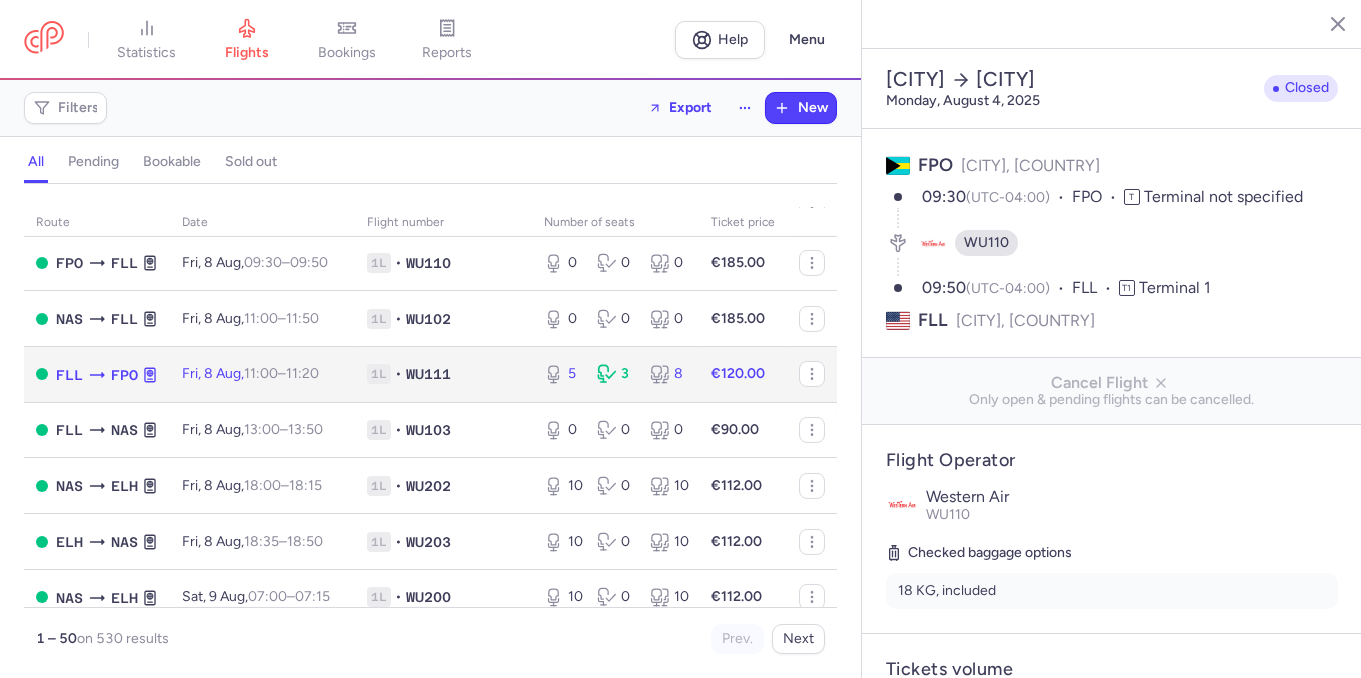 click on "5 3 8" 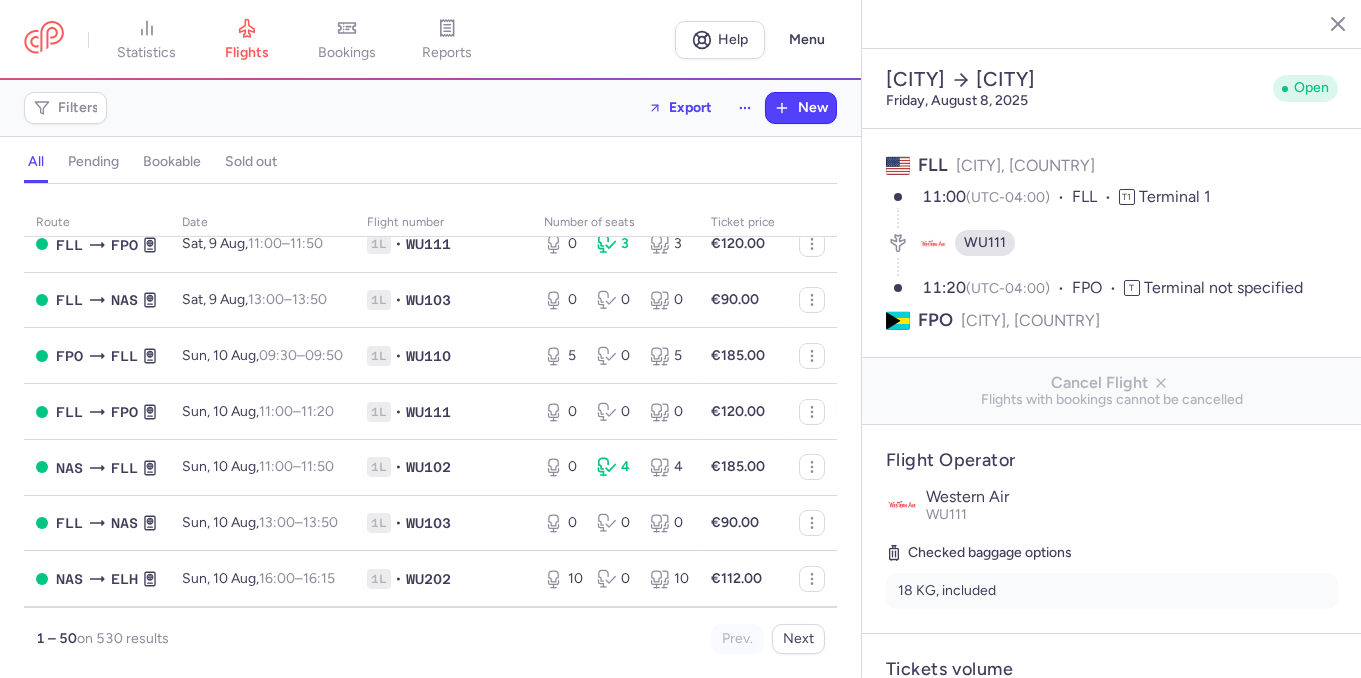 scroll, scrollTop: 2059, scrollLeft: 0, axis: vertical 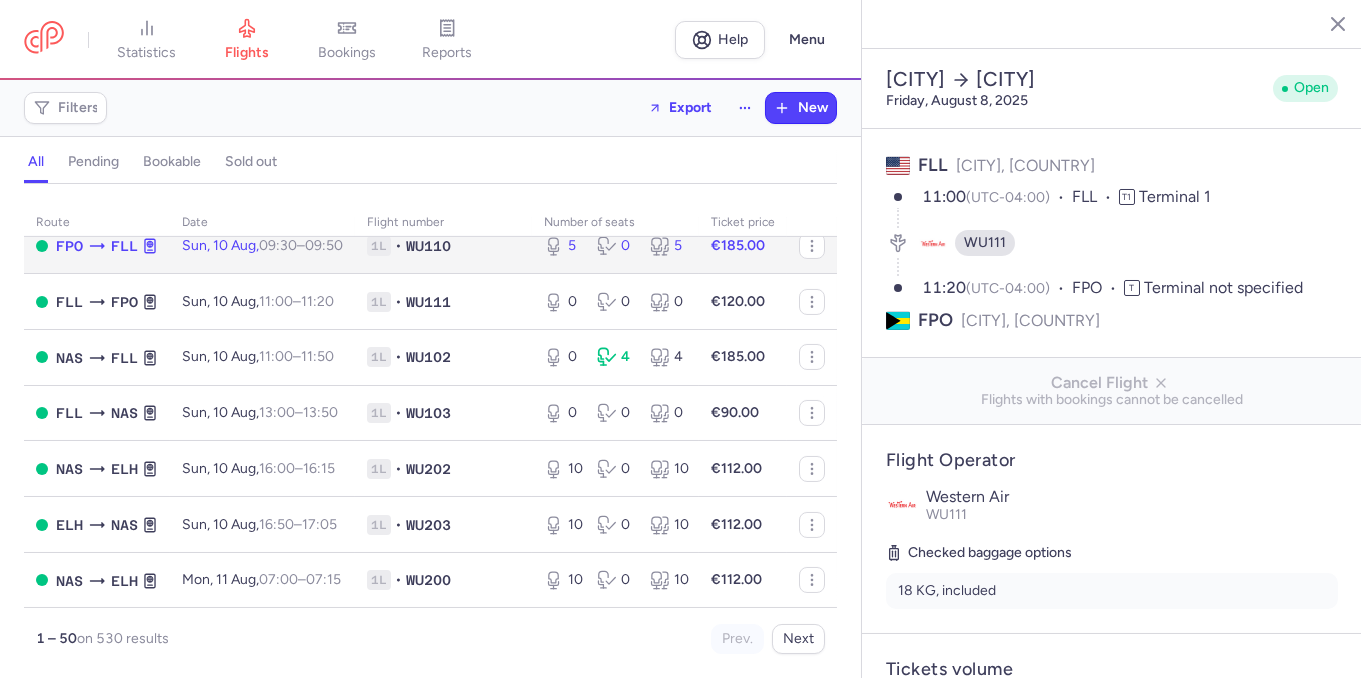 click on "1L • WU110" 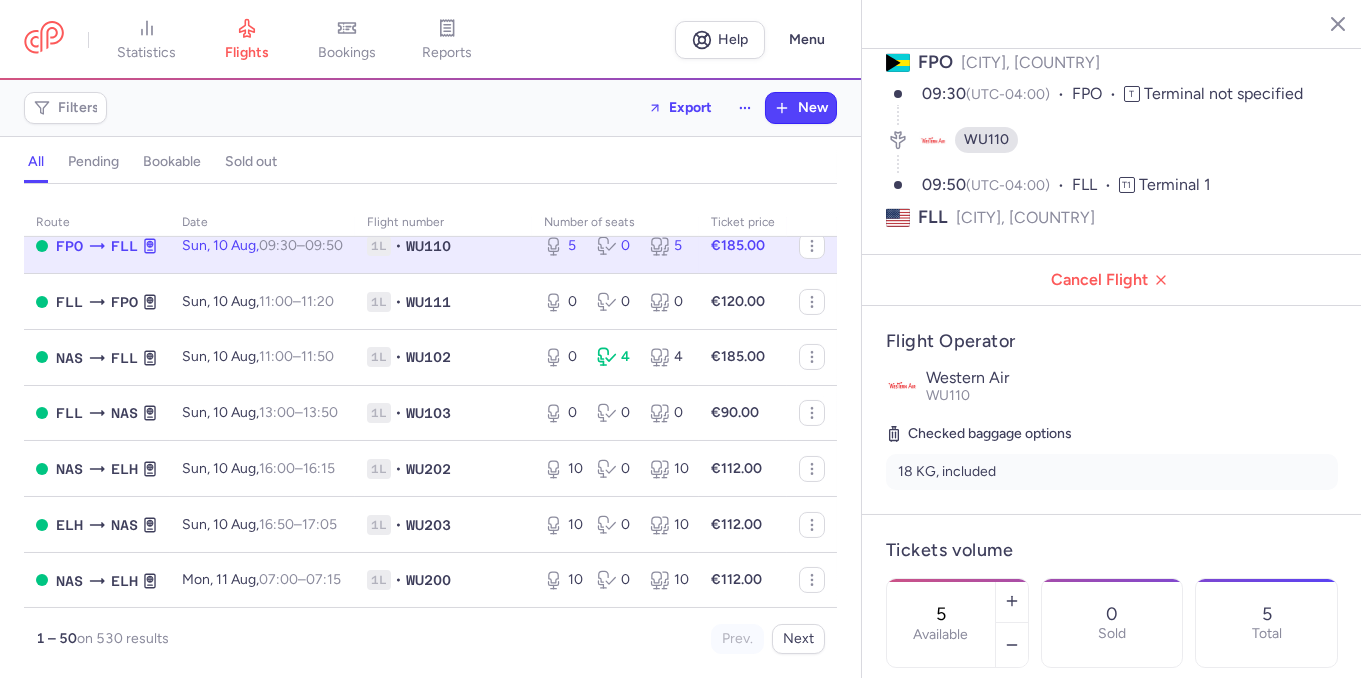 scroll, scrollTop: 229, scrollLeft: 0, axis: vertical 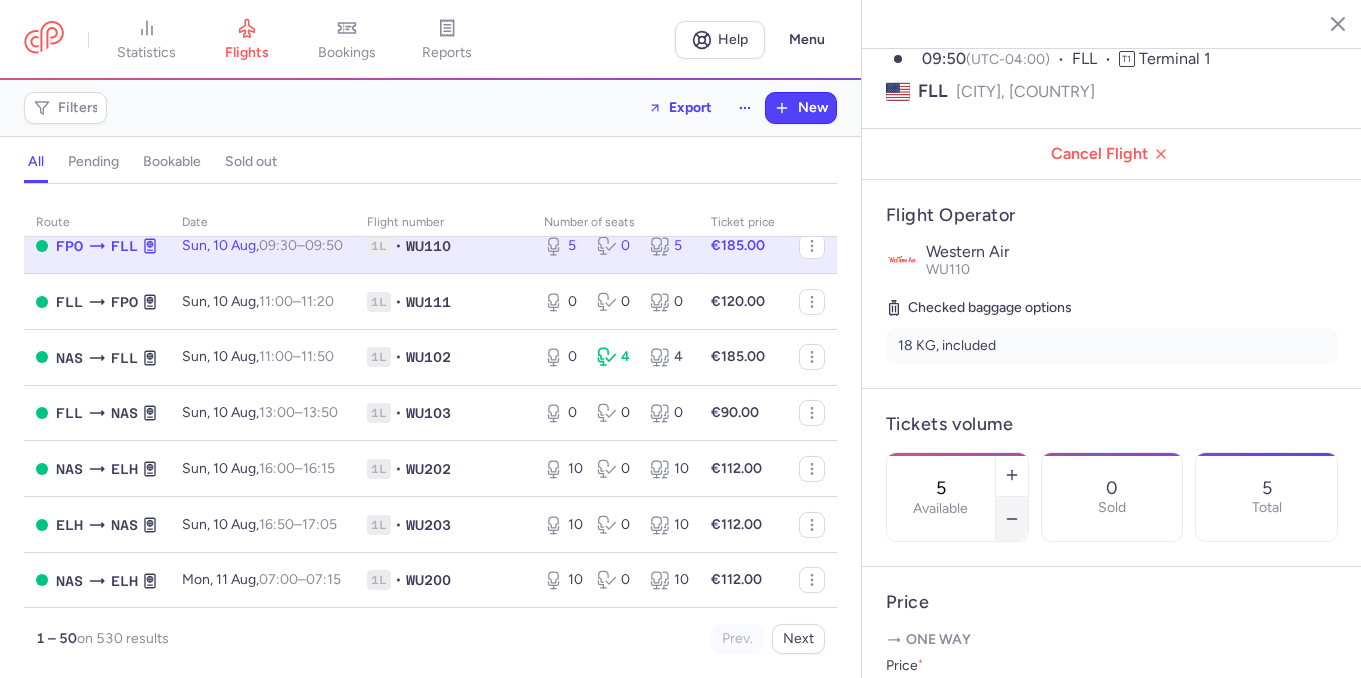 click 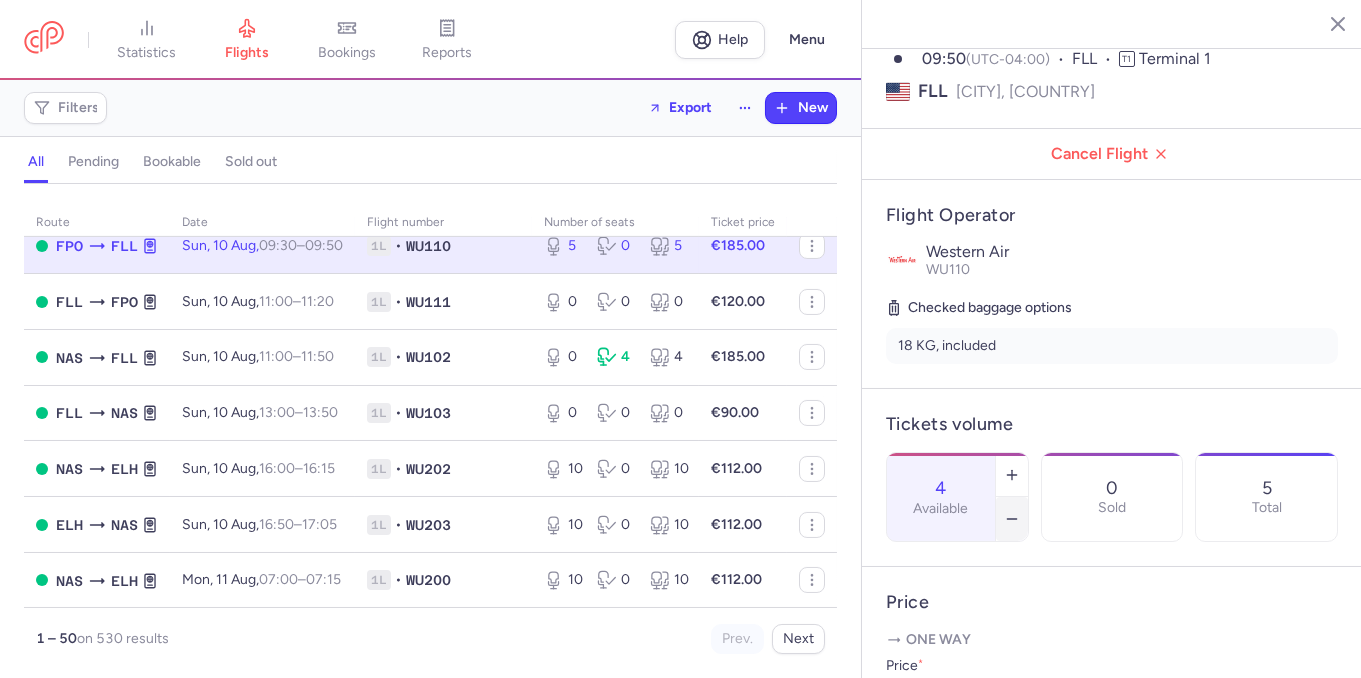 click 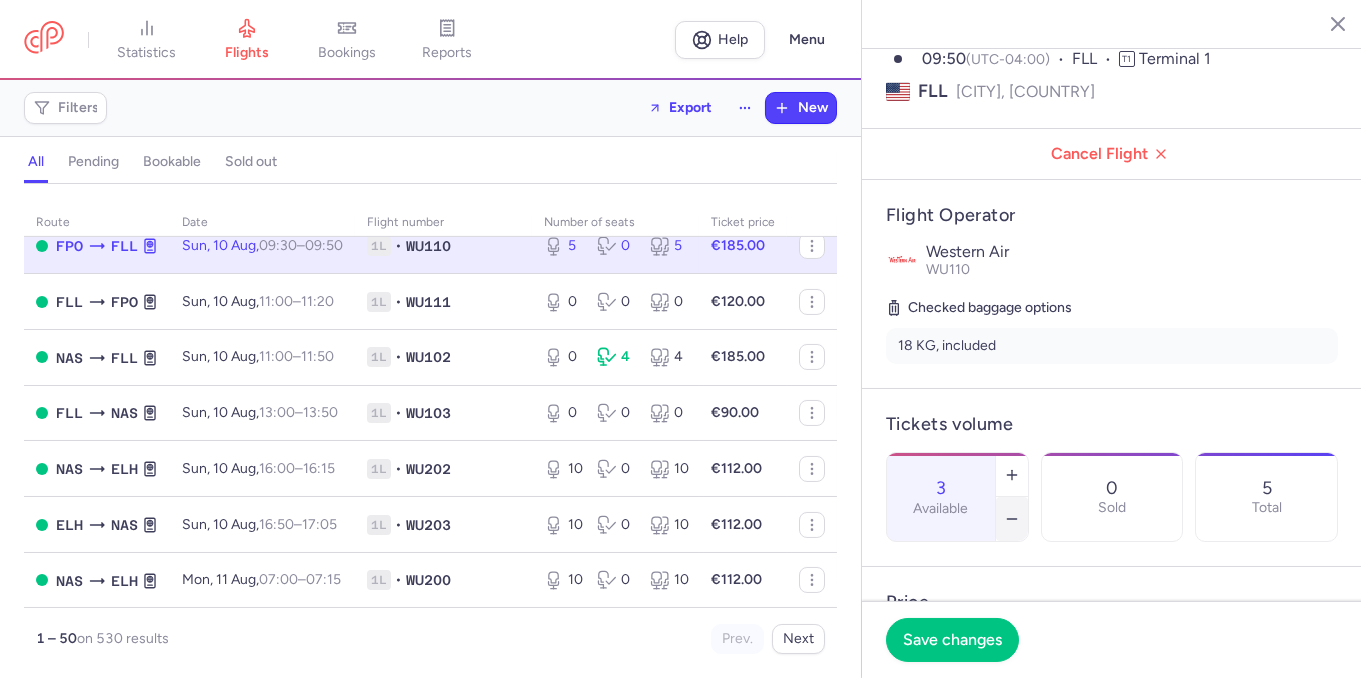 click 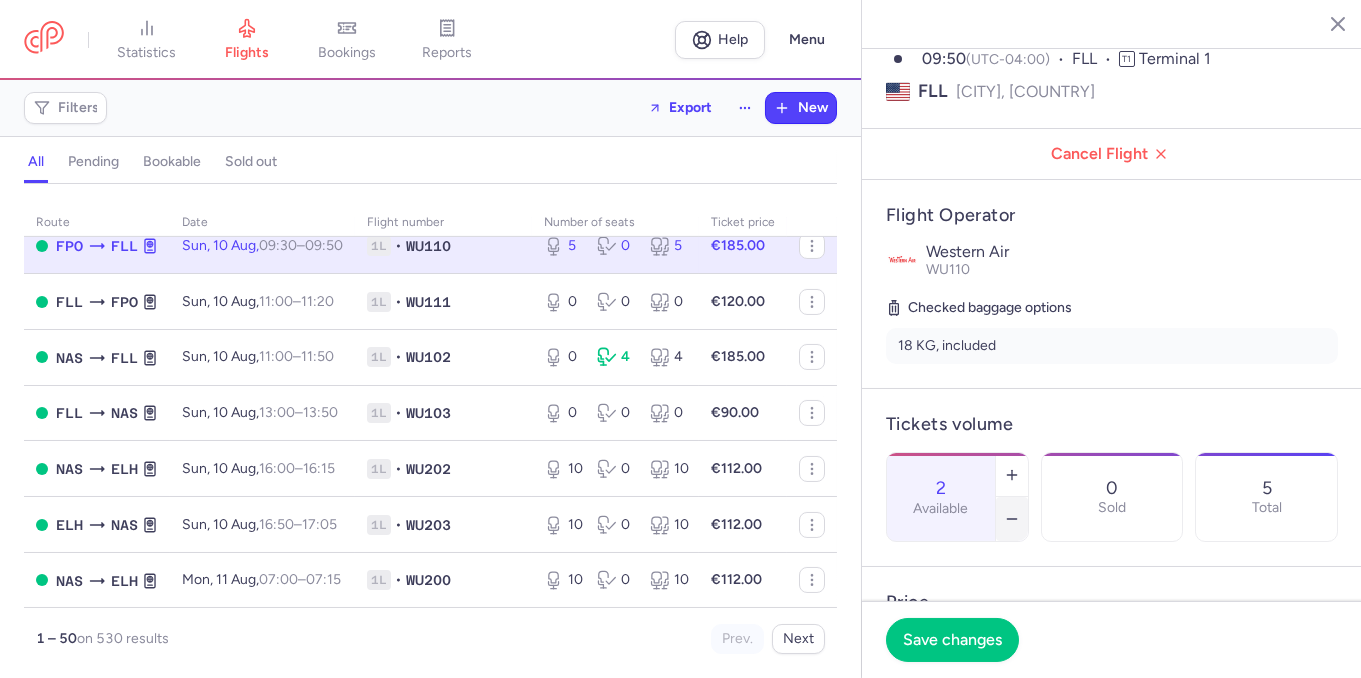 click 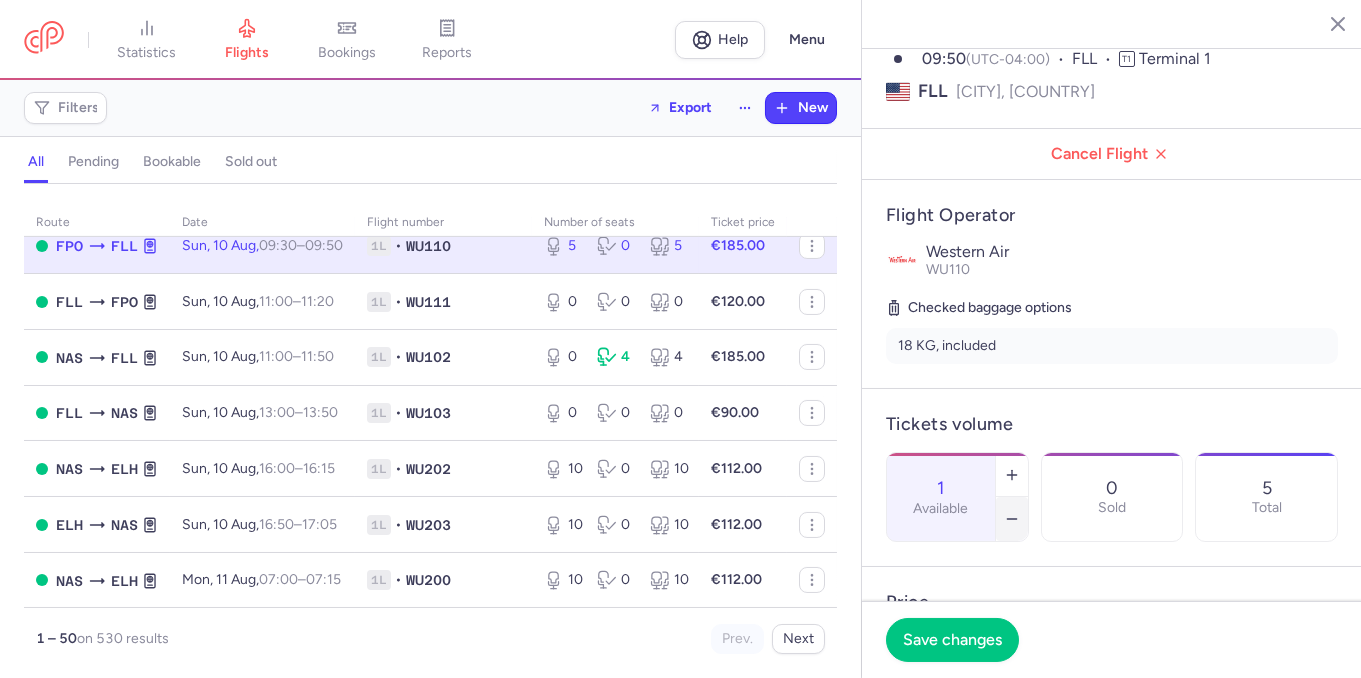 click 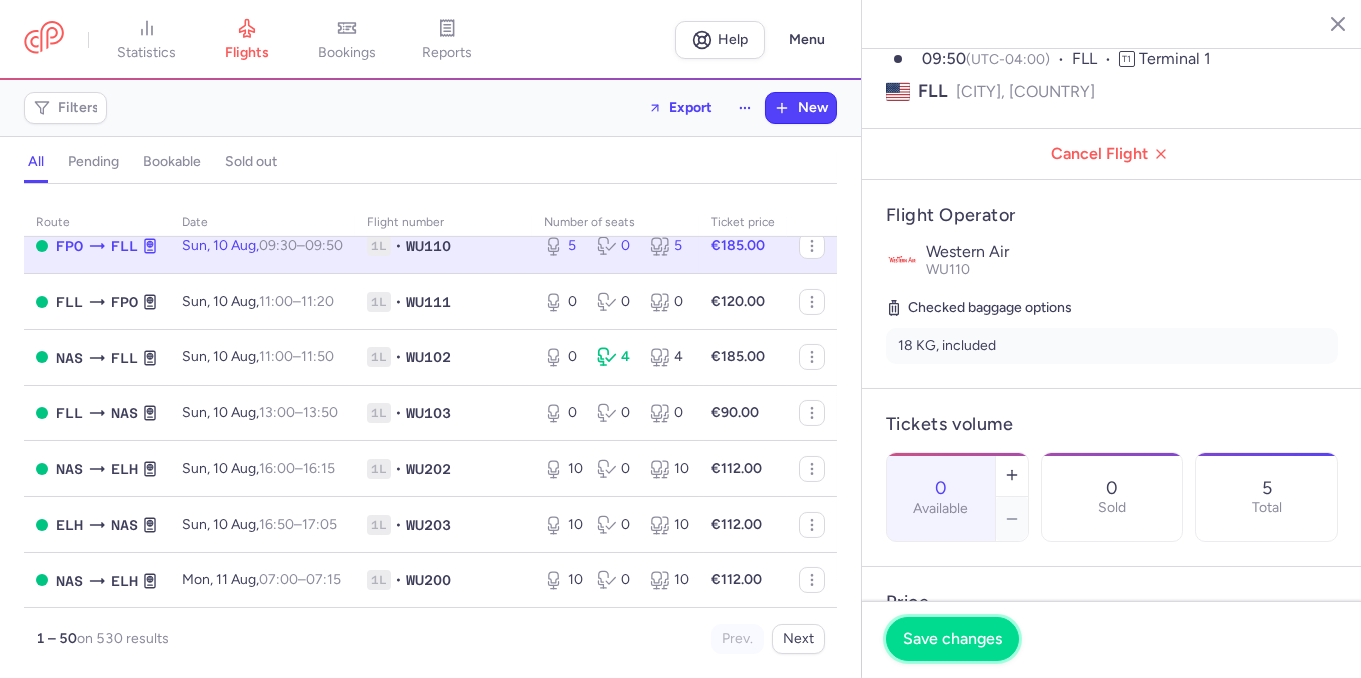 click on "Save changes" at bounding box center [952, 639] 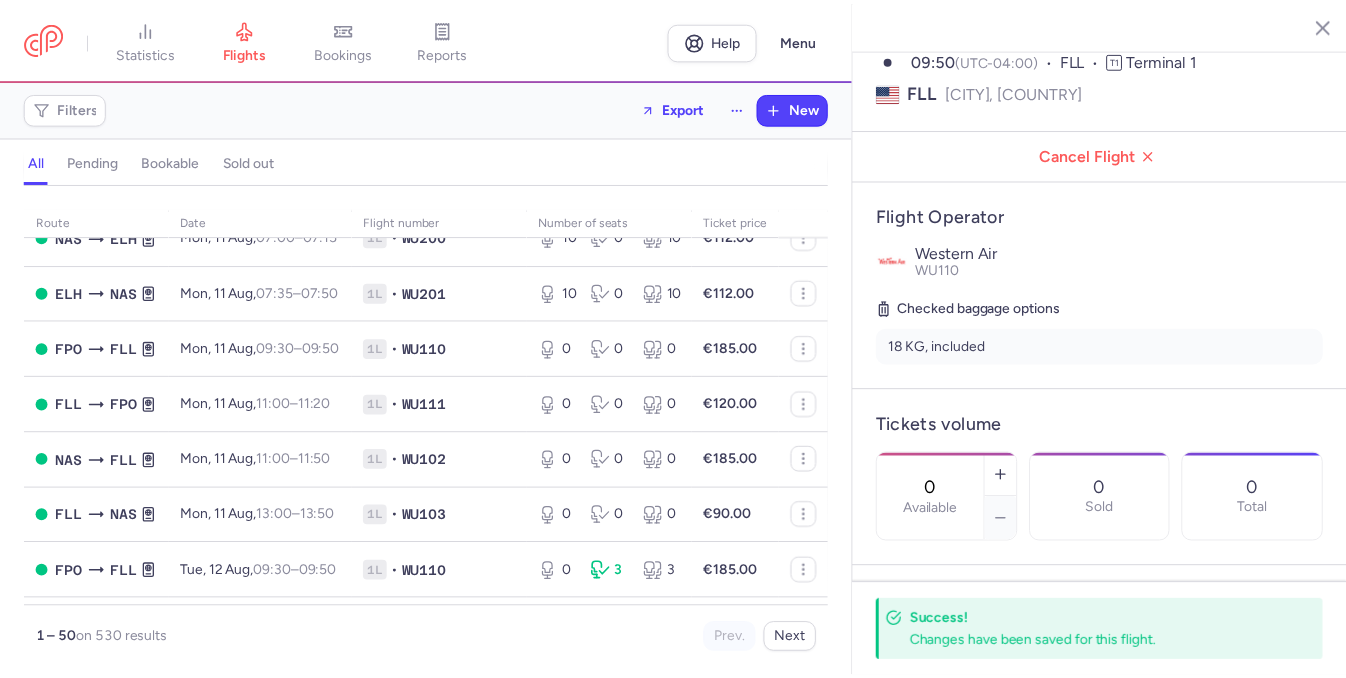 scroll, scrollTop: 2493, scrollLeft: 0, axis: vertical 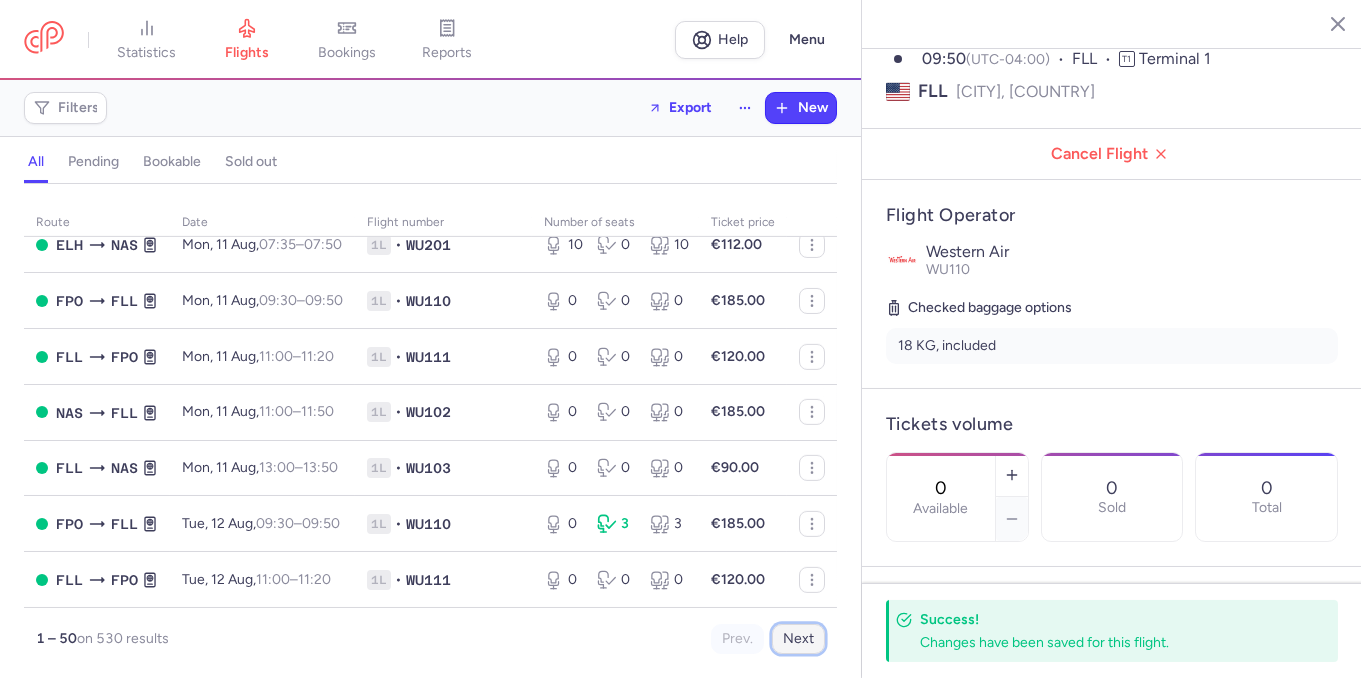 click on "Next" at bounding box center [798, 639] 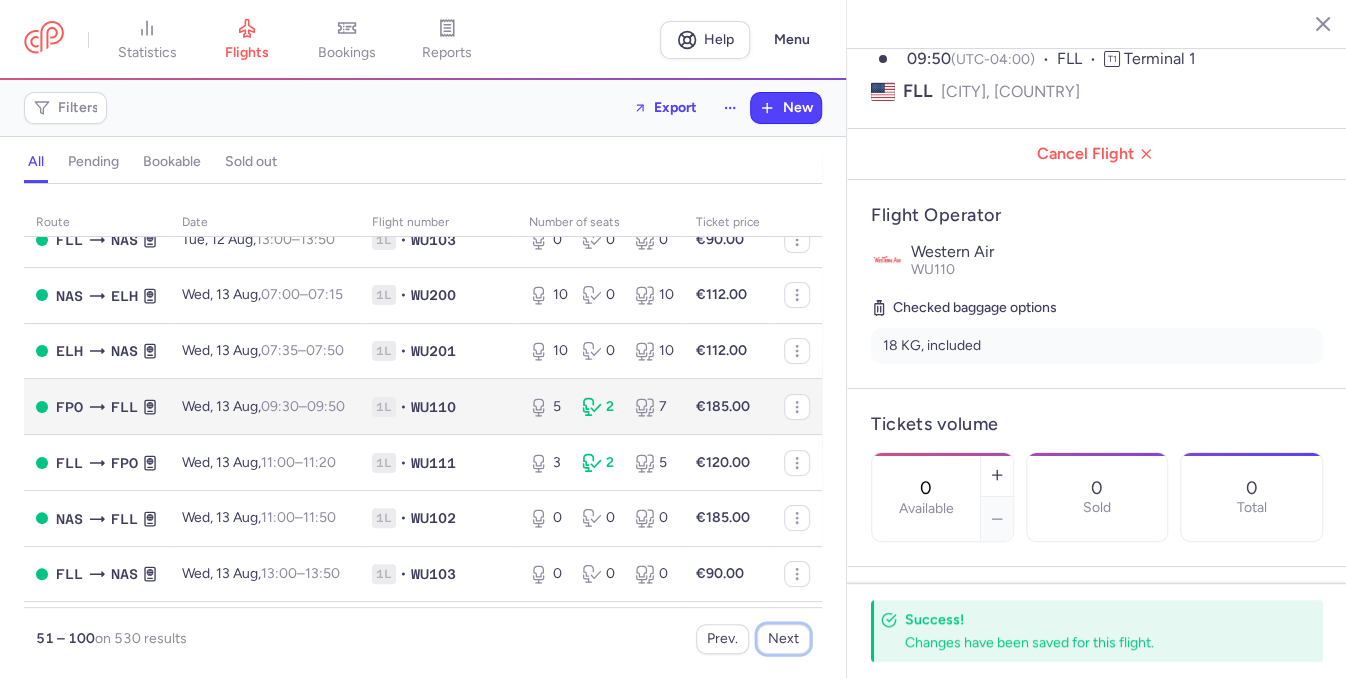 scroll, scrollTop: 229, scrollLeft: 0, axis: vertical 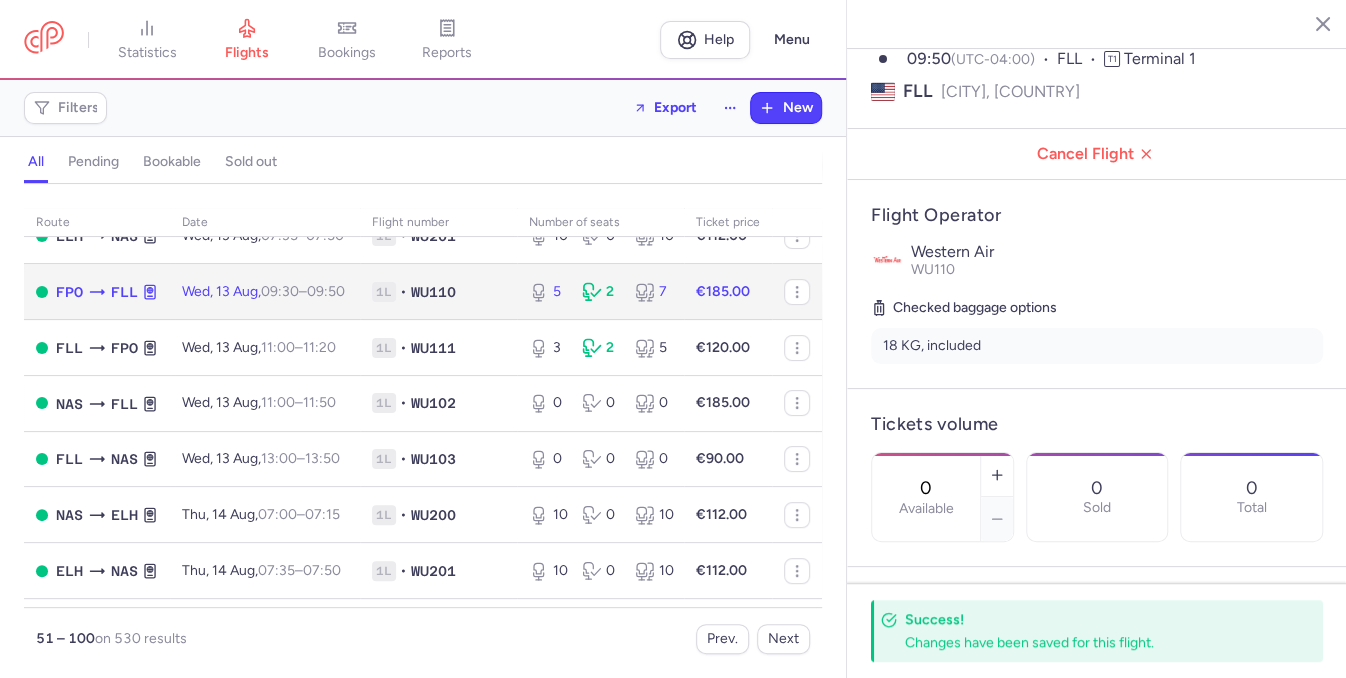 click on "5 2 7" 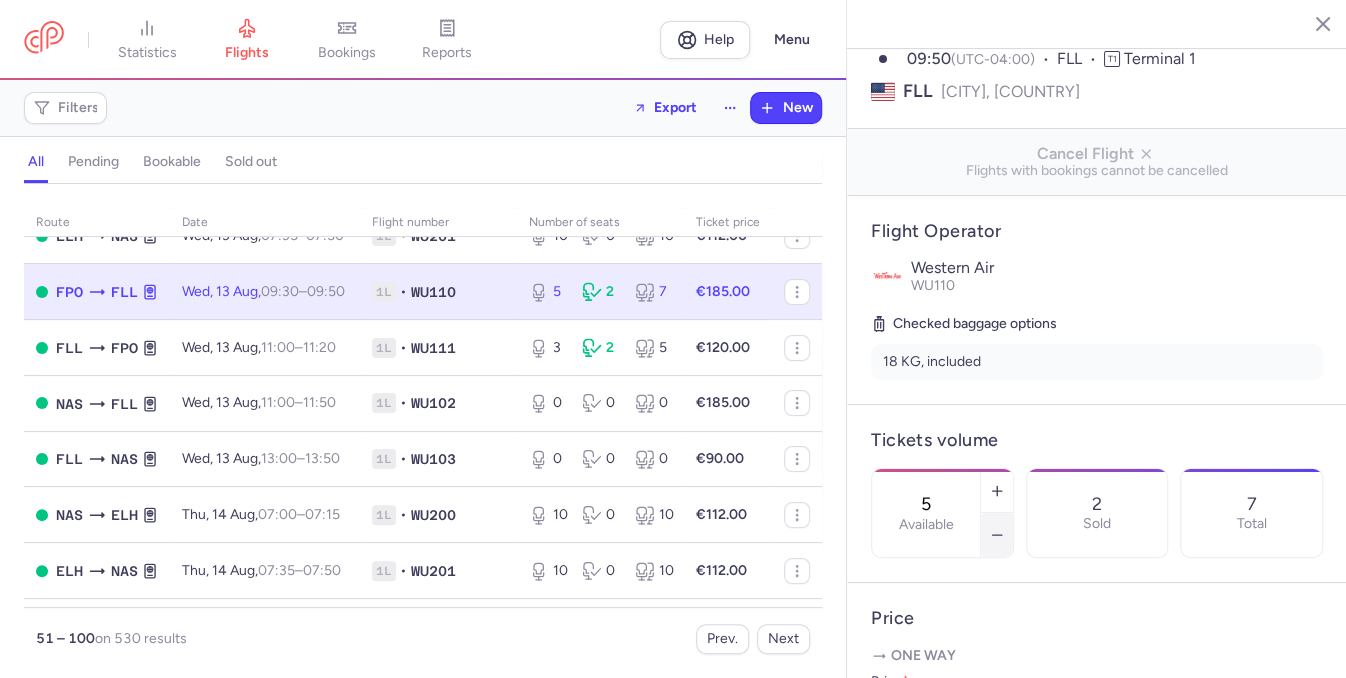 click at bounding box center (997, 535) 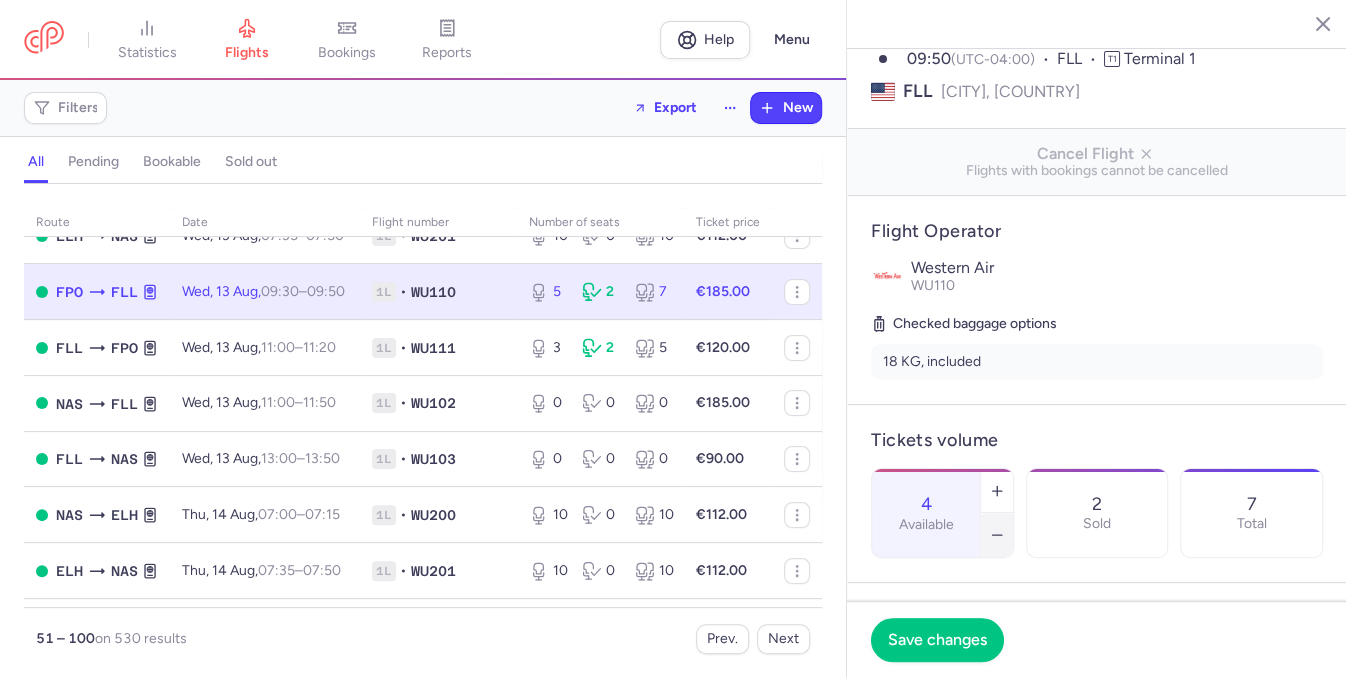 click at bounding box center (997, 535) 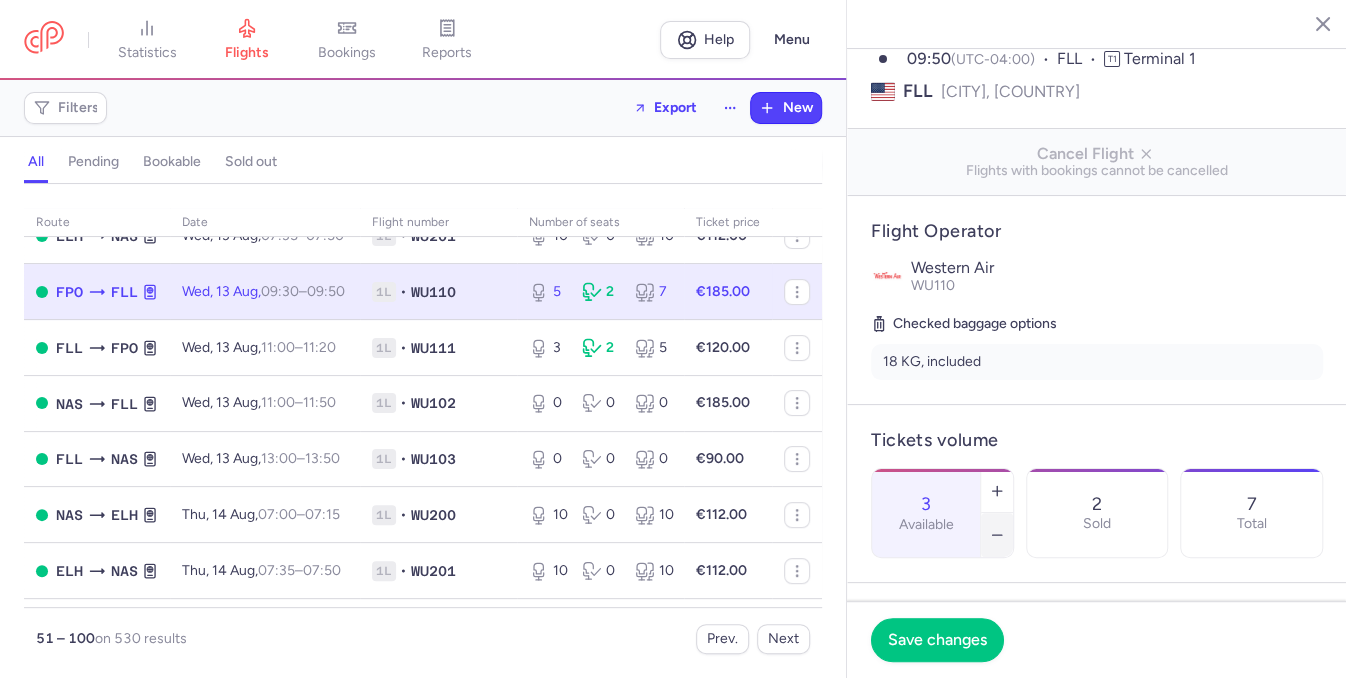 click at bounding box center [997, 535] 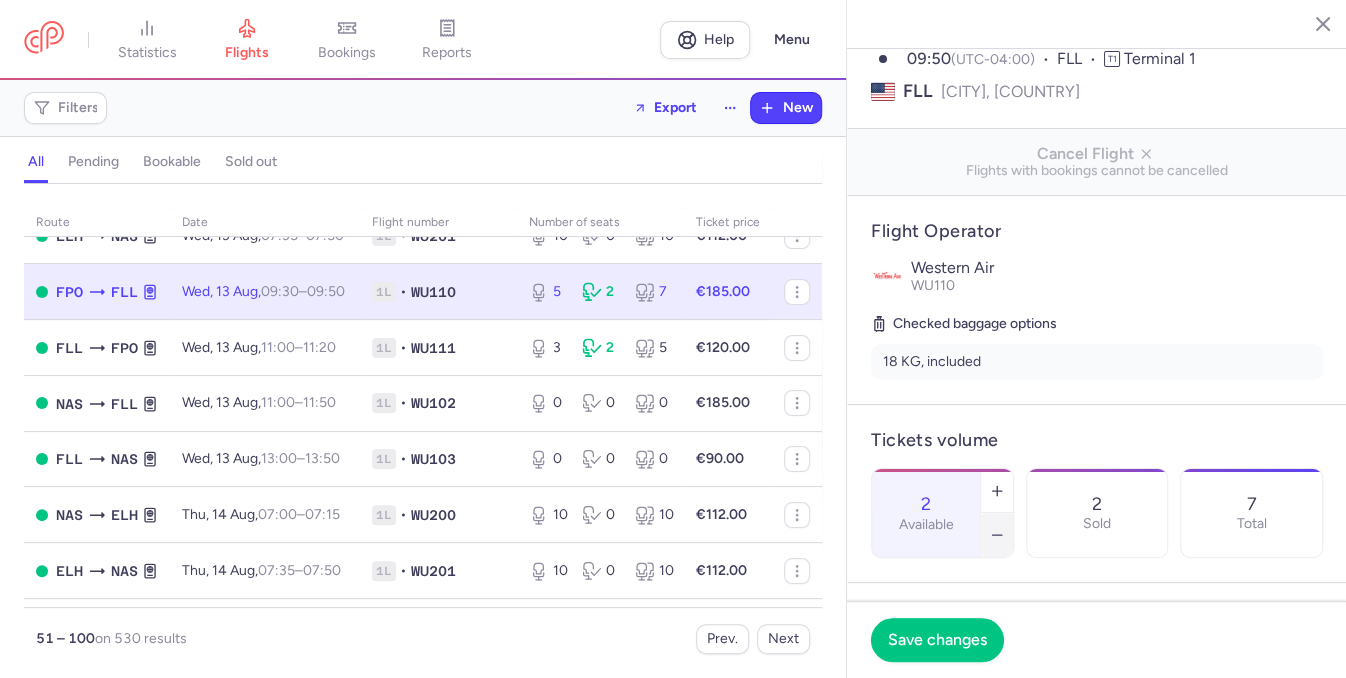click at bounding box center [997, 535] 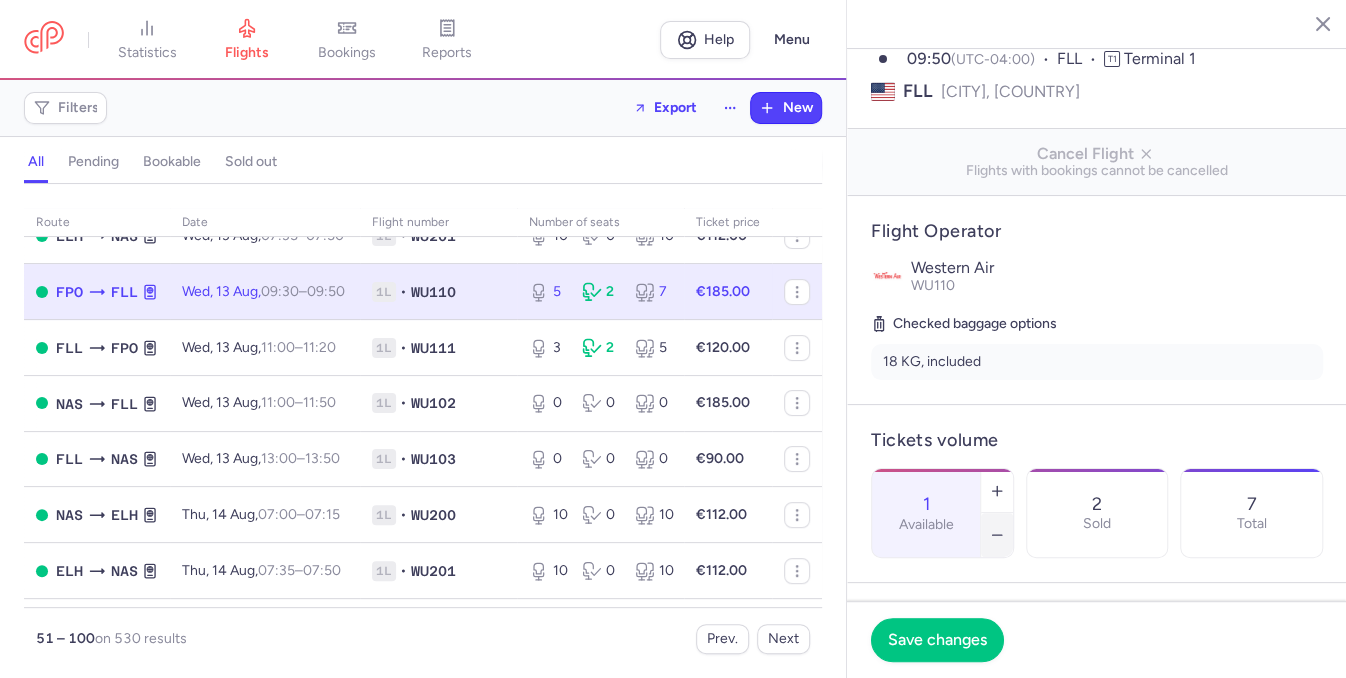 click at bounding box center (997, 535) 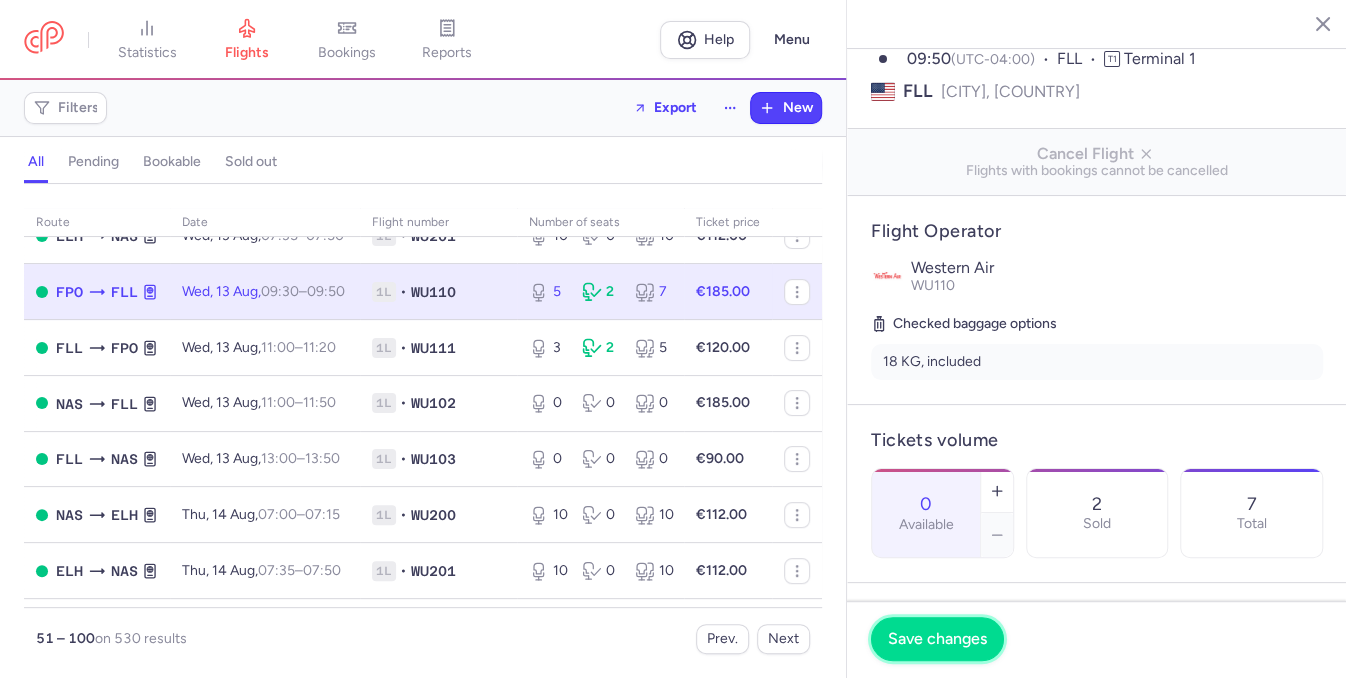 click on "Save changes" at bounding box center [937, 639] 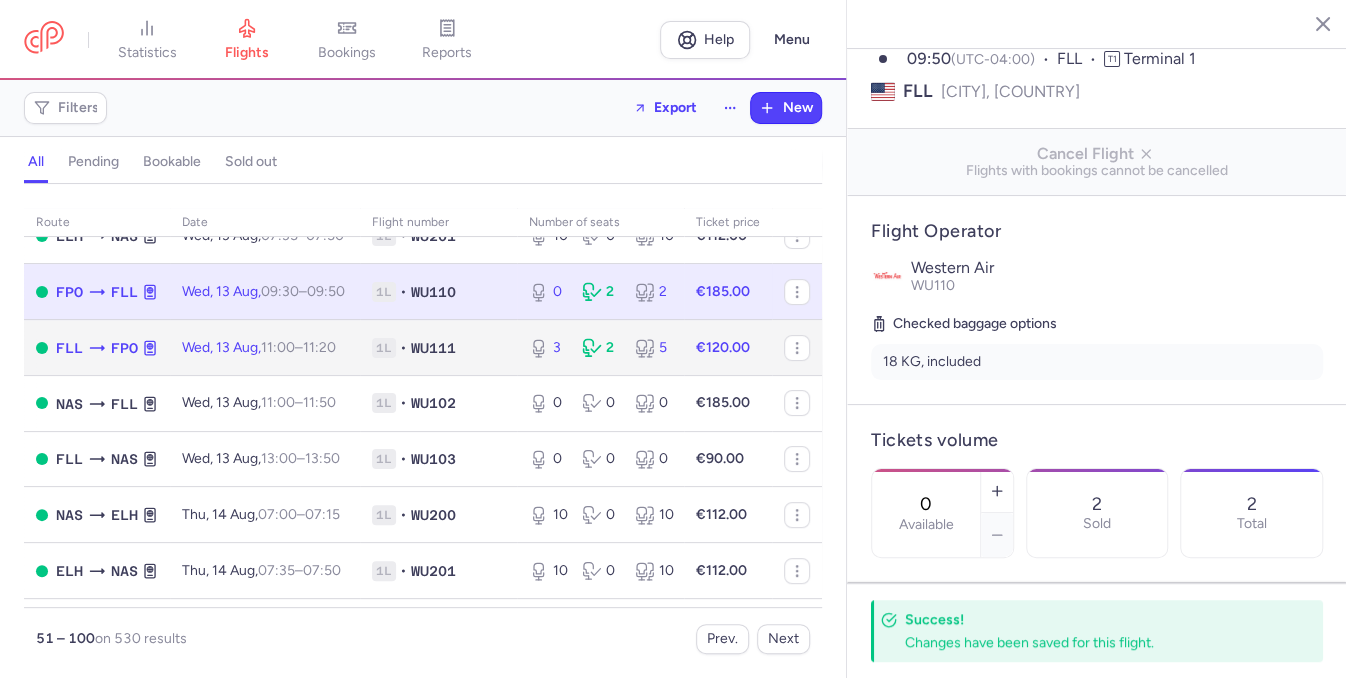 click on "3 2 5" 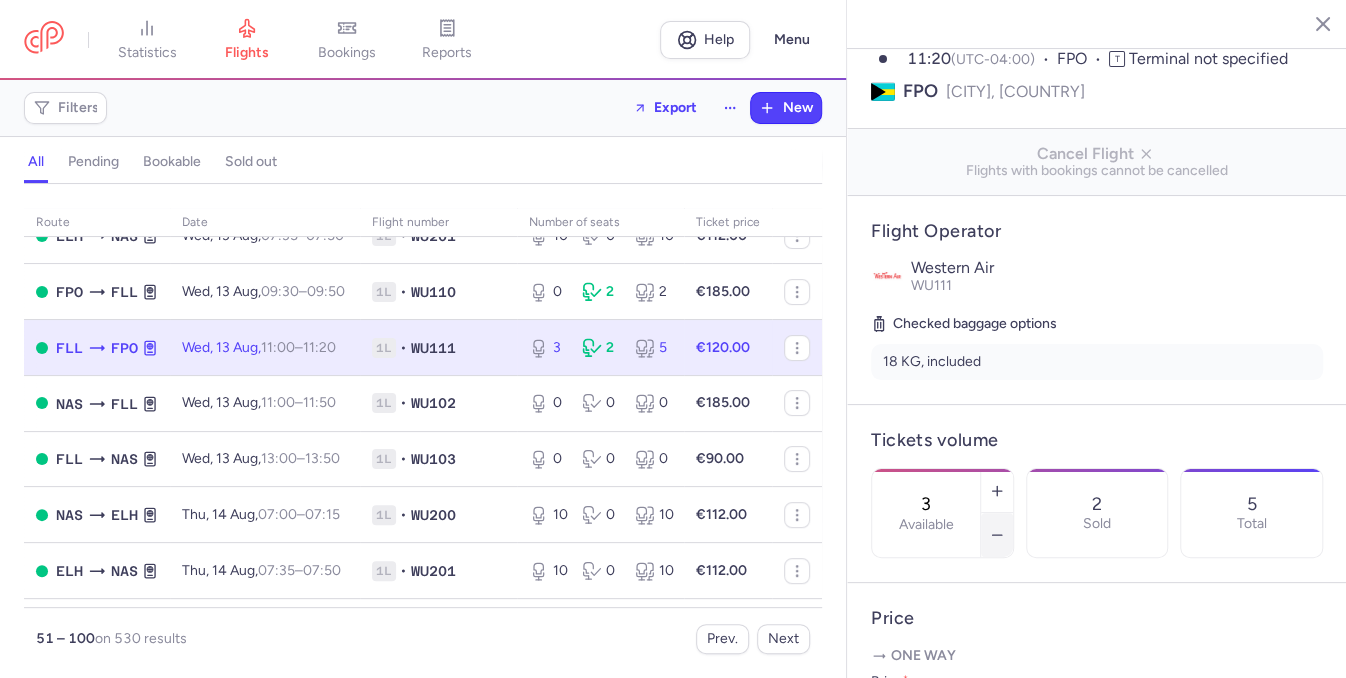 click 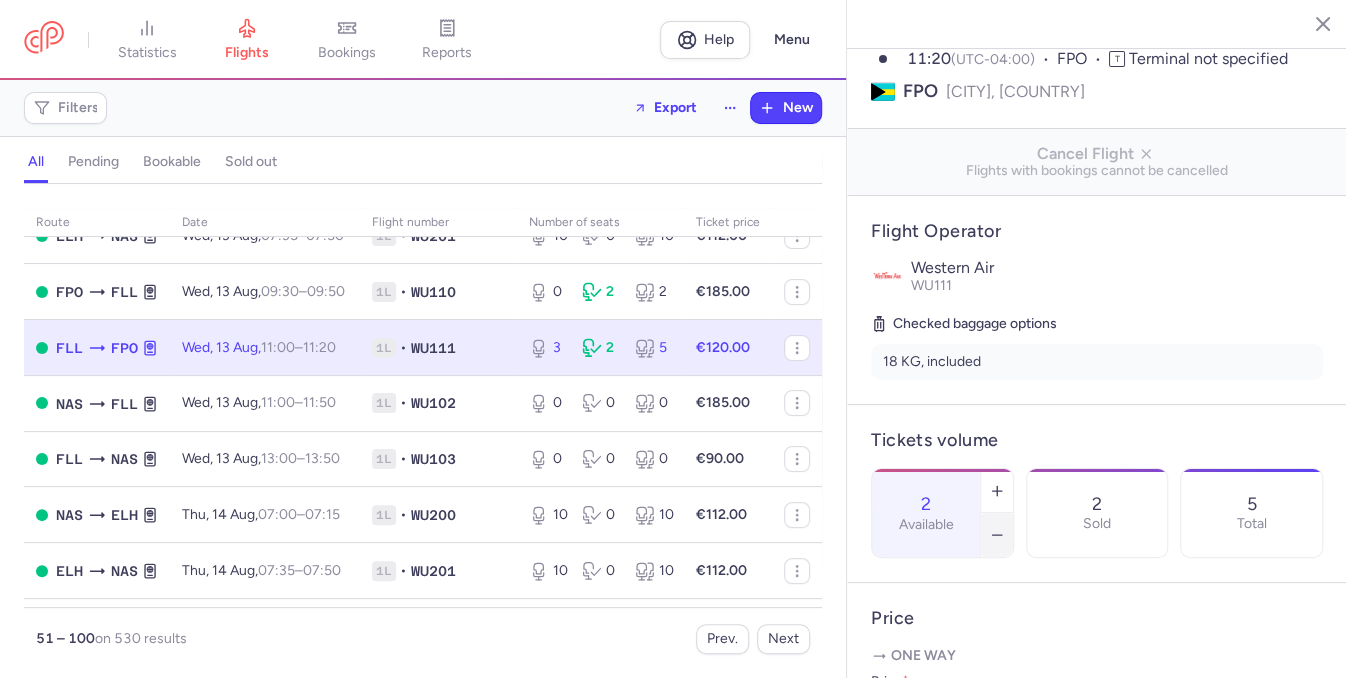click 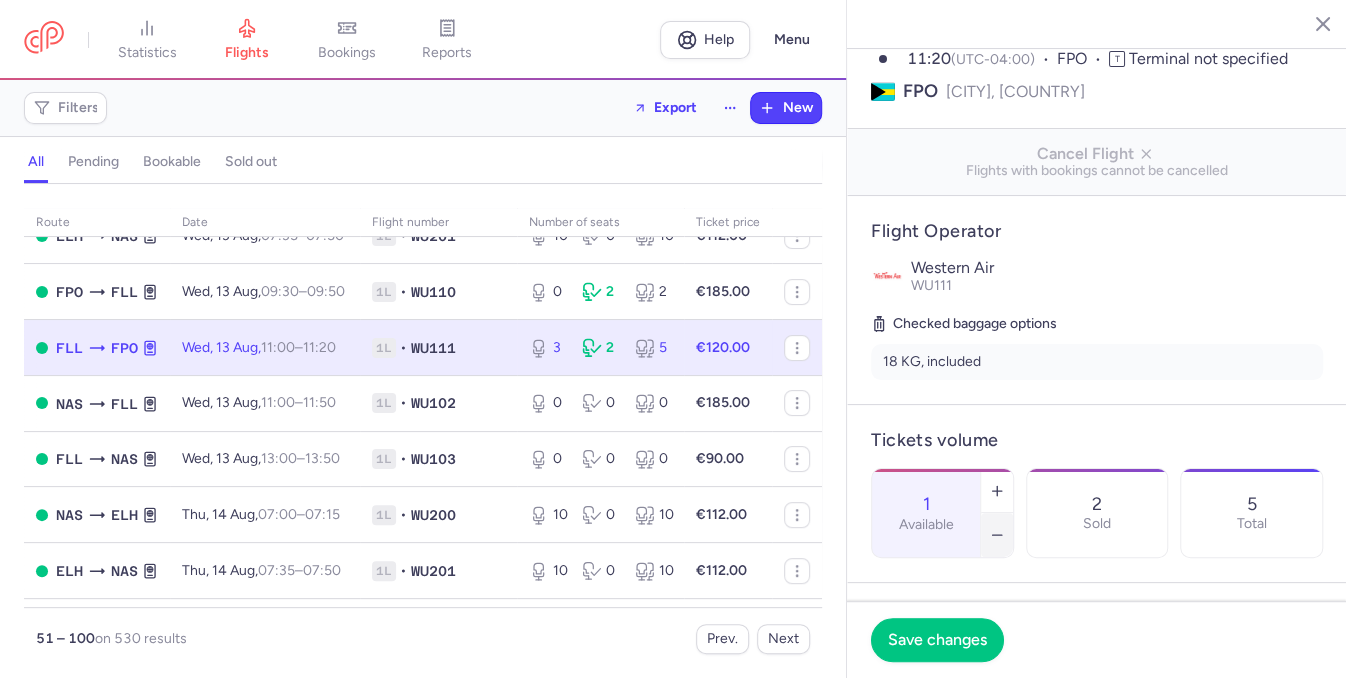 click 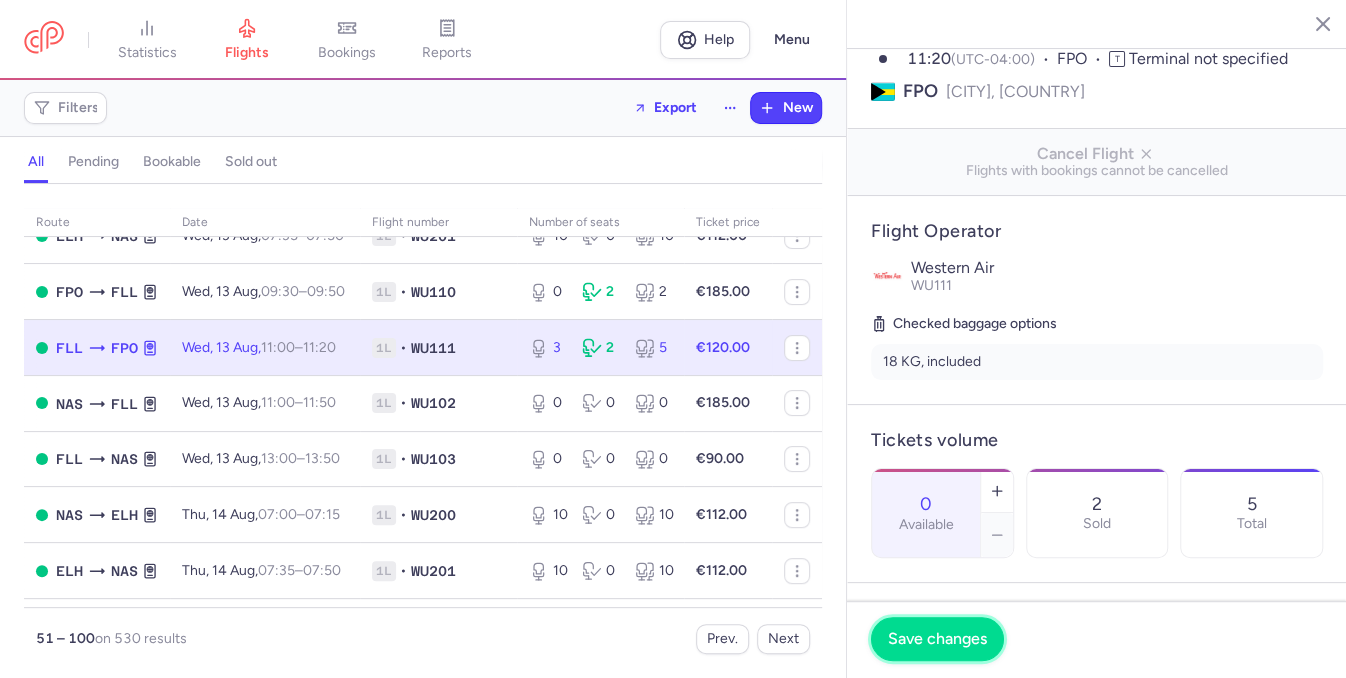 drag, startPoint x: 956, startPoint y: 651, endPoint x: 948, endPoint y: 631, distance: 21.540659 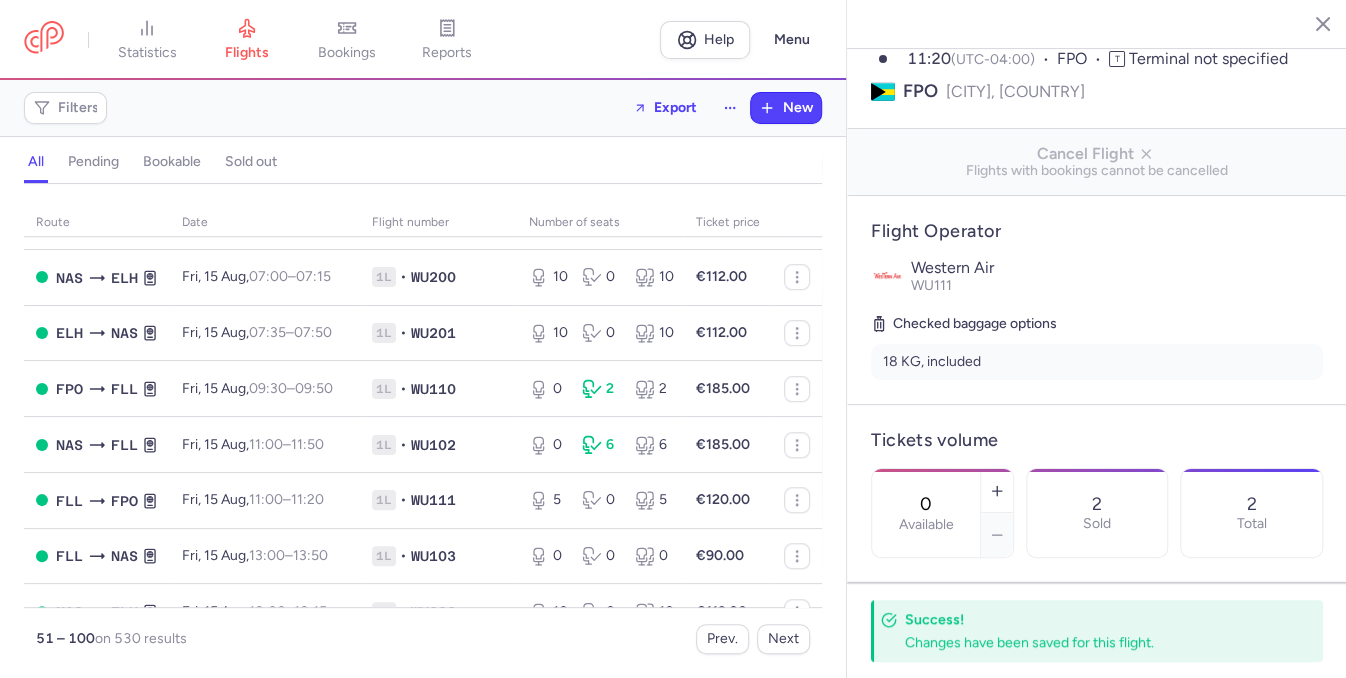 scroll, scrollTop: 915, scrollLeft: 0, axis: vertical 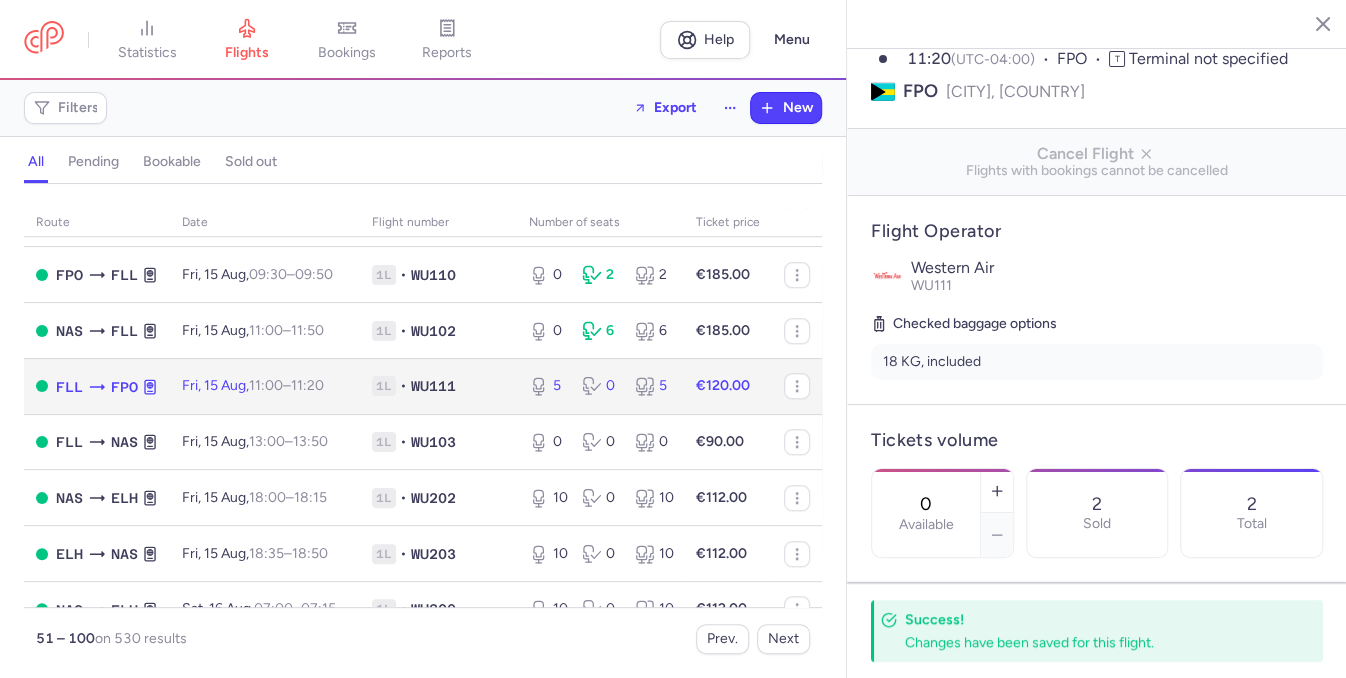 click on "5 0 5" 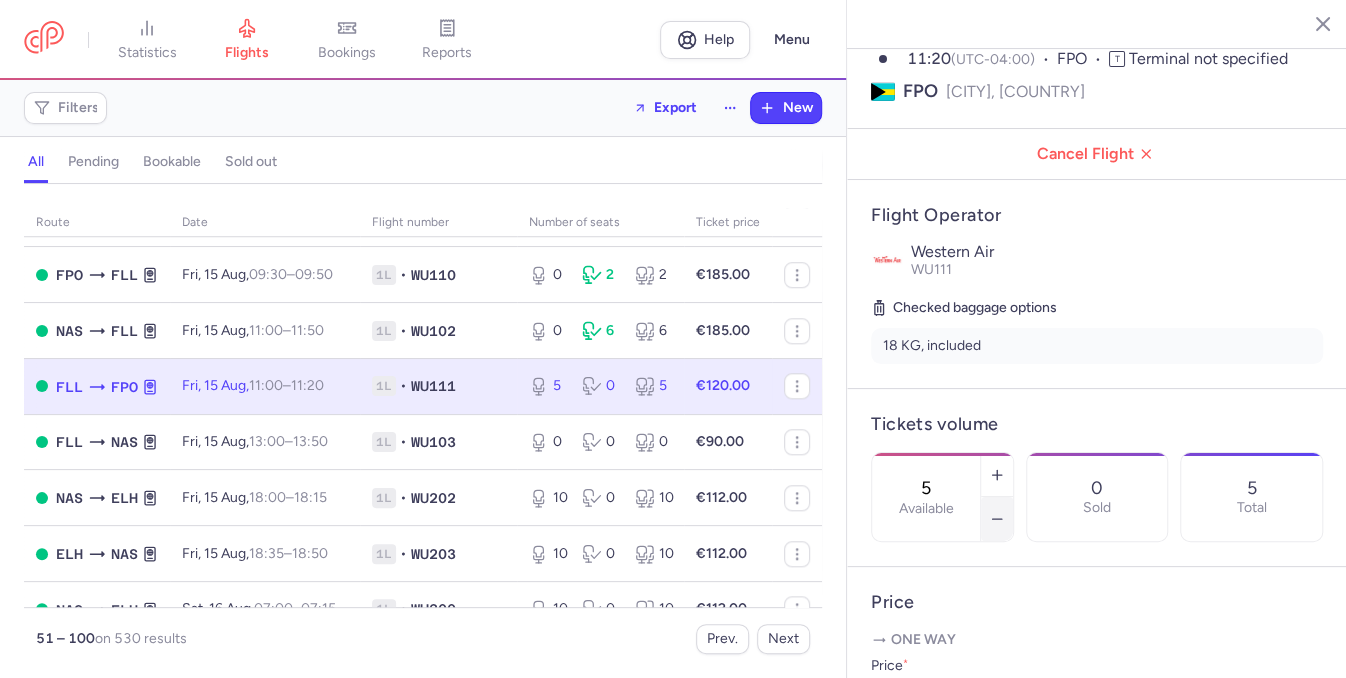 click 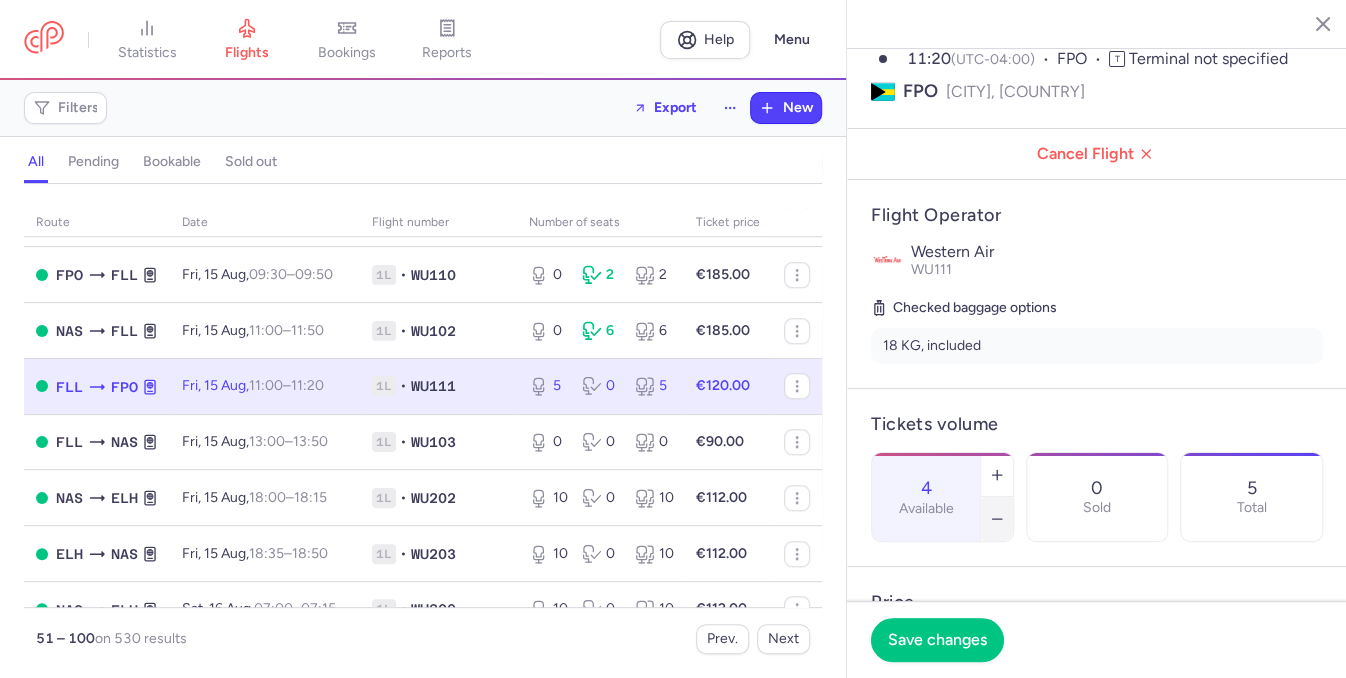 click 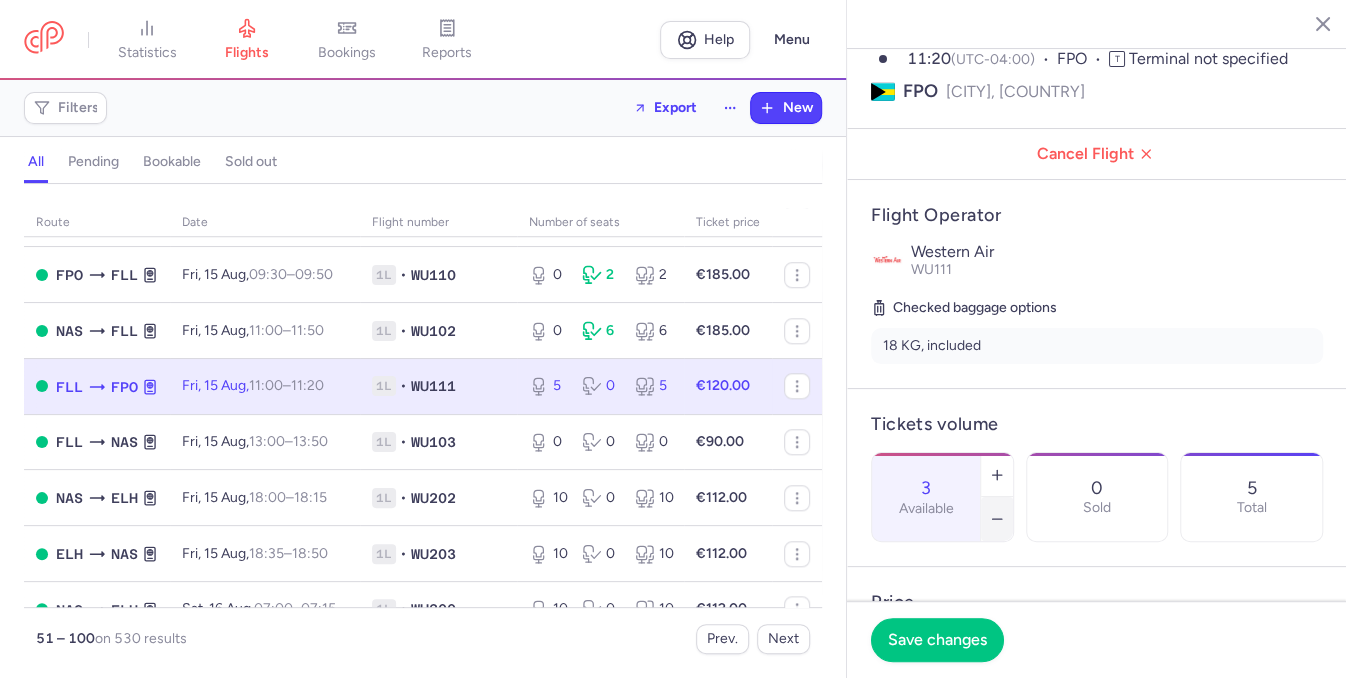click 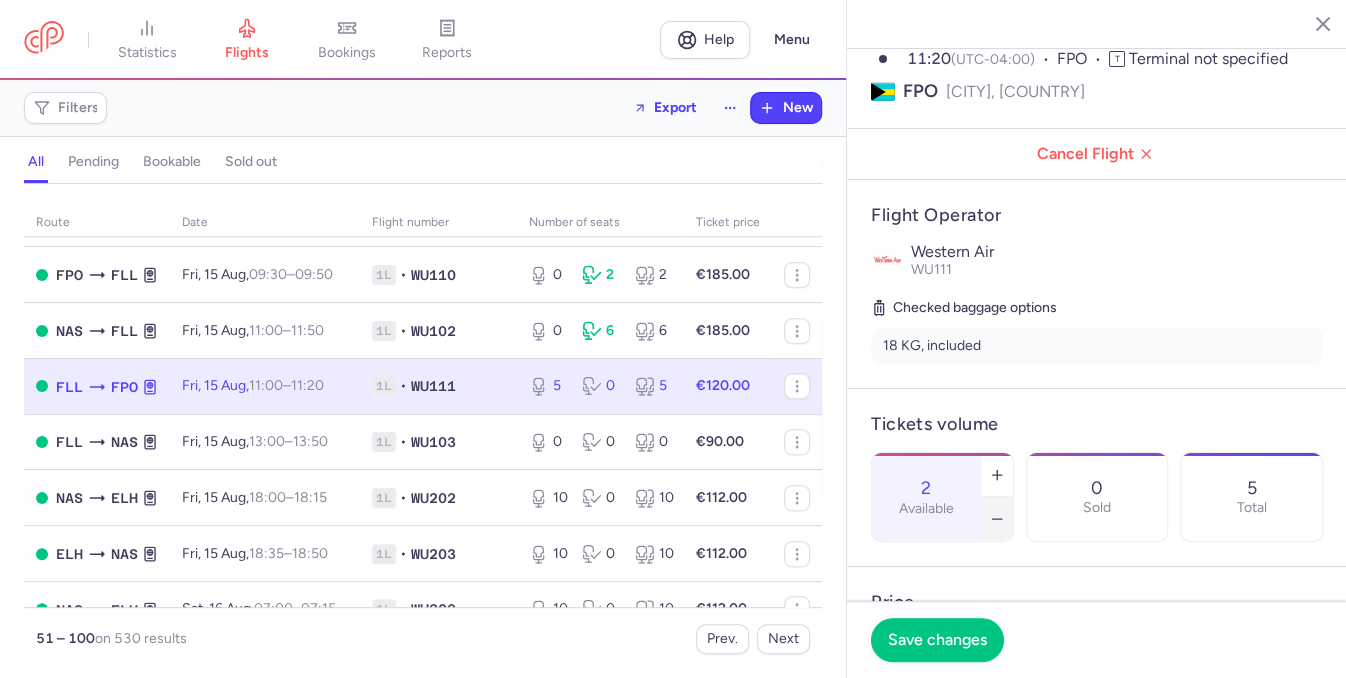 click 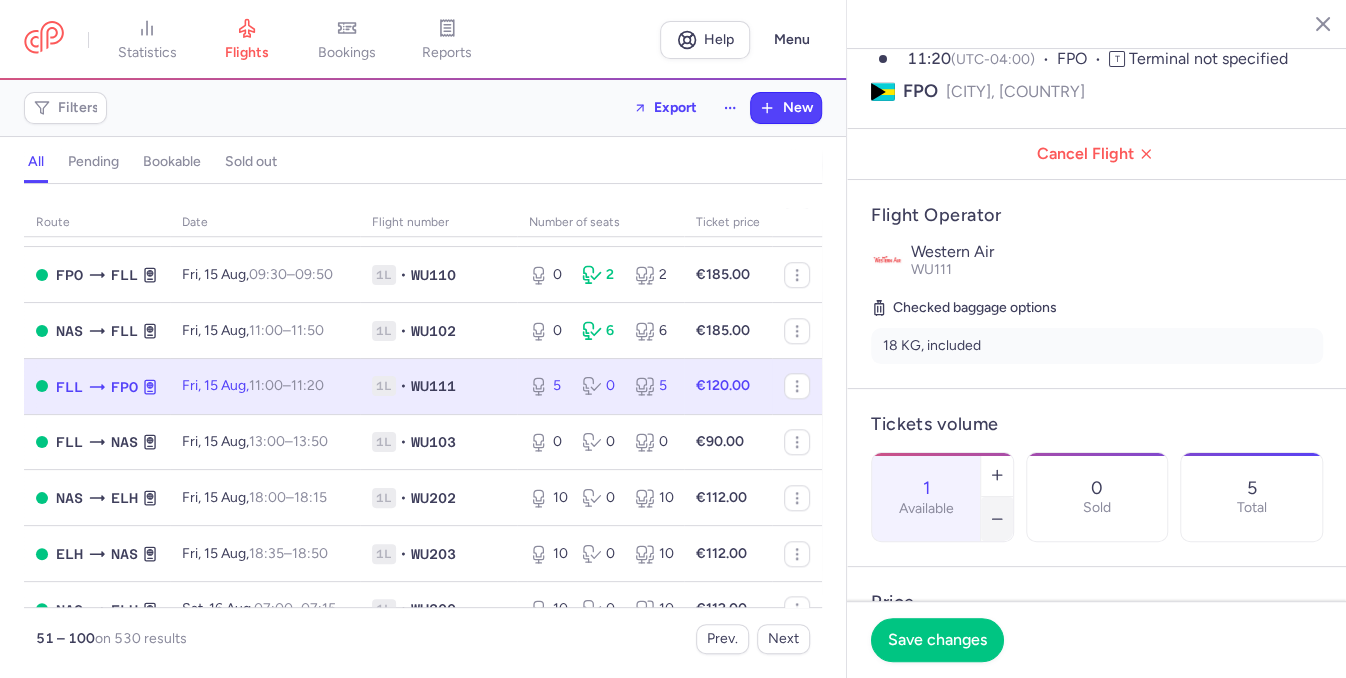 click 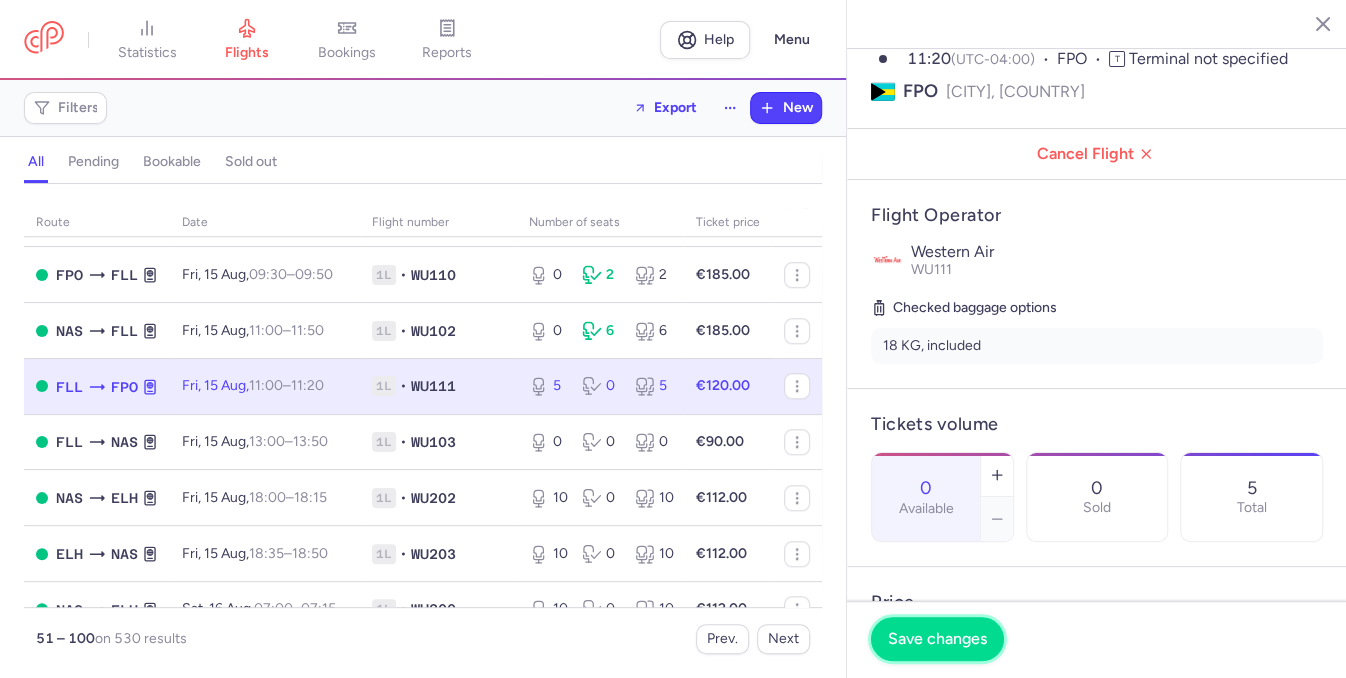 click on "Save changes" at bounding box center (937, 639) 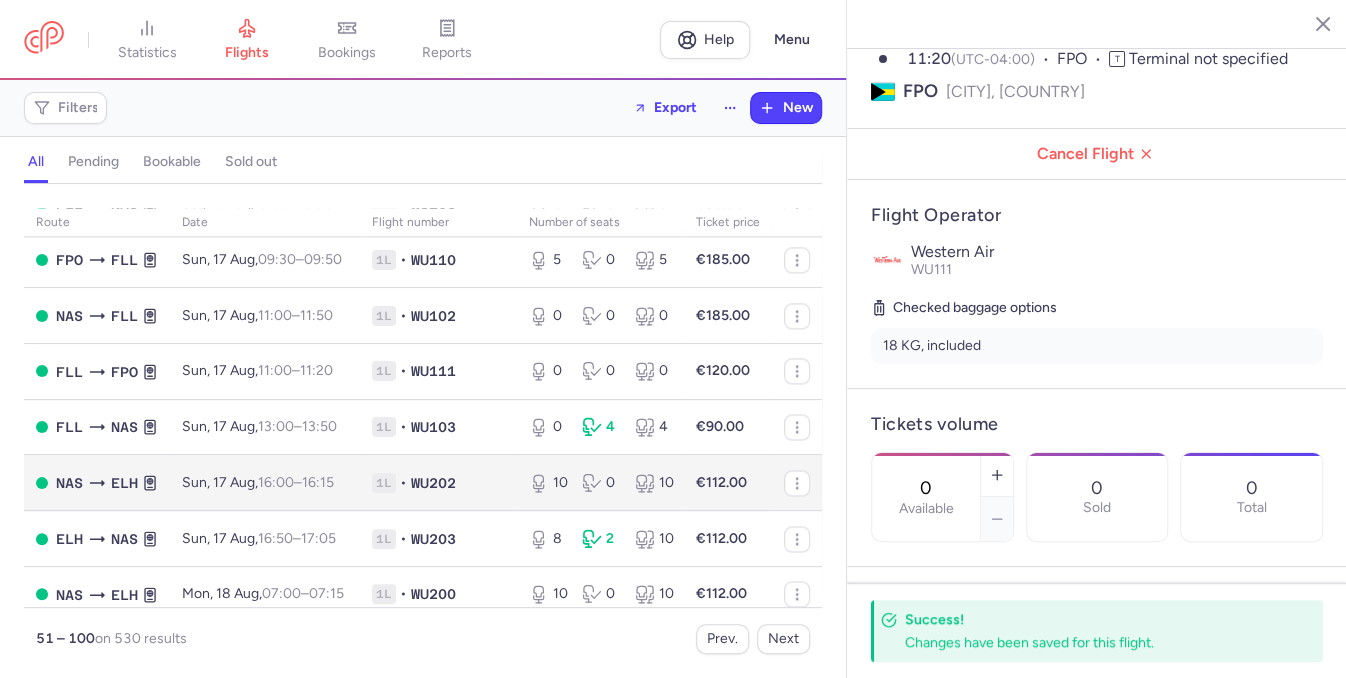 scroll, scrollTop: 1602, scrollLeft: 0, axis: vertical 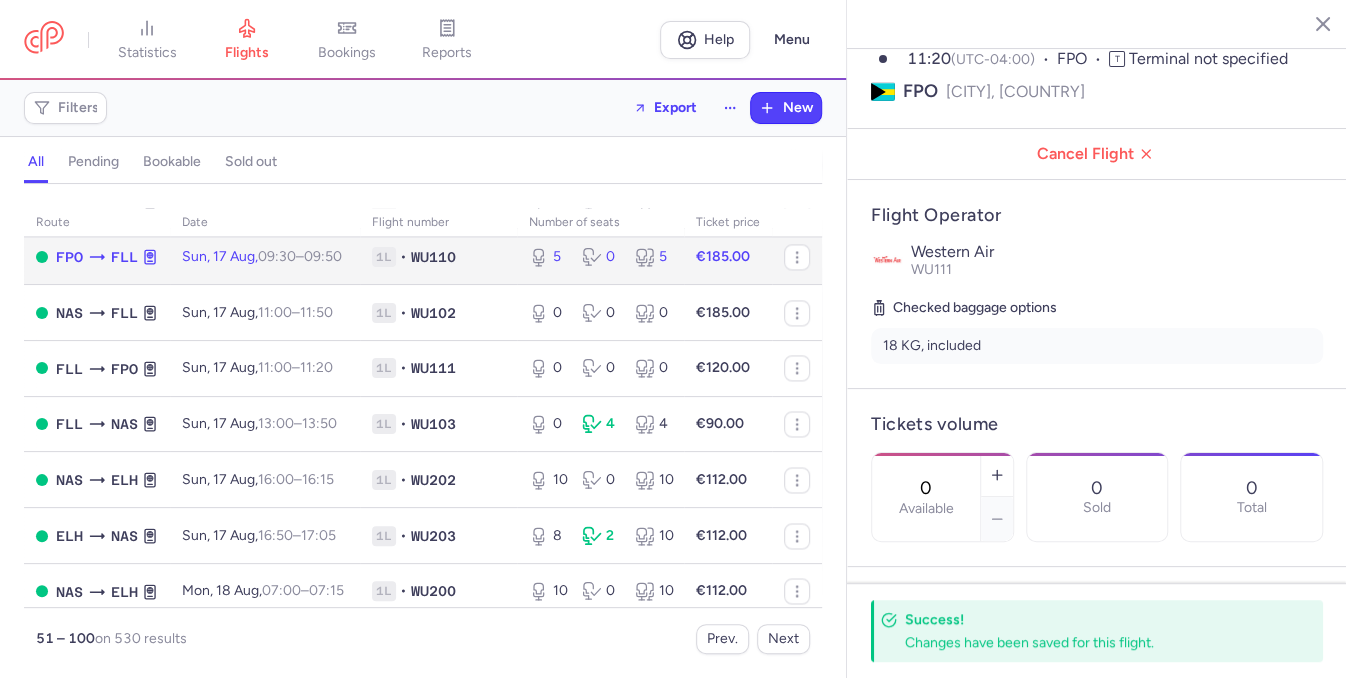 click on "5 0 5" 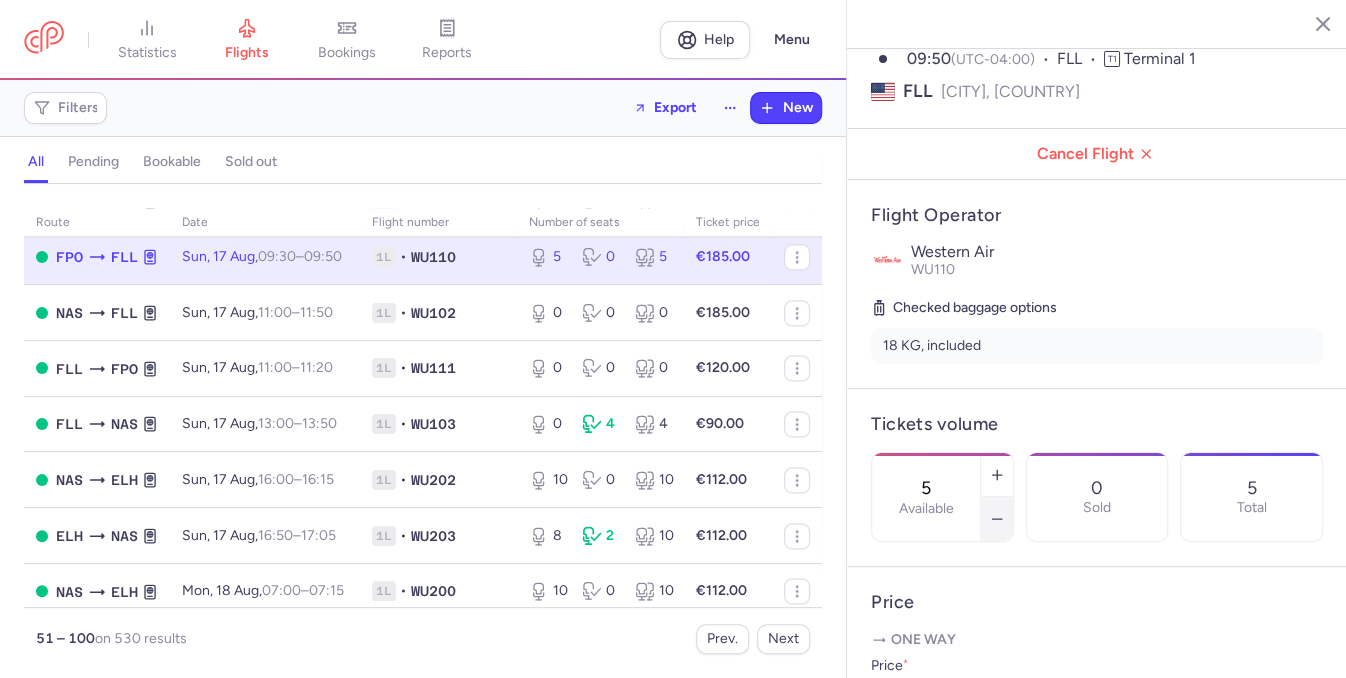click at bounding box center [997, 519] 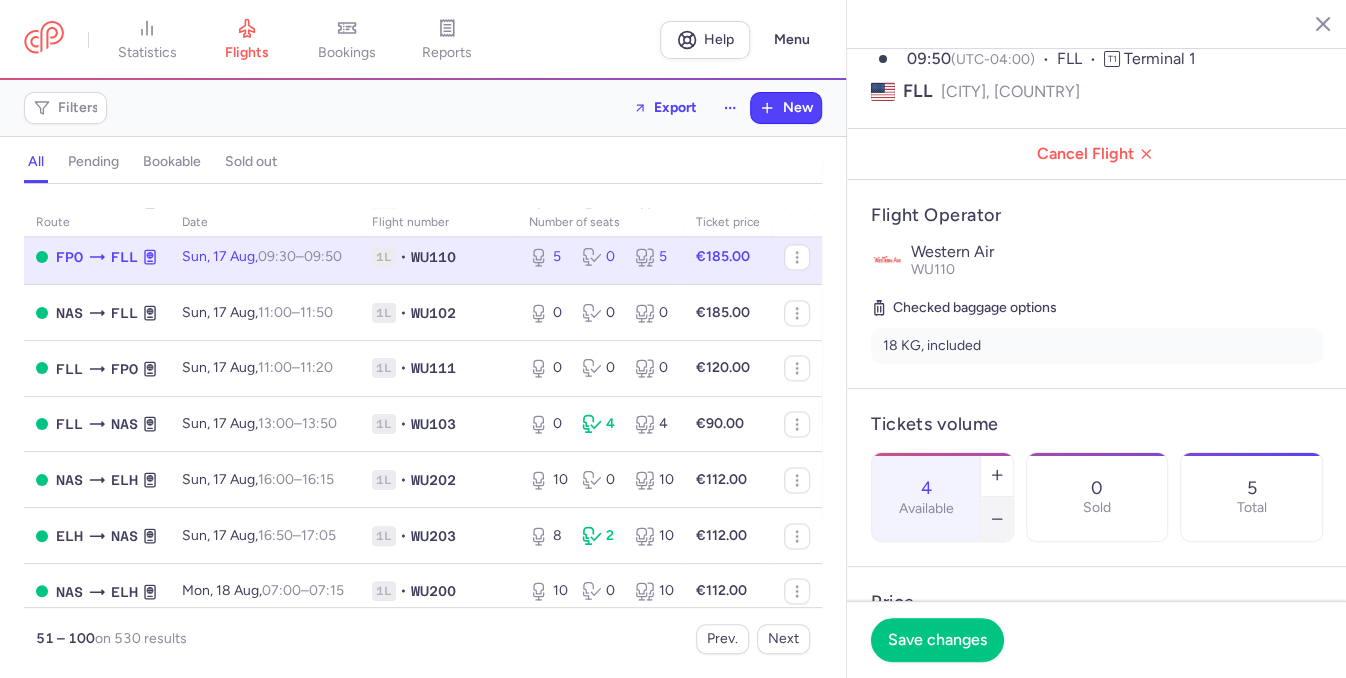 click at bounding box center (997, 519) 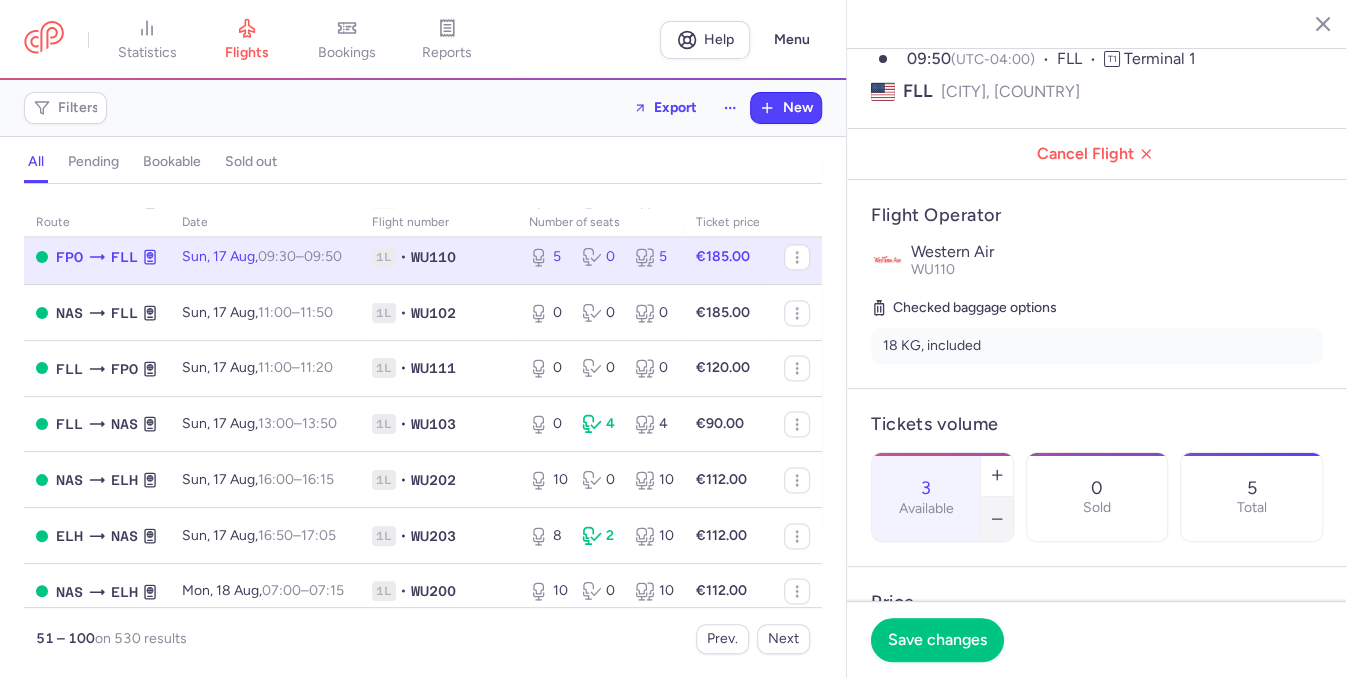 click at bounding box center [997, 519] 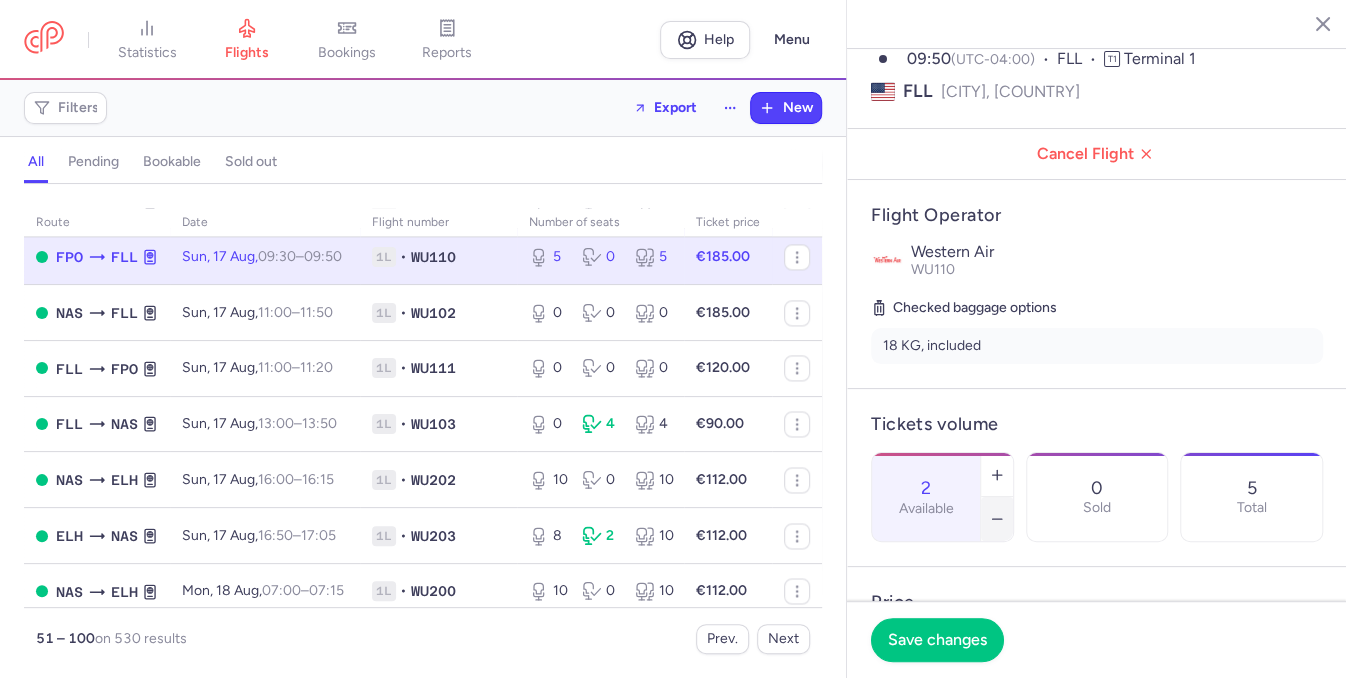 click at bounding box center (997, 519) 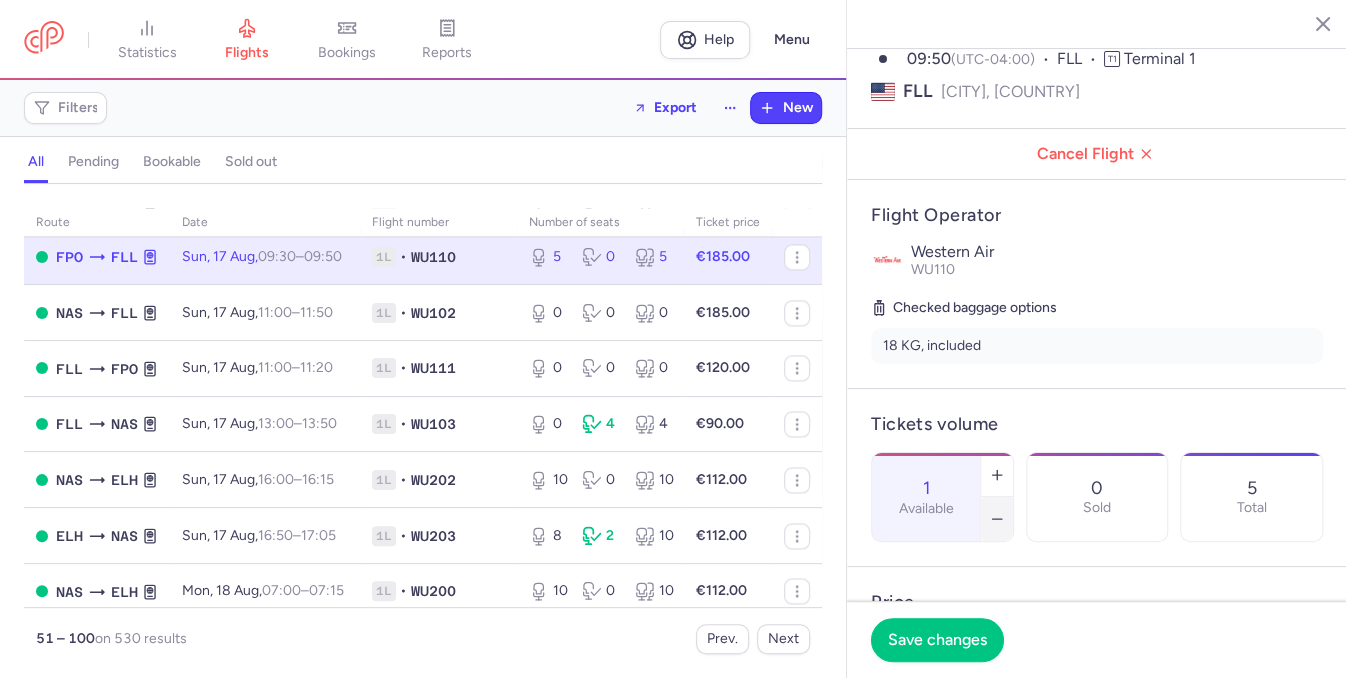 click at bounding box center [997, 519] 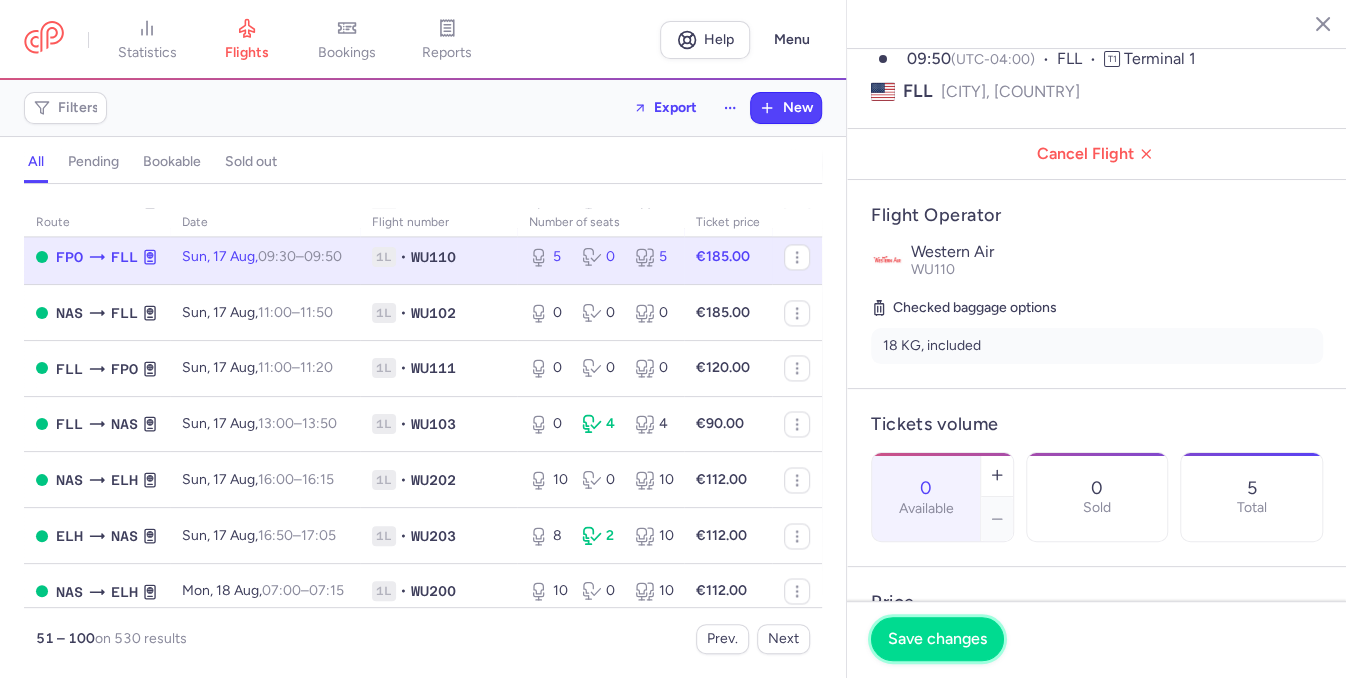click on "Save changes" at bounding box center (937, 639) 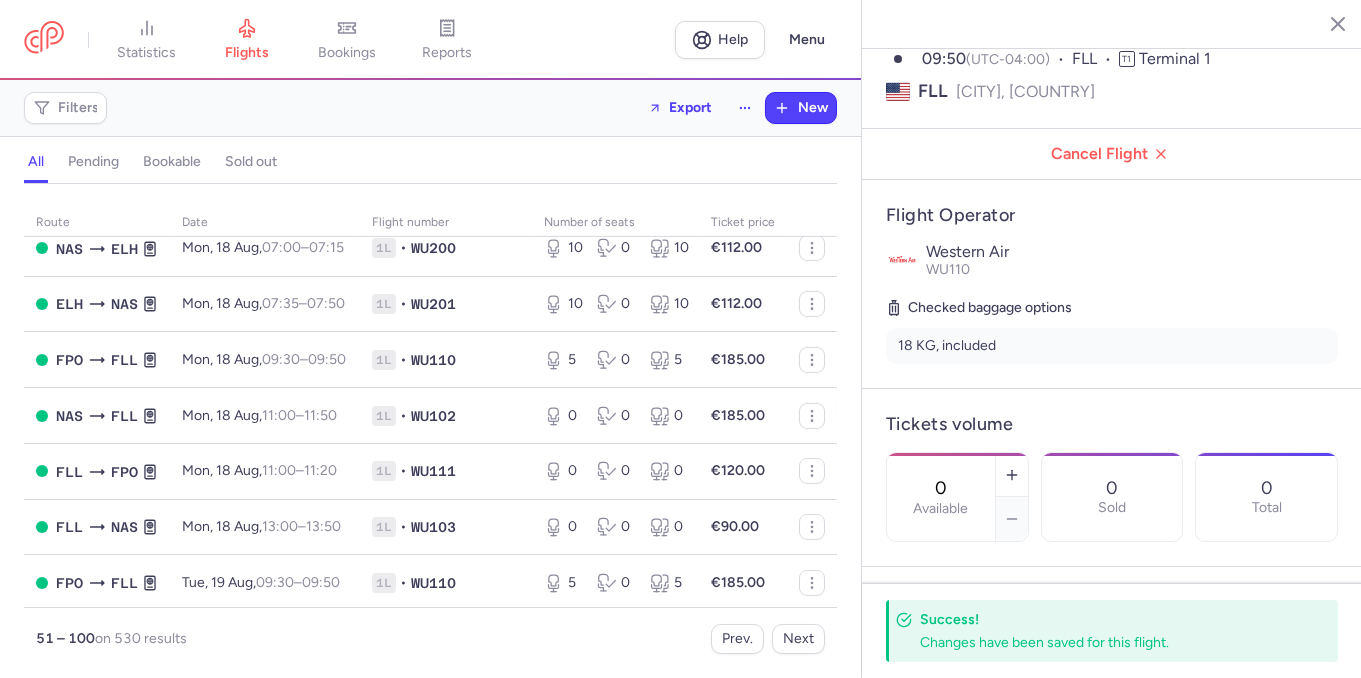 scroll, scrollTop: 2059, scrollLeft: 0, axis: vertical 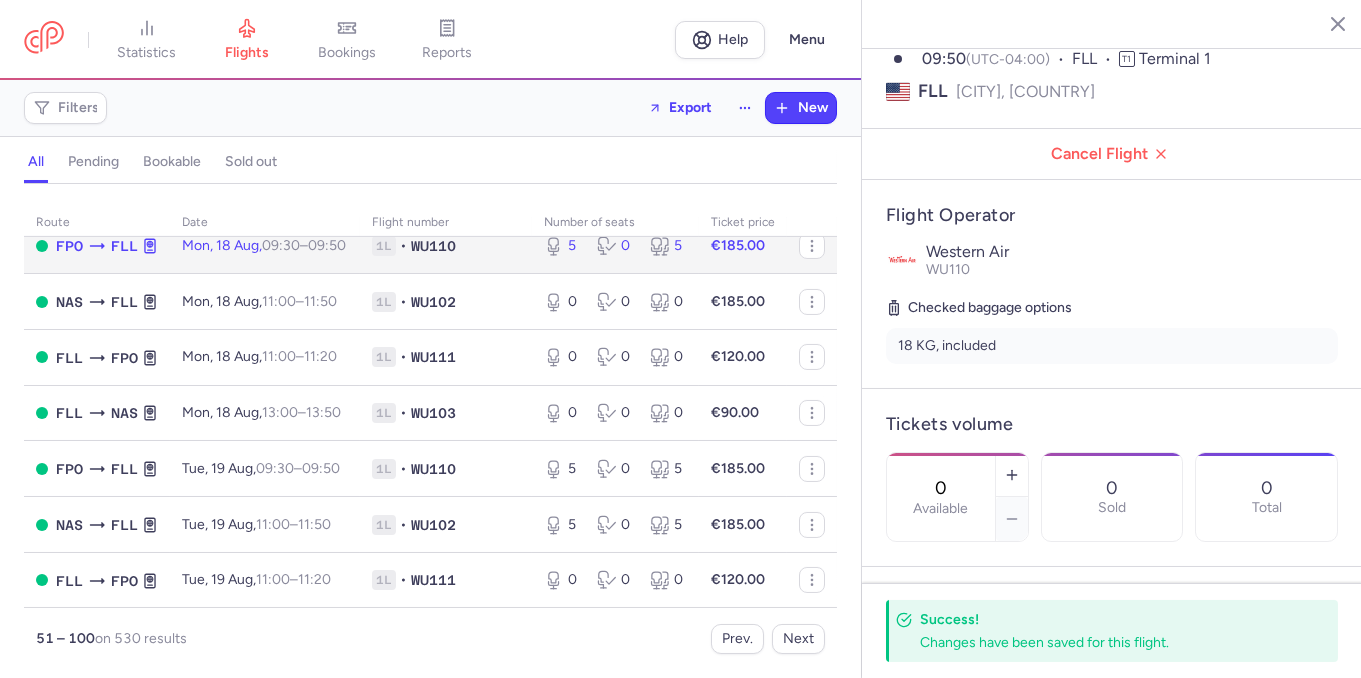 click on "5 0 5" 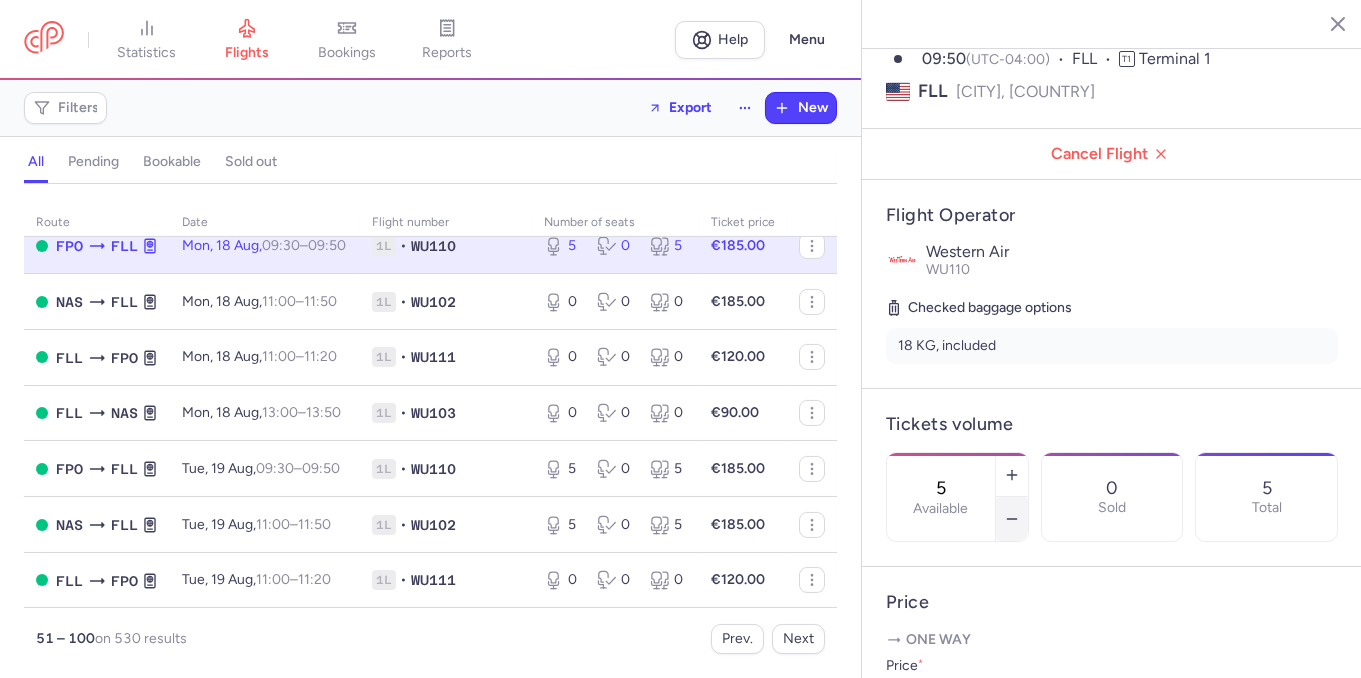 click 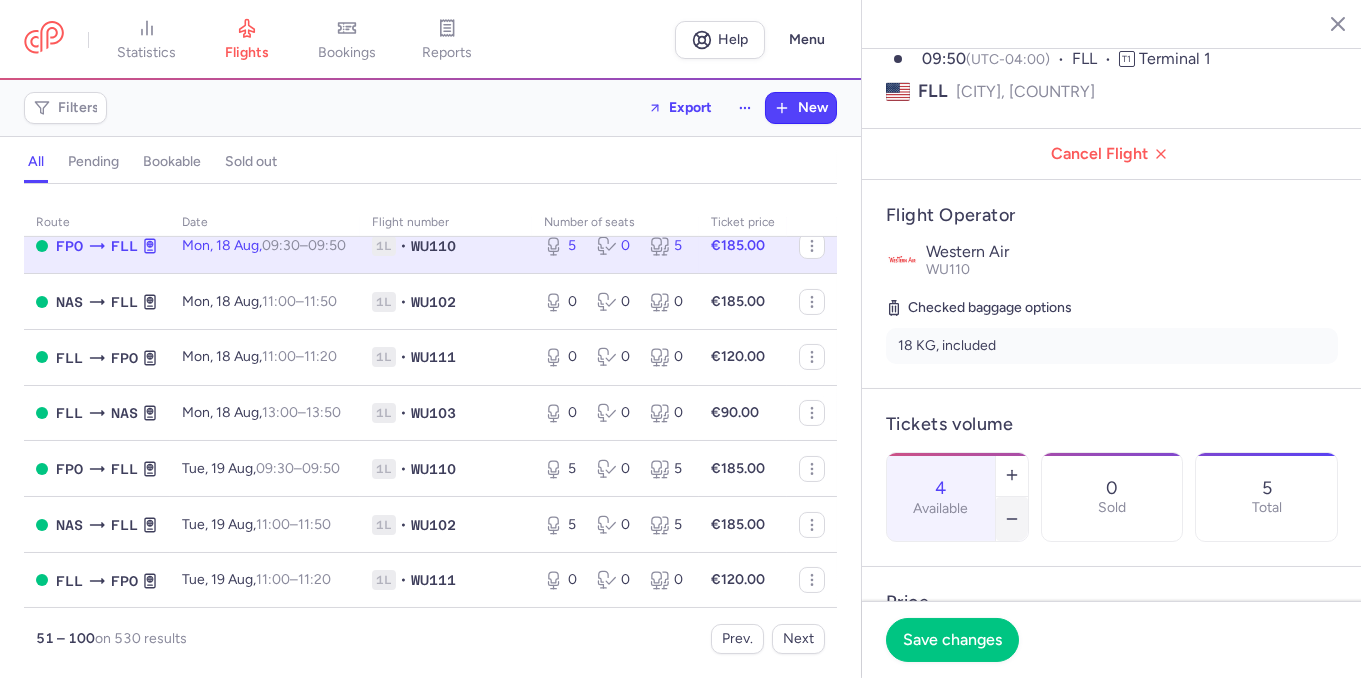 click 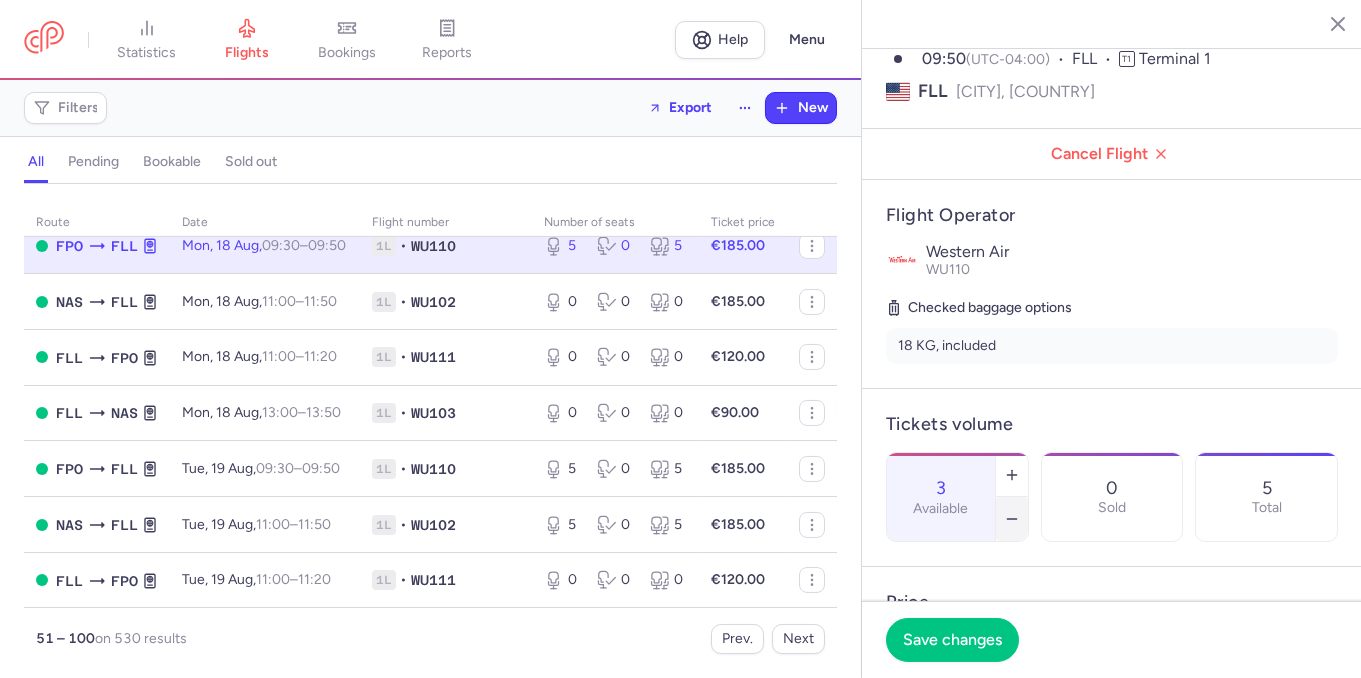 click 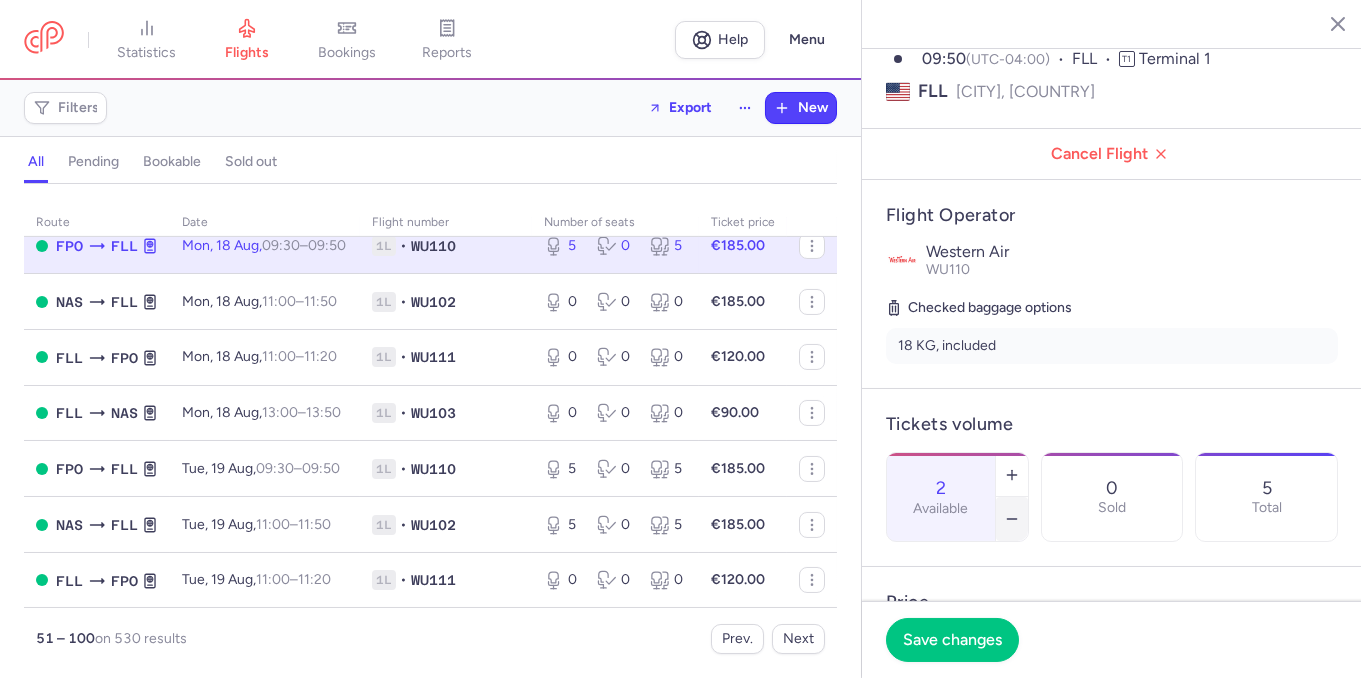 click 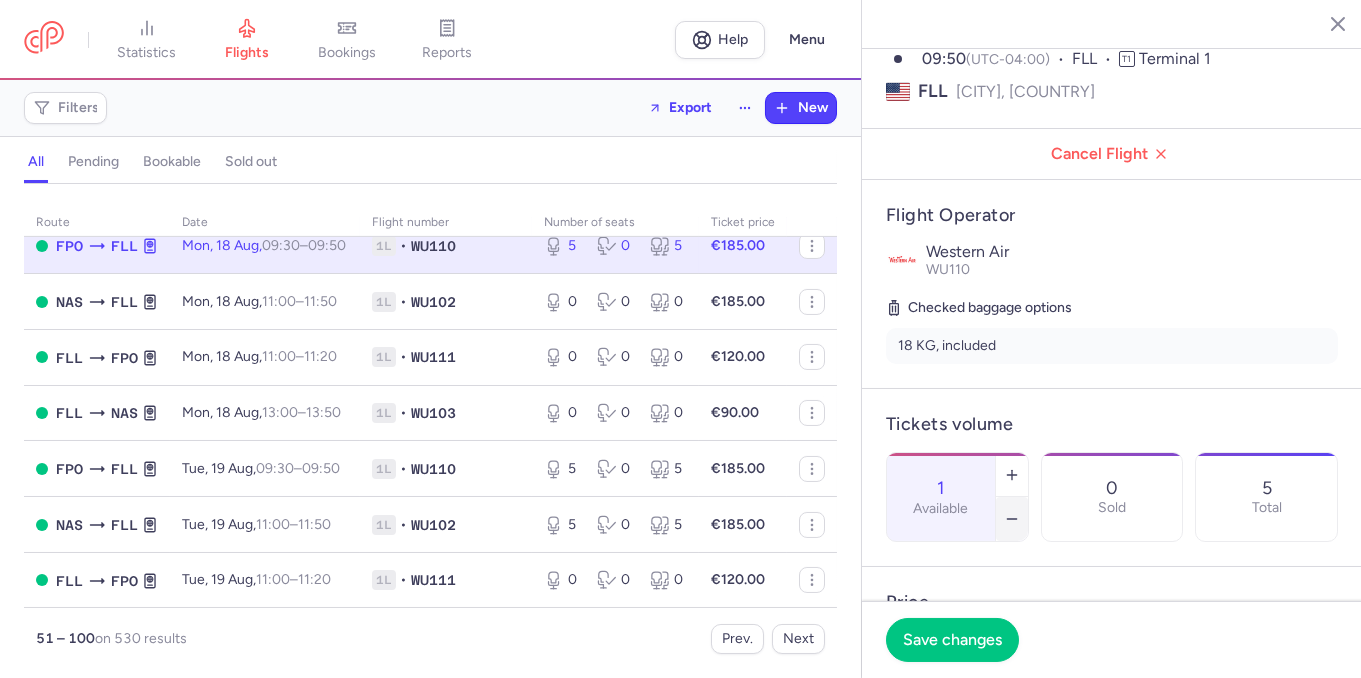 click 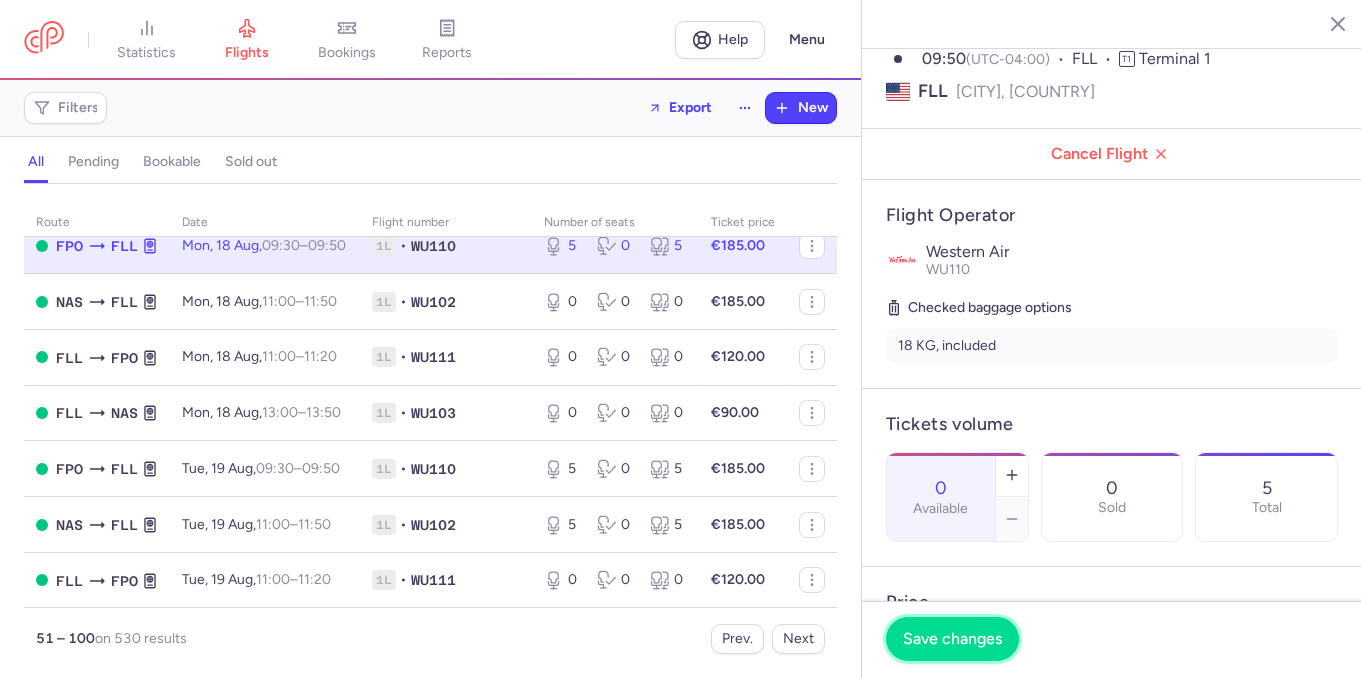 click on "Save changes" at bounding box center [952, 639] 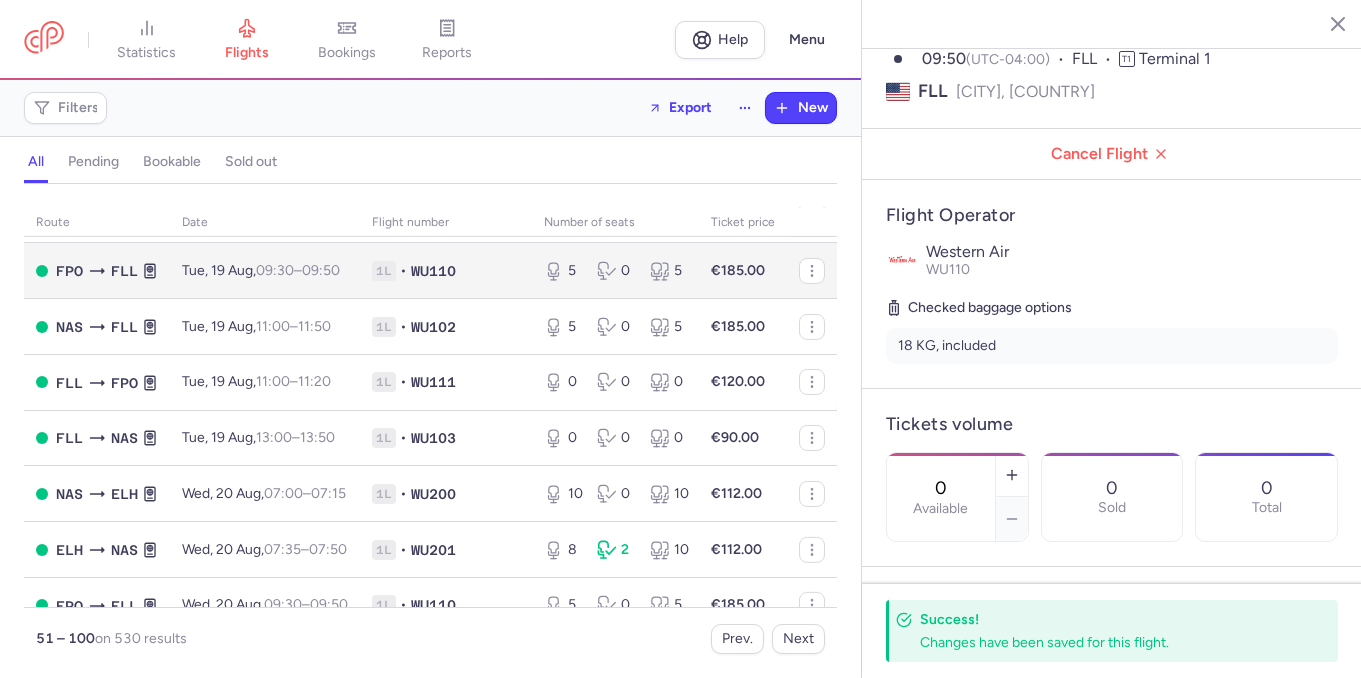 scroll, scrollTop: 2288, scrollLeft: 0, axis: vertical 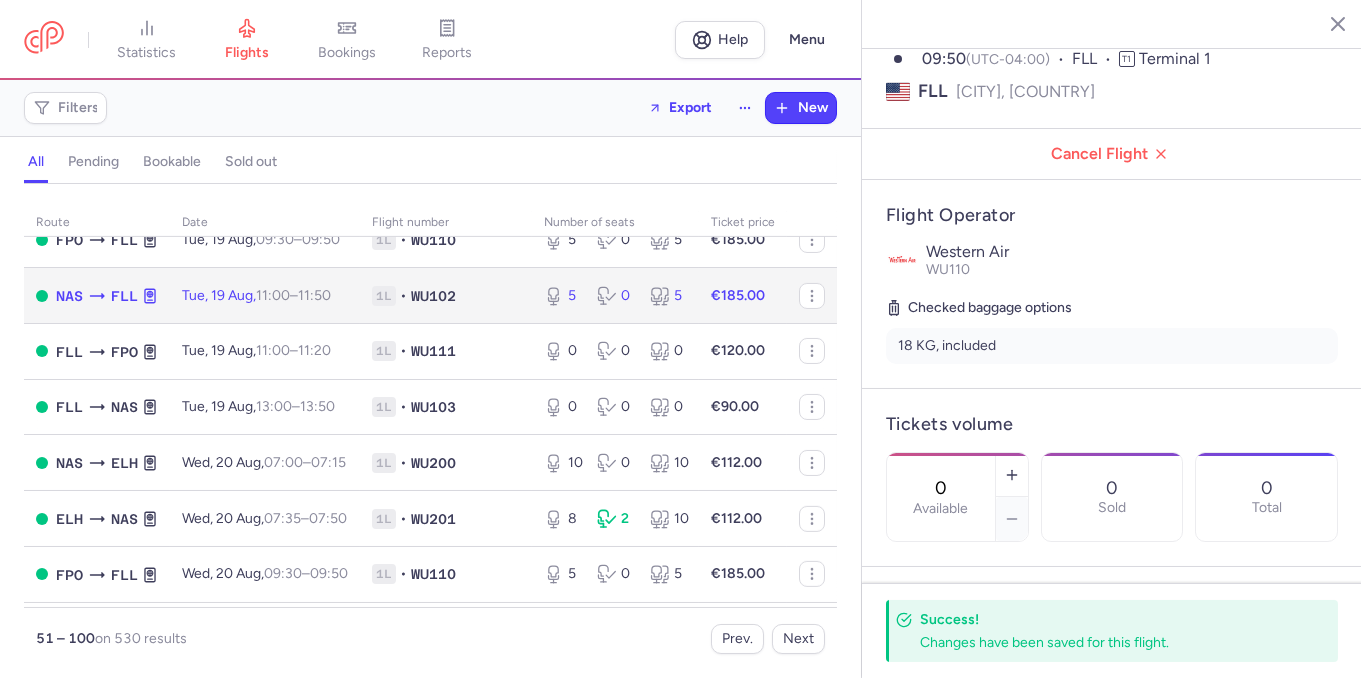 click on "5 0 5" 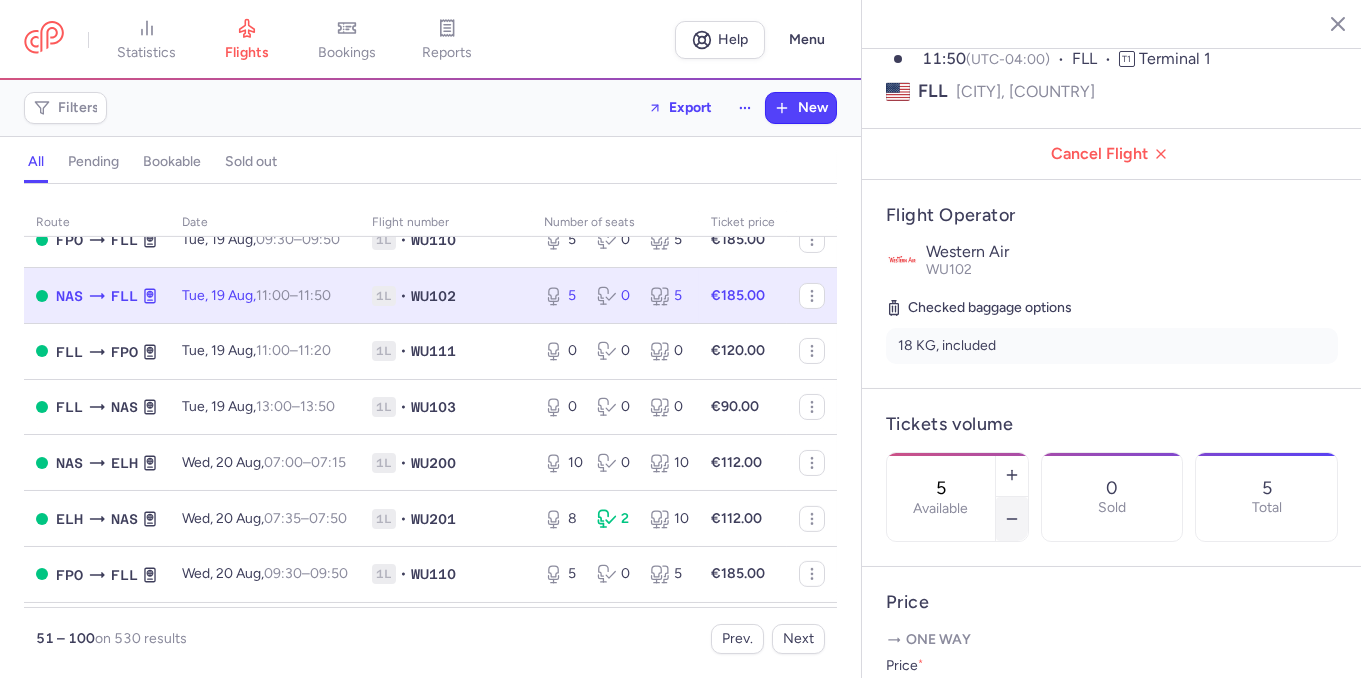 click 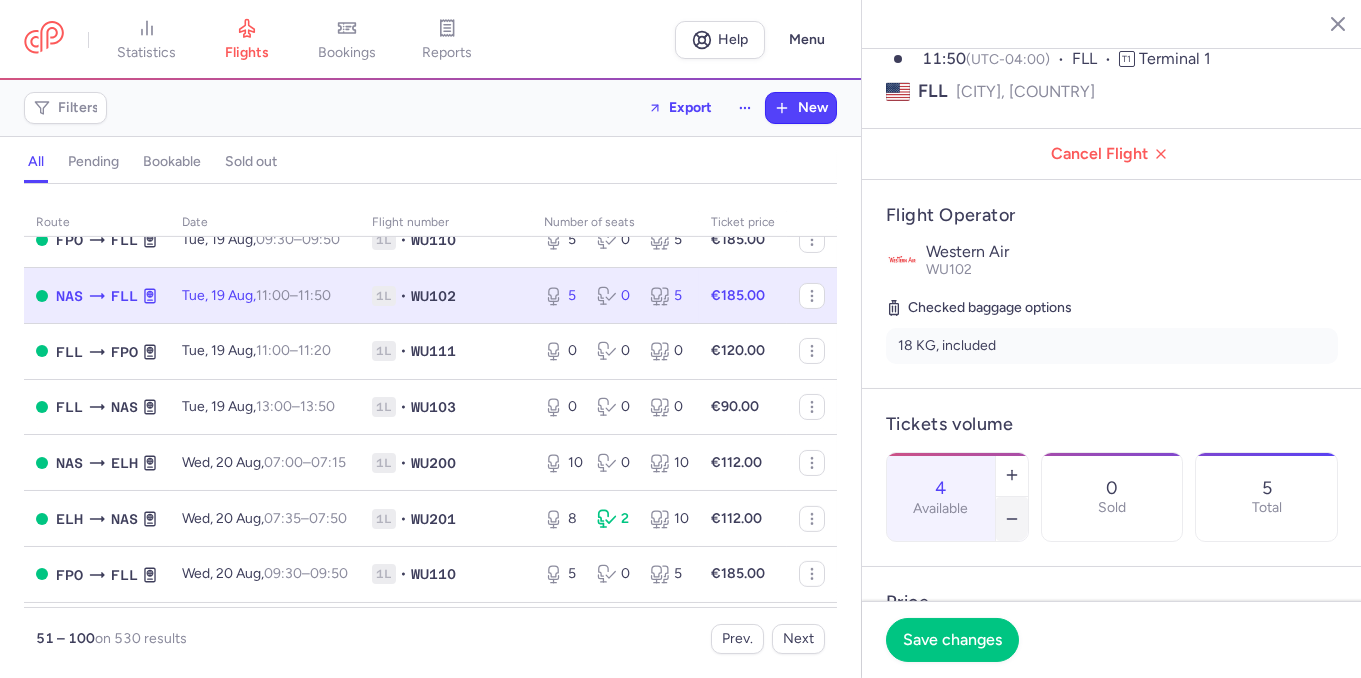 click 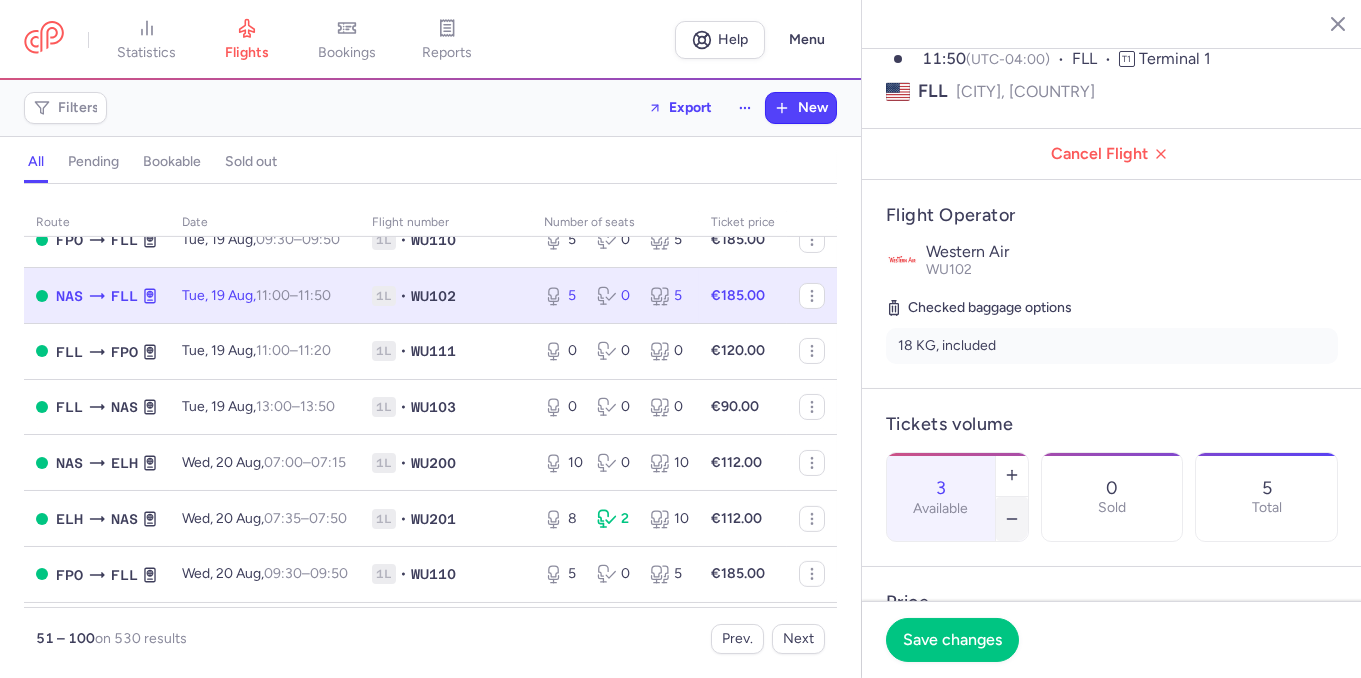 click 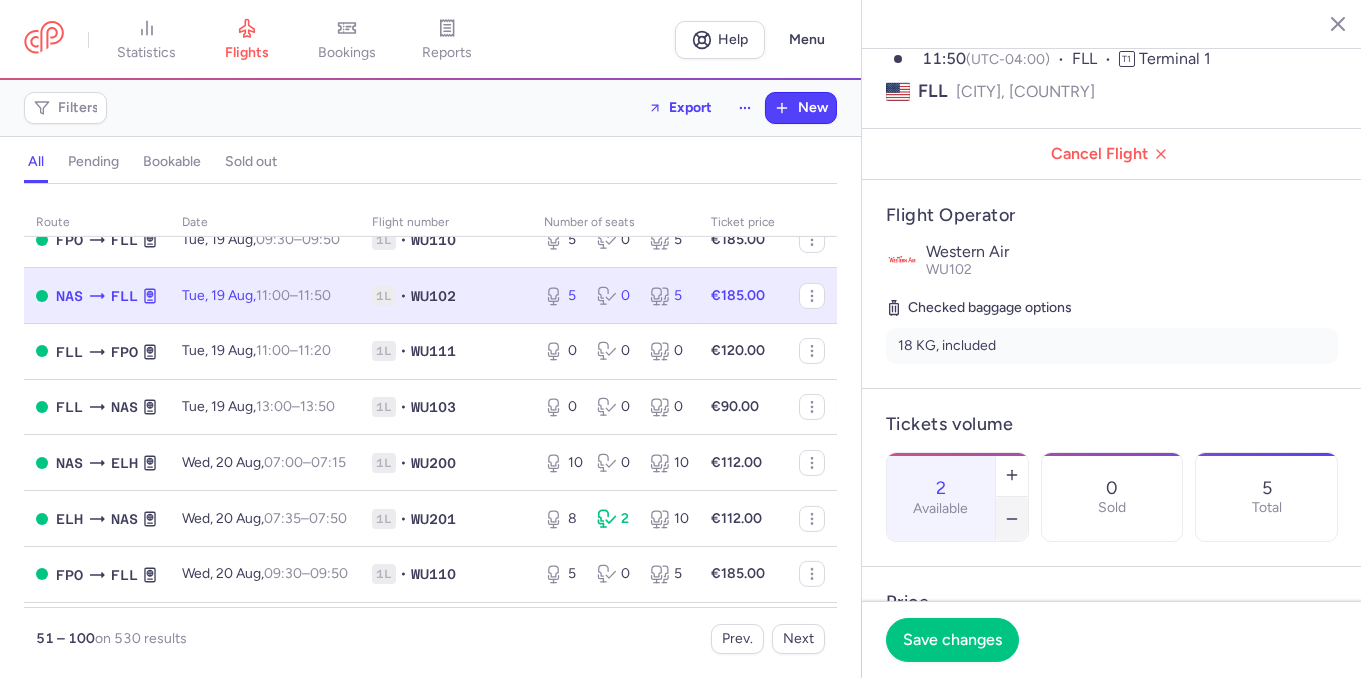 click 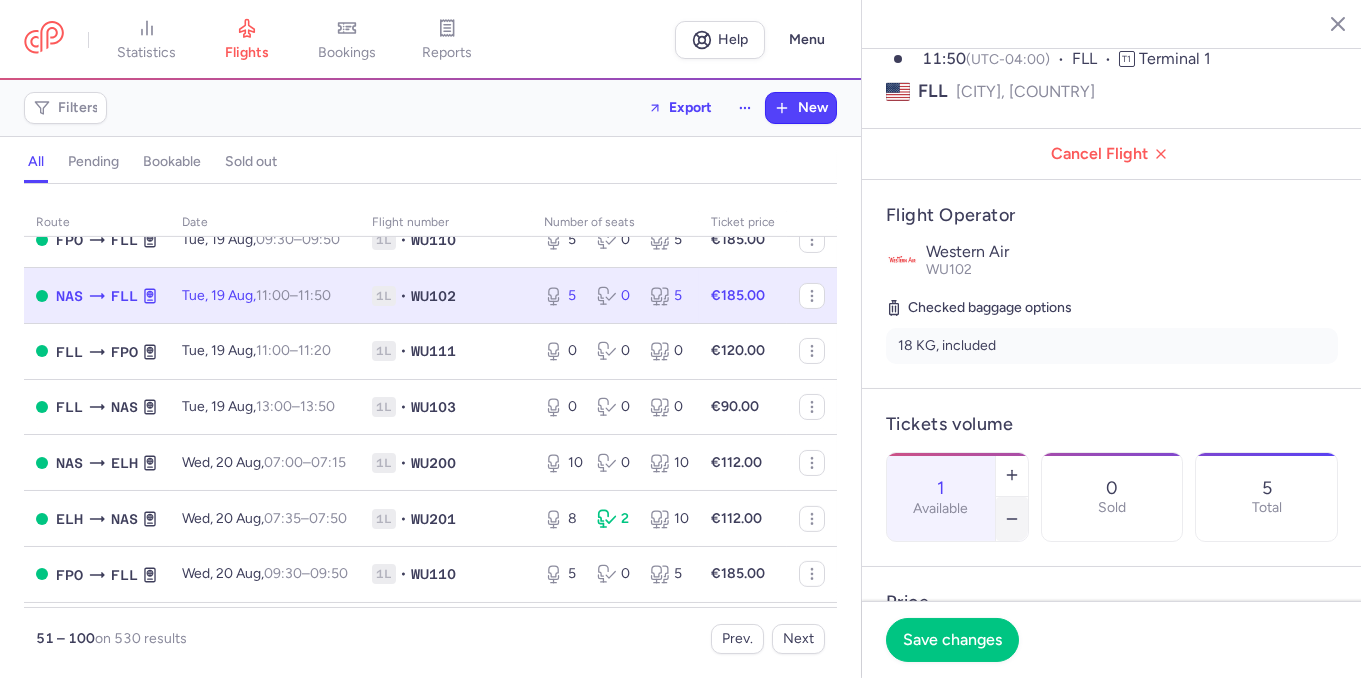 click 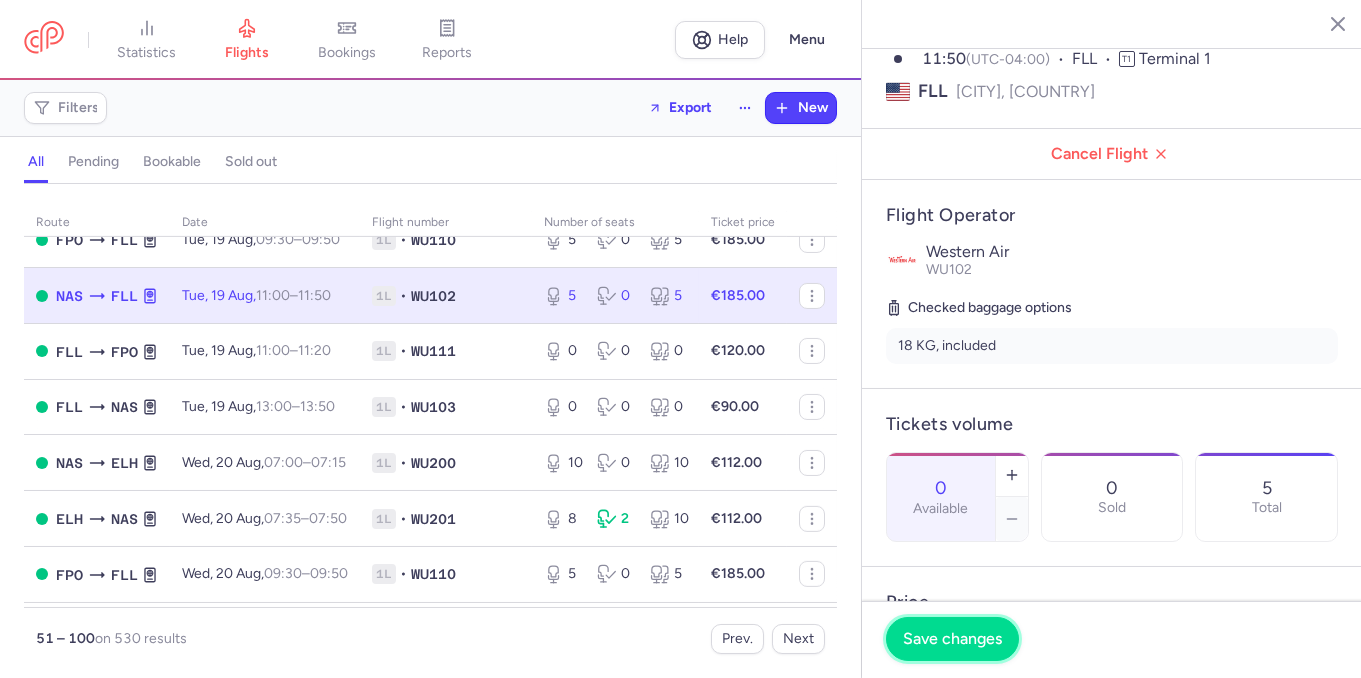 click on "Save changes" at bounding box center [952, 639] 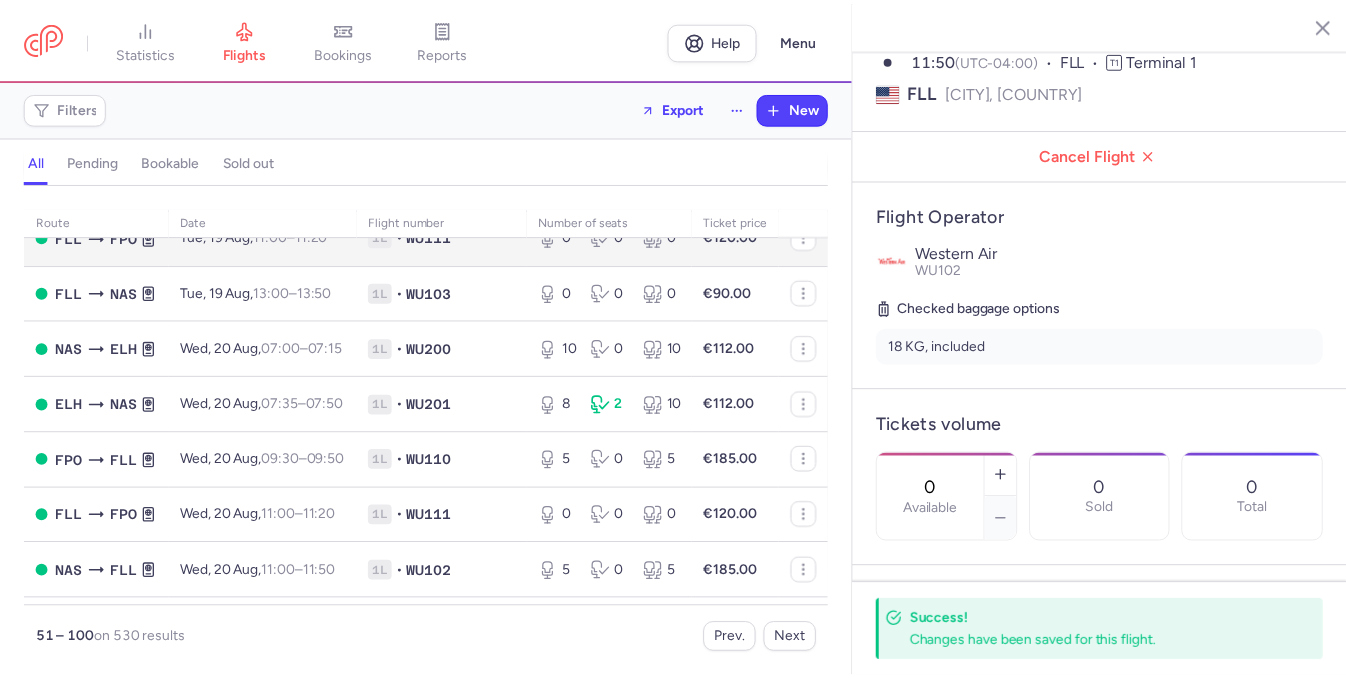 scroll, scrollTop: 2493, scrollLeft: 0, axis: vertical 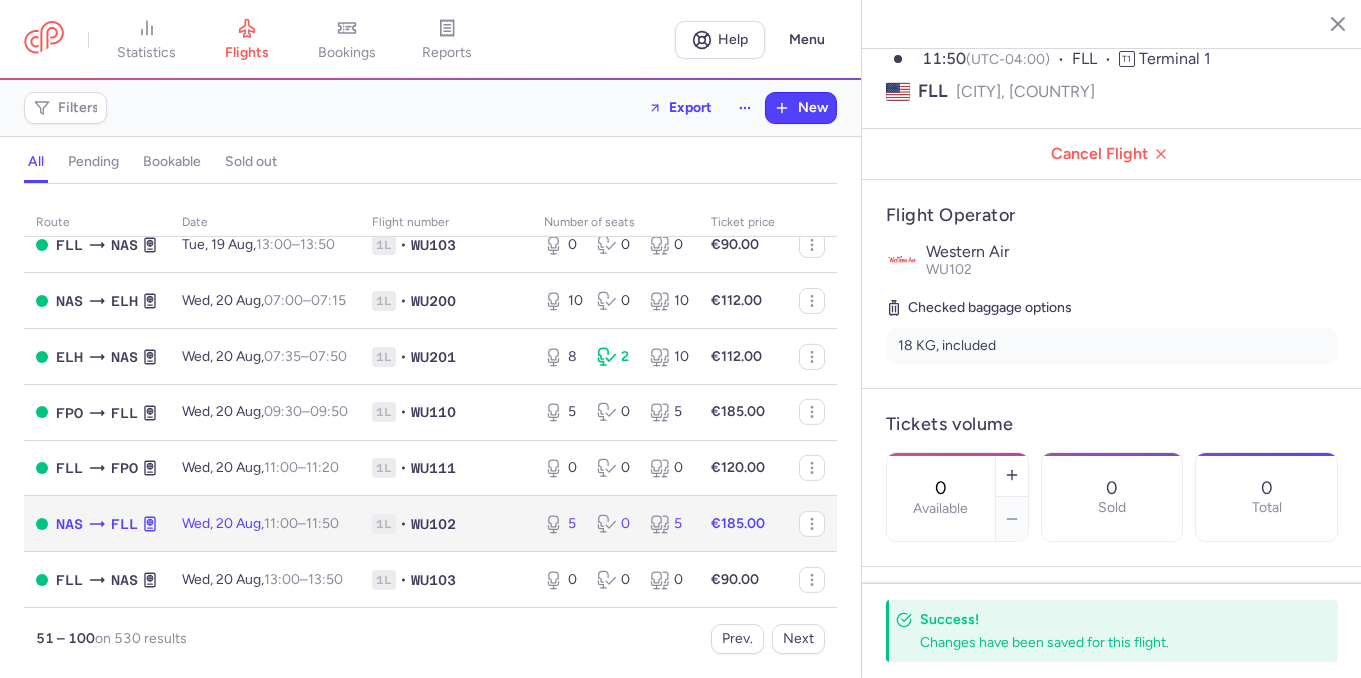 click on "5 0 5" 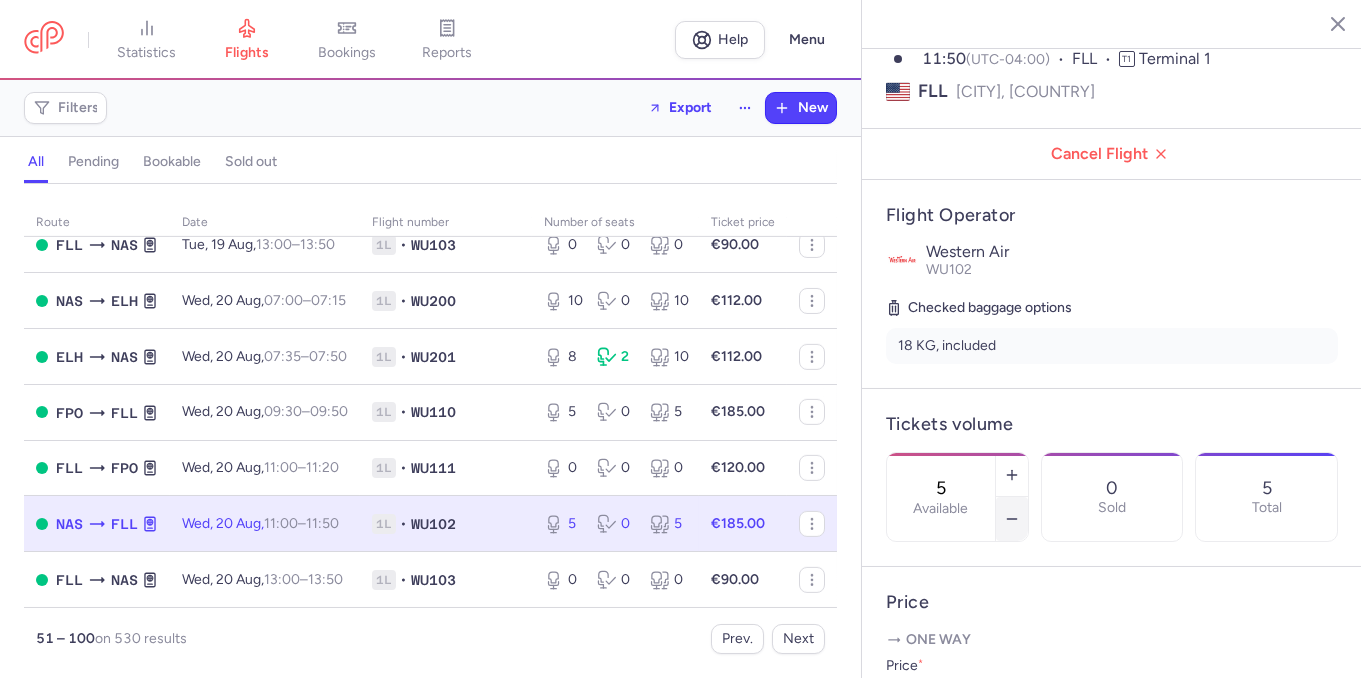 click 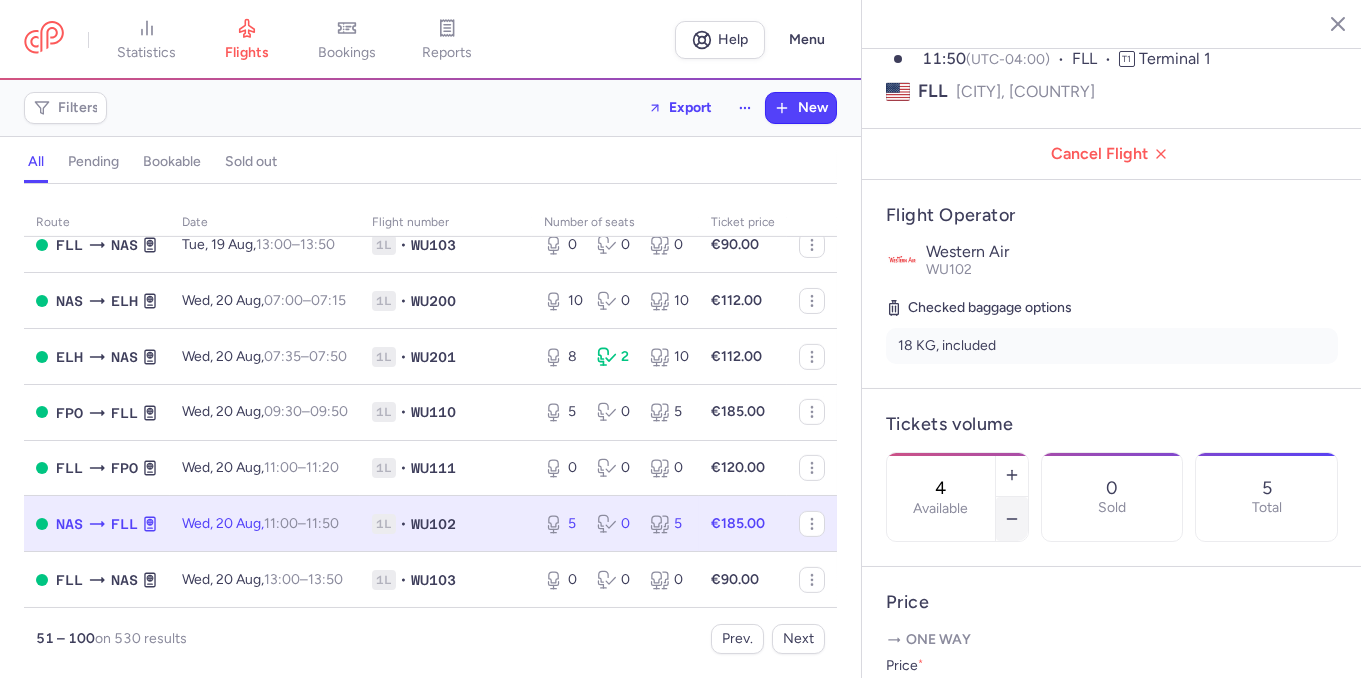 click 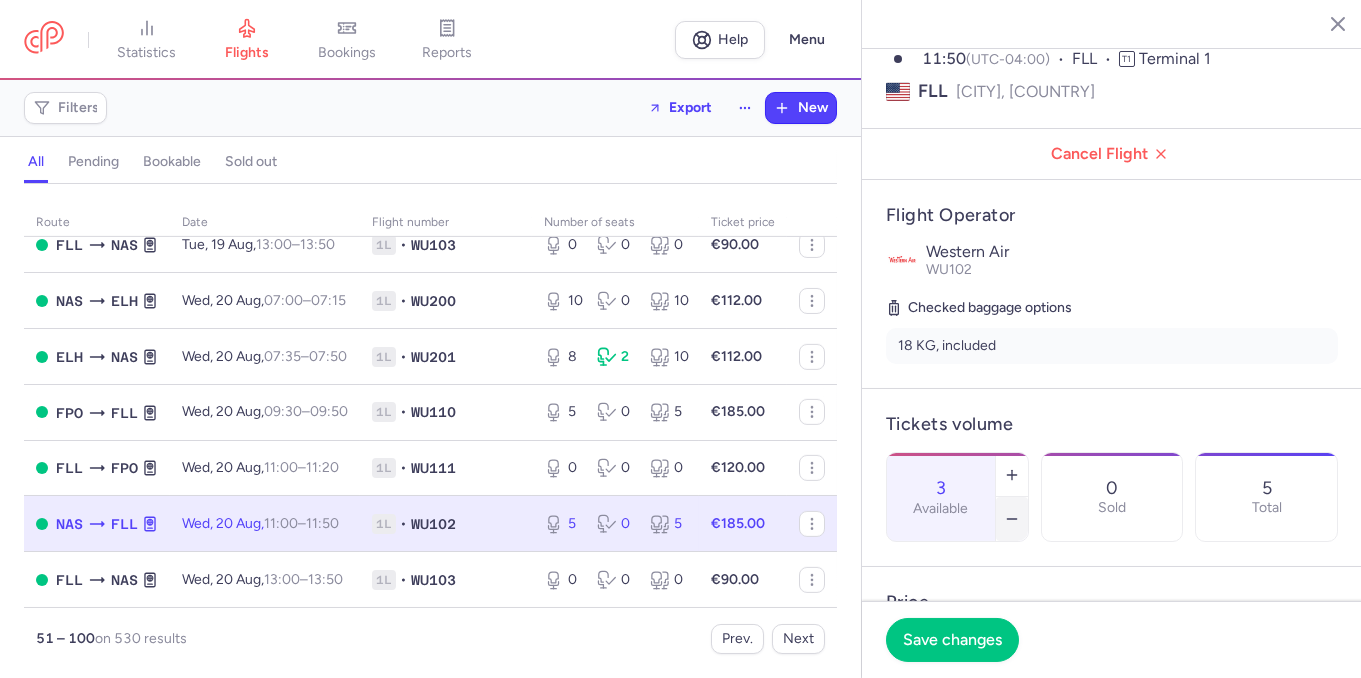 click 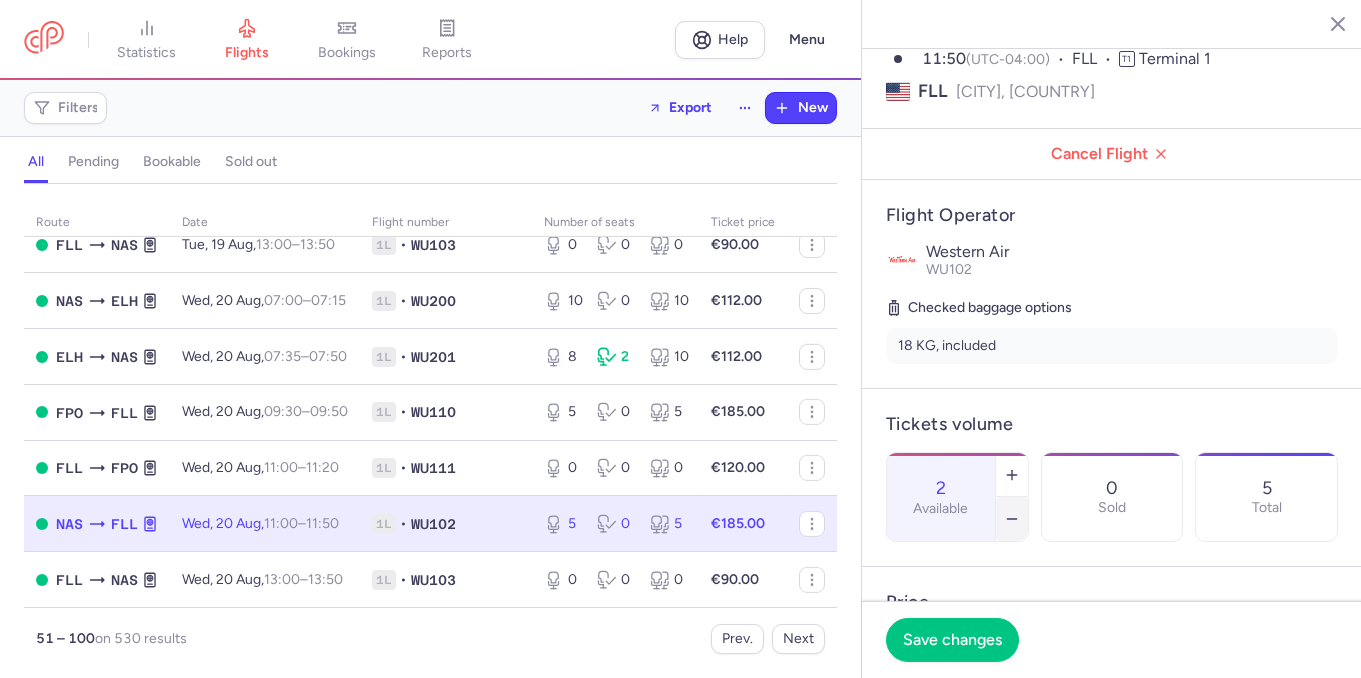 click 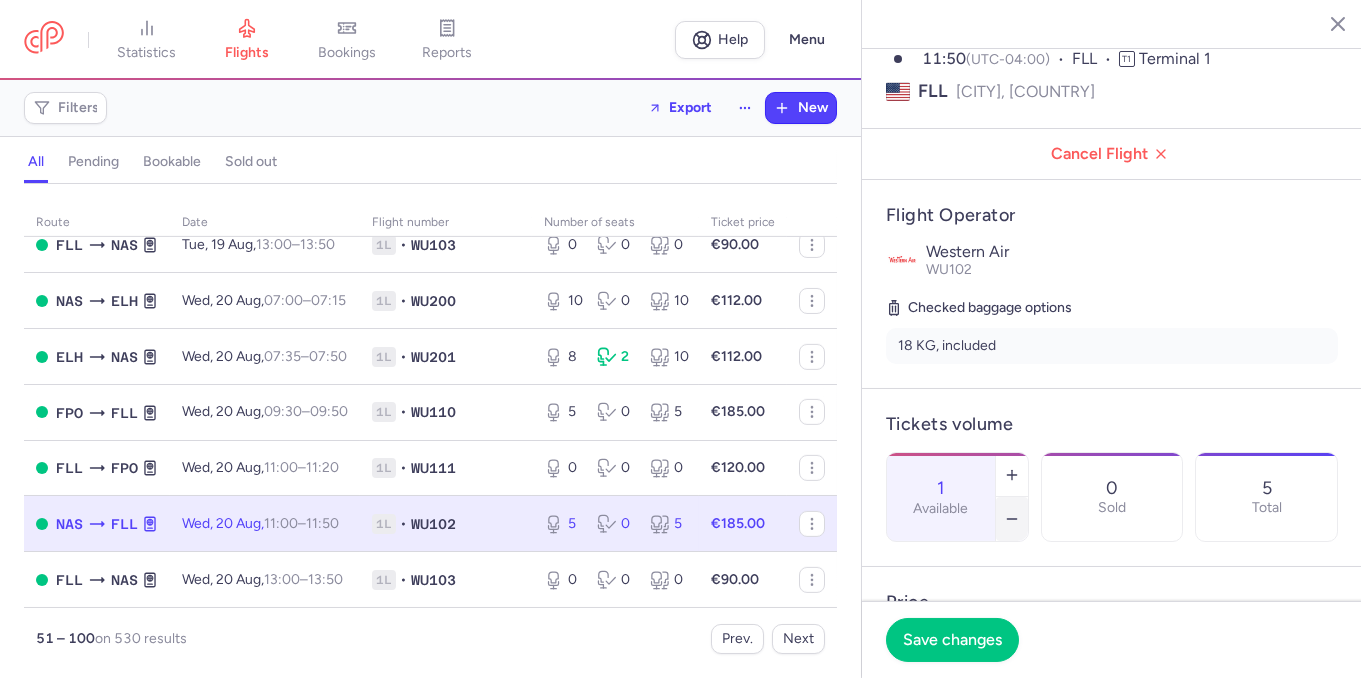 click 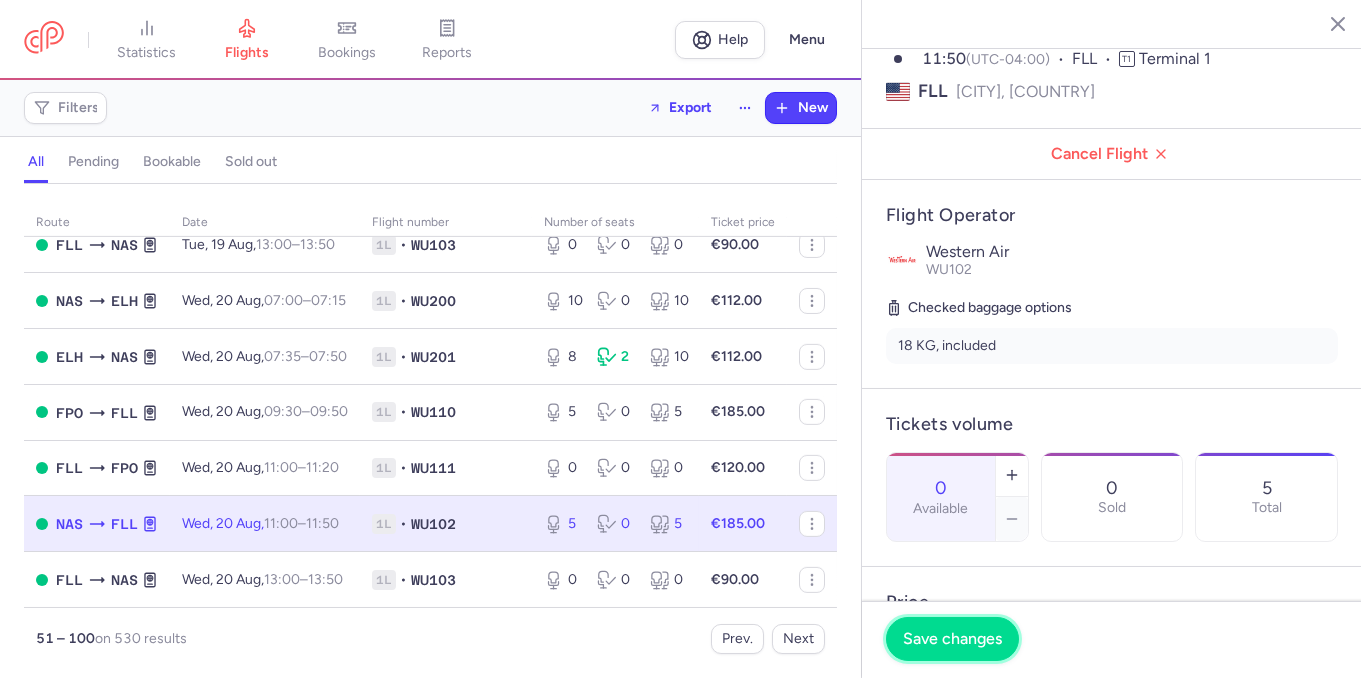 click on "Save changes" at bounding box center [952, 639] 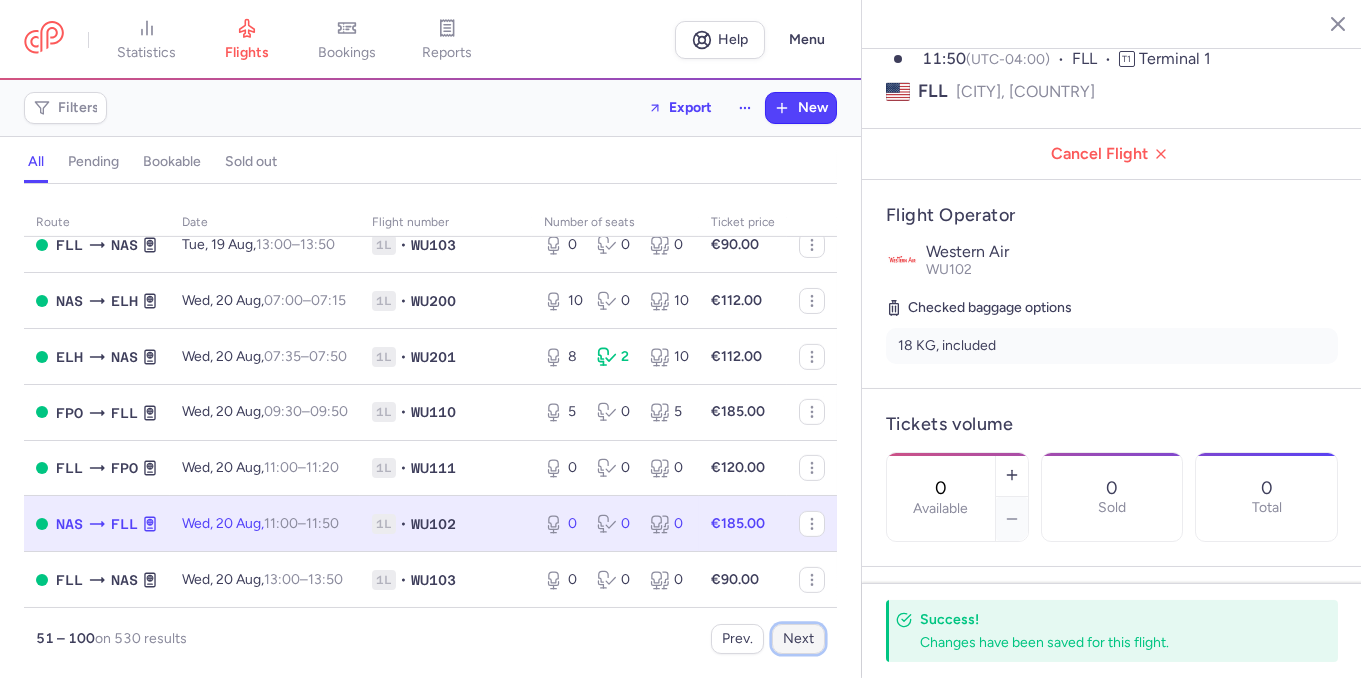 click on "Next" at bounding box center (798, 639) 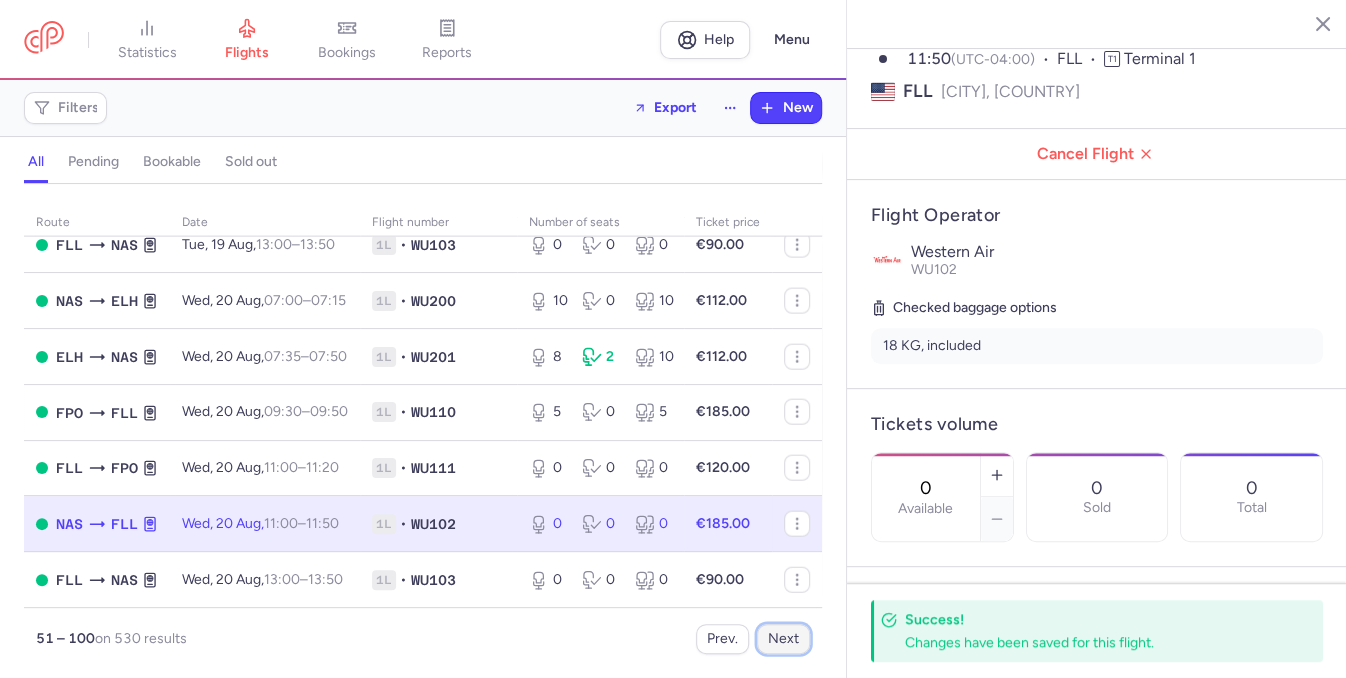 scroll, scrollTop: 0, scrollLeft: 0, axis: both 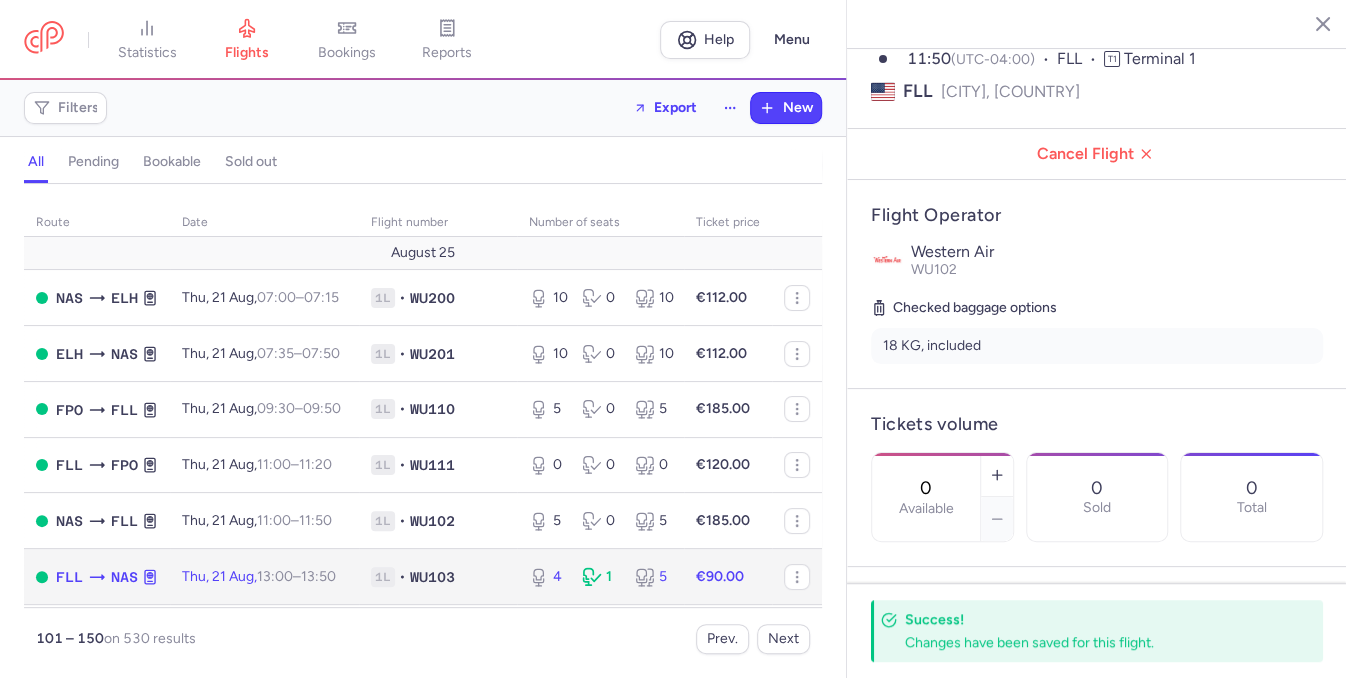 click on "4 1 5" 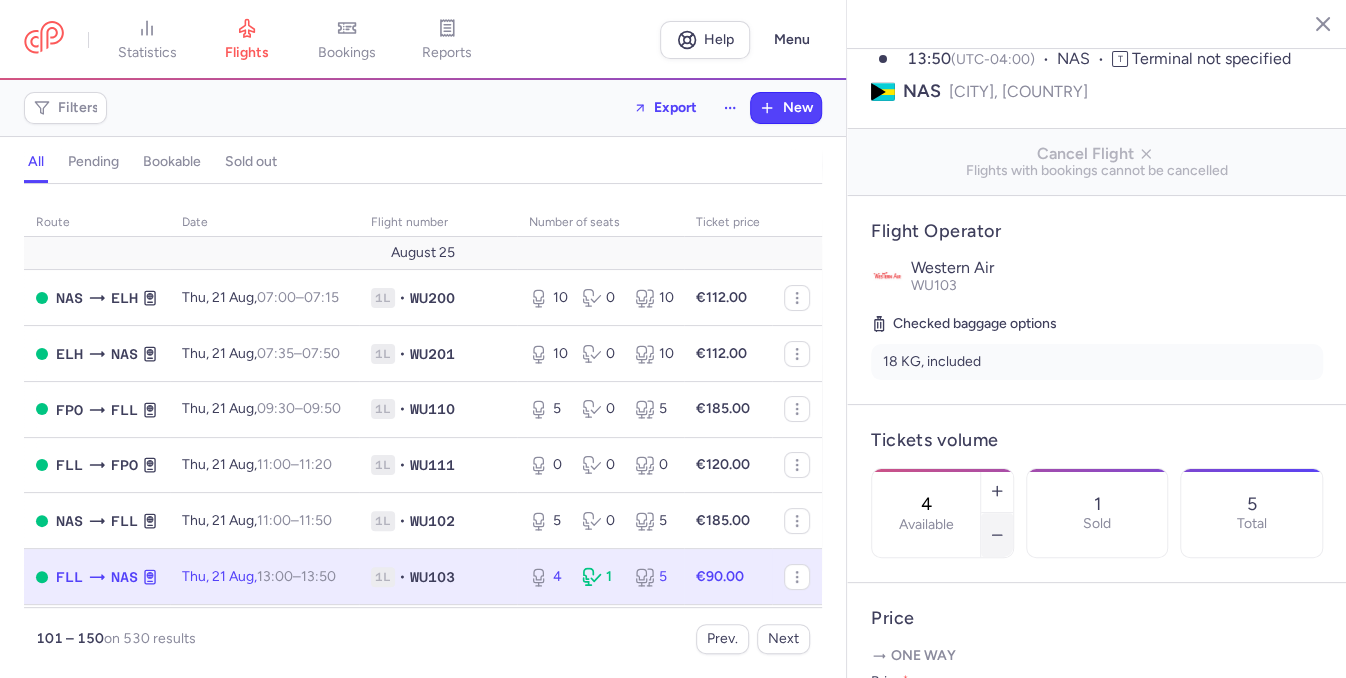 click 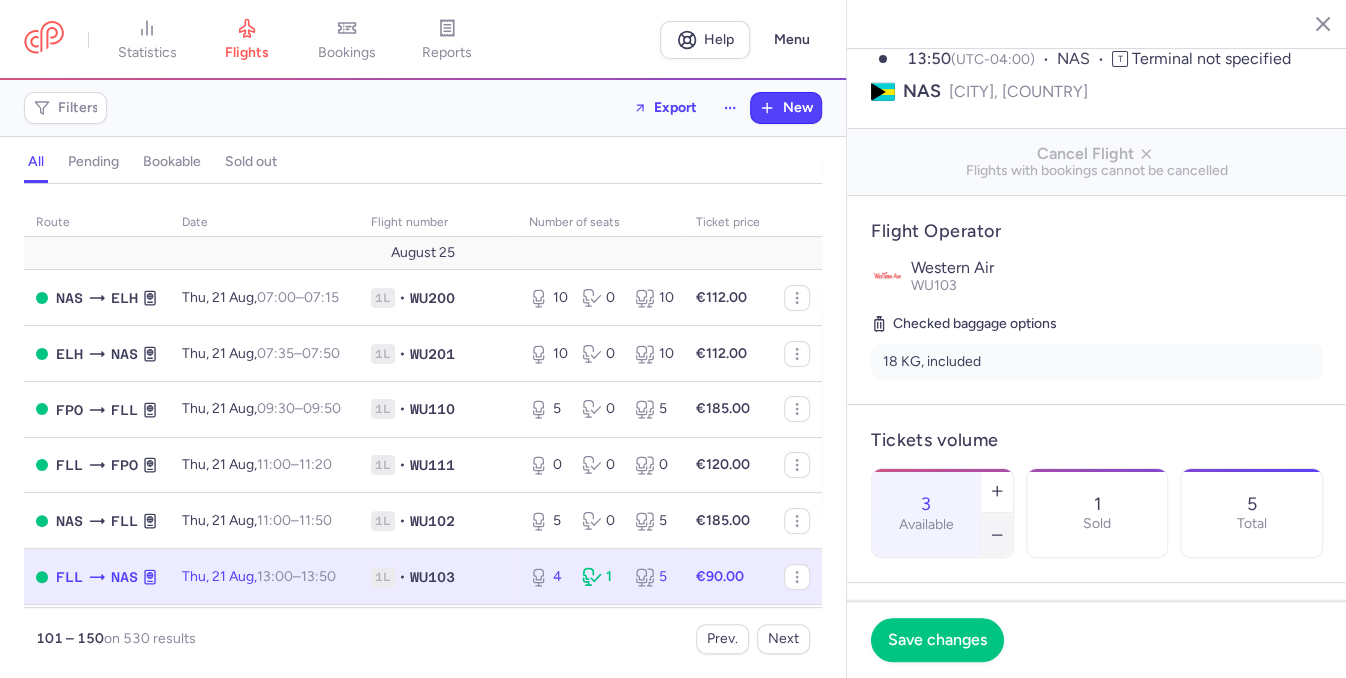 click 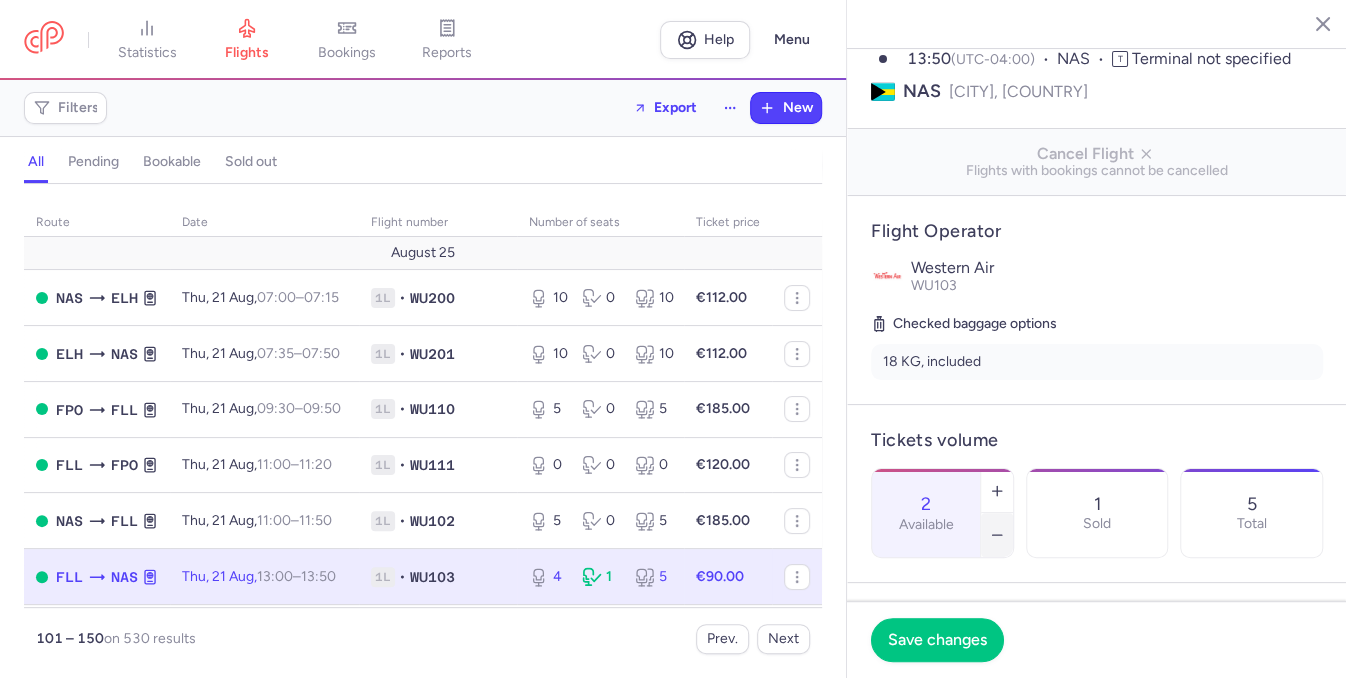 click 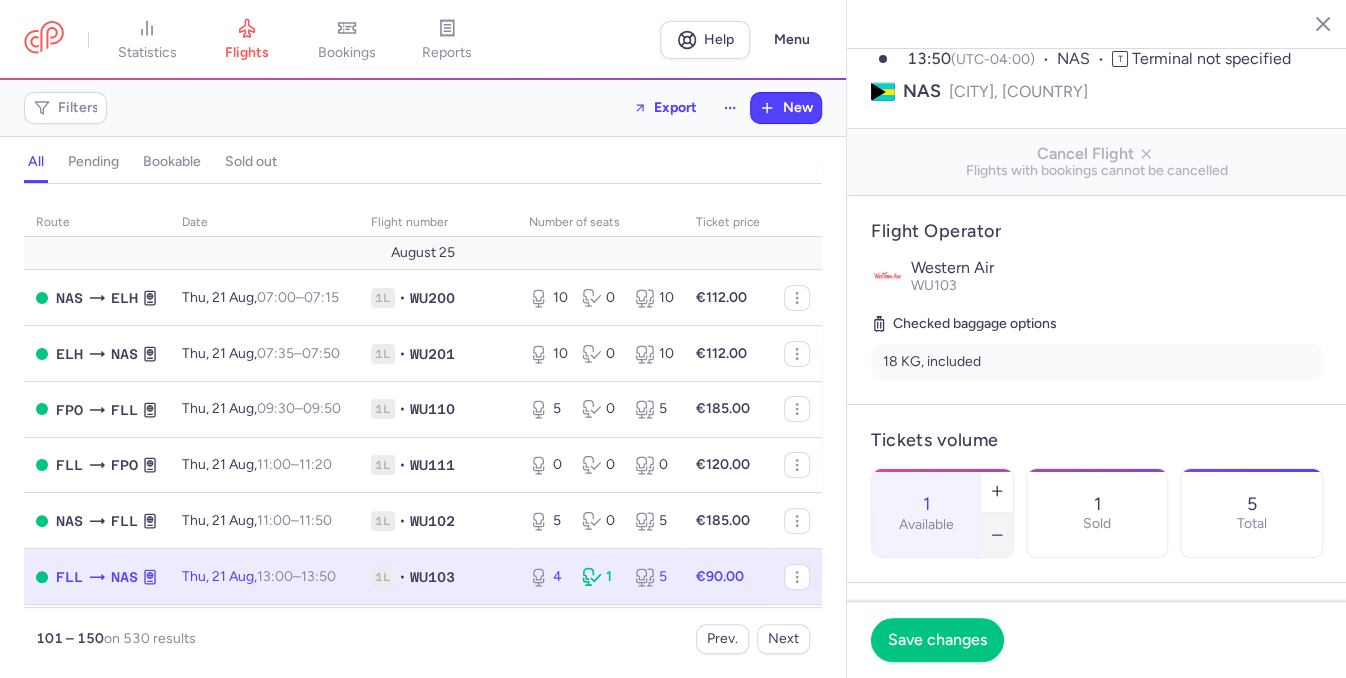 click 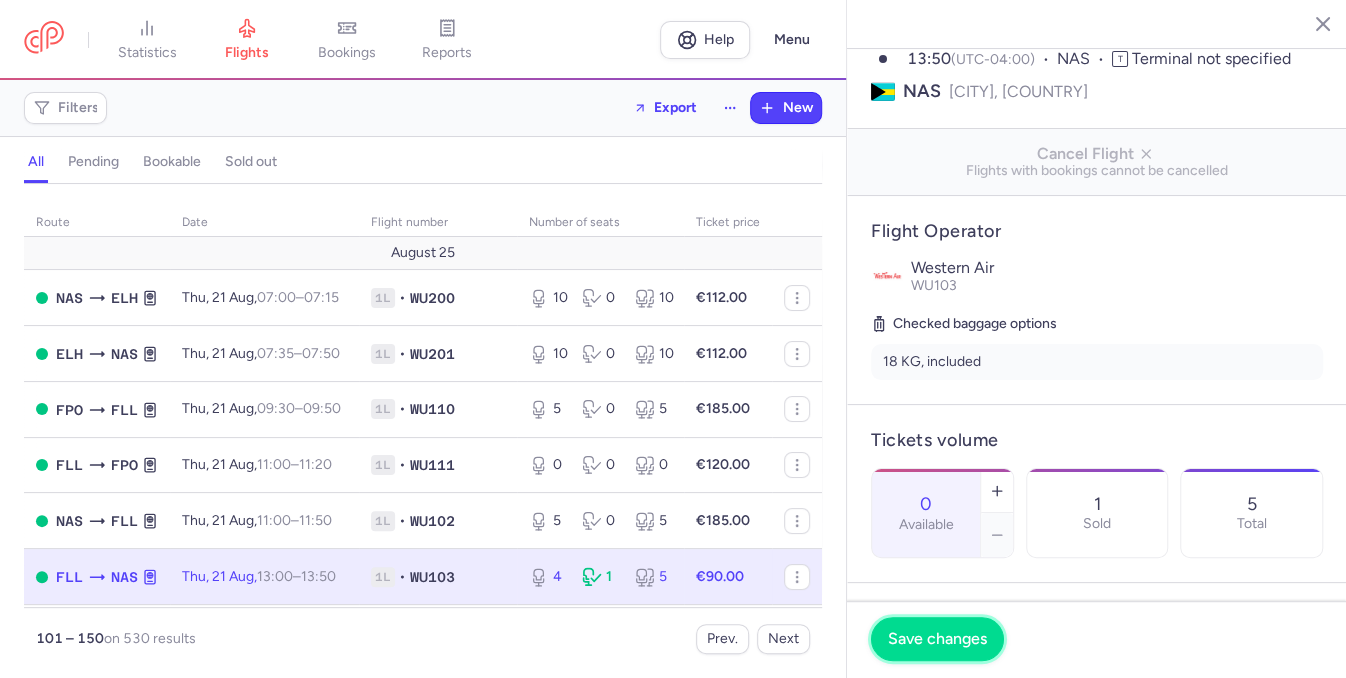 click on "Save changes" at bounding box center (937, 639) 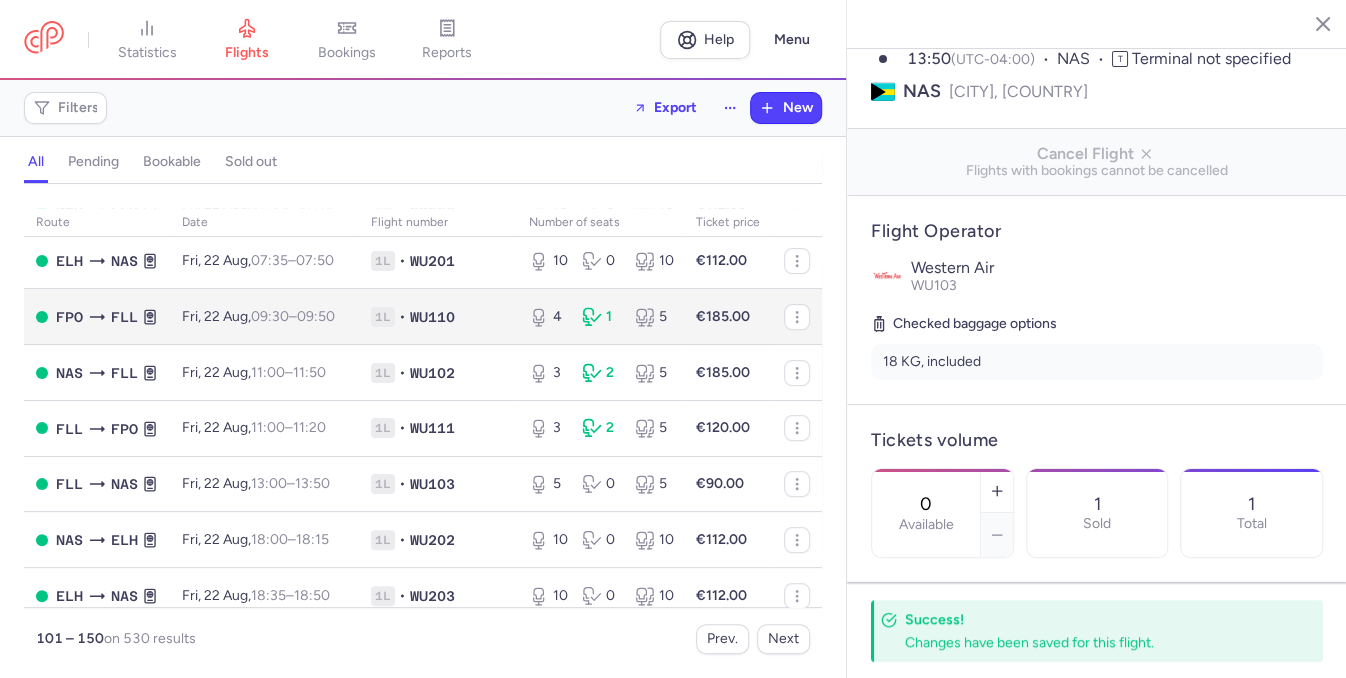 scroll, scrollTop: 458, scrollLeft: 0, axis: vertical 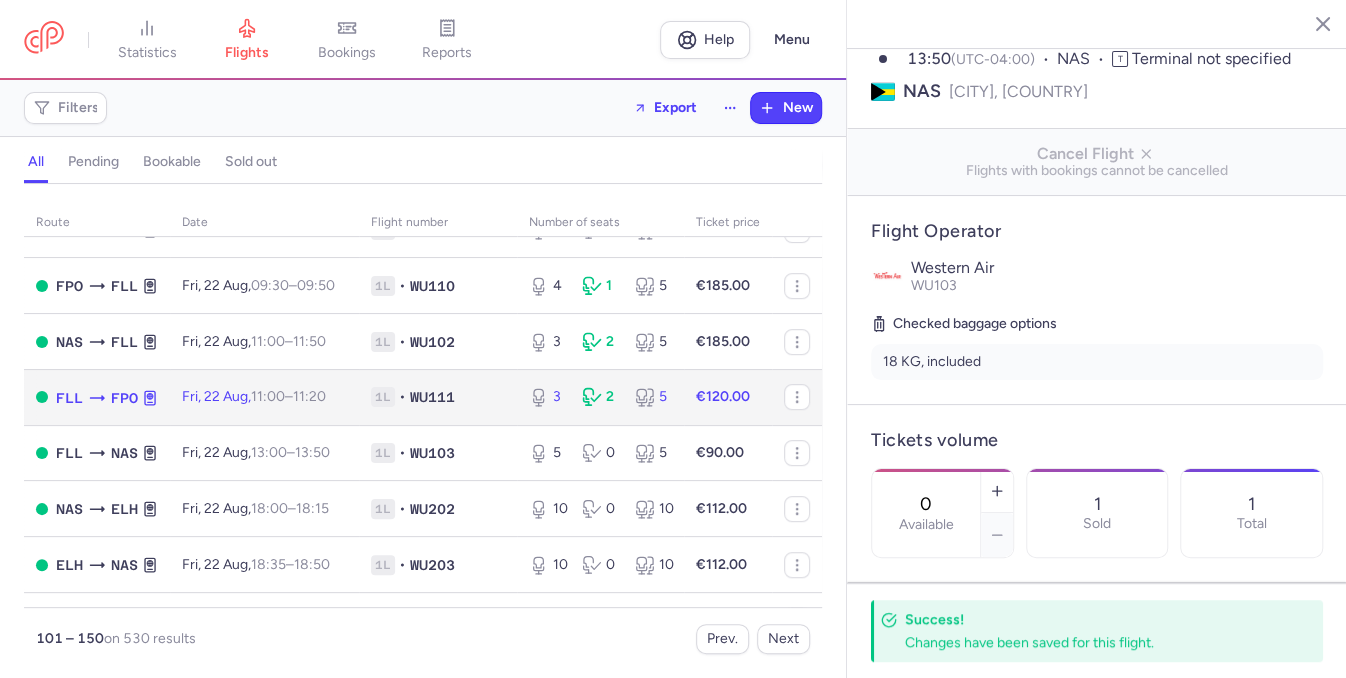 click on "3 2 5" 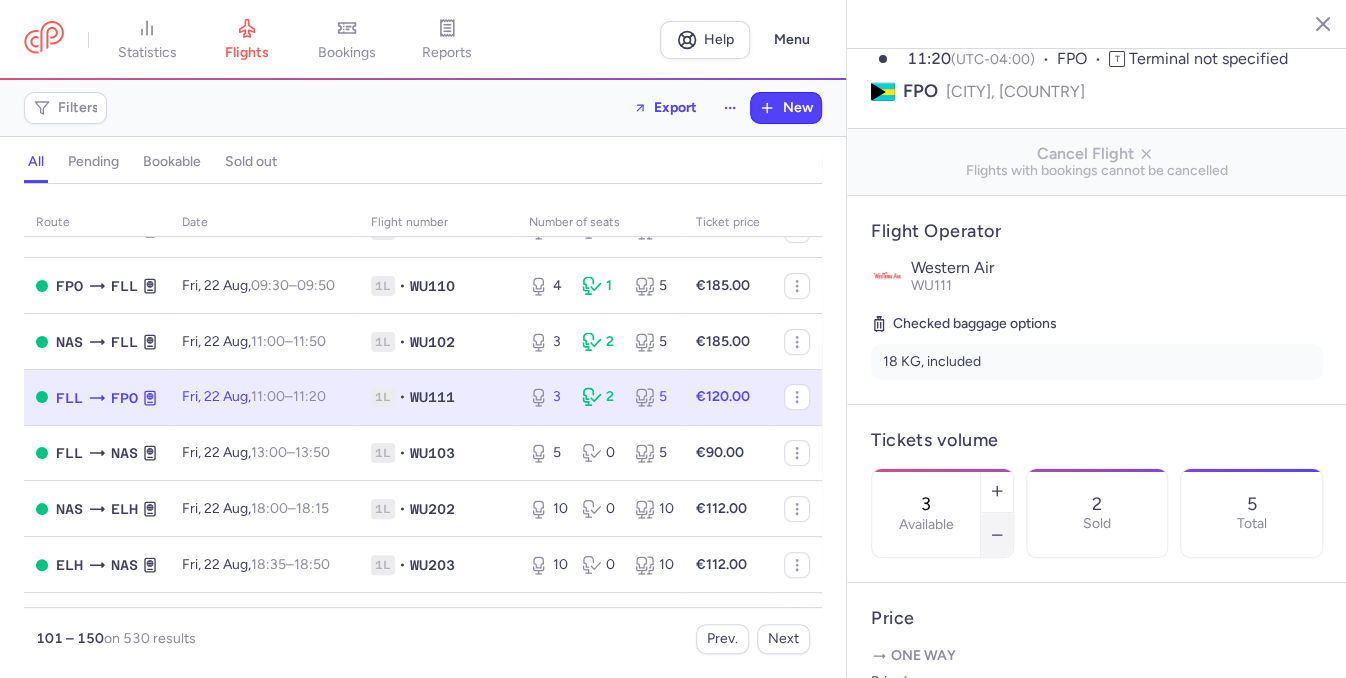 click 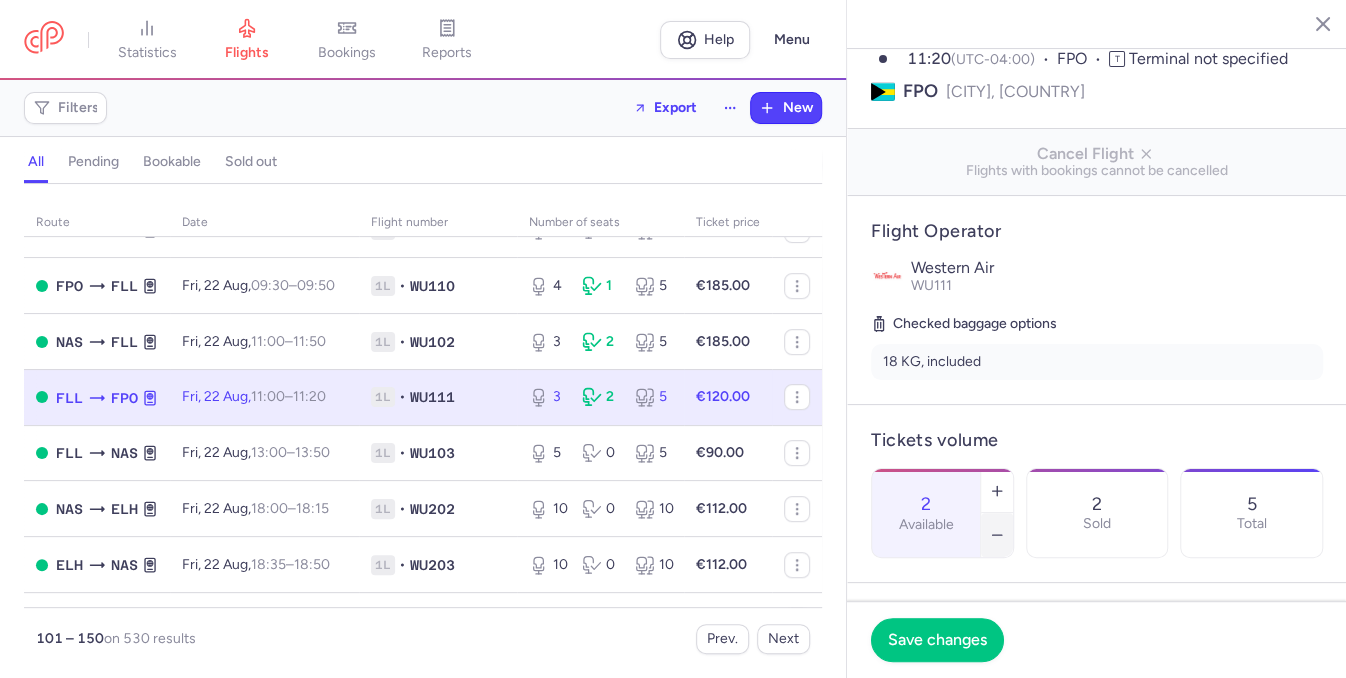 click 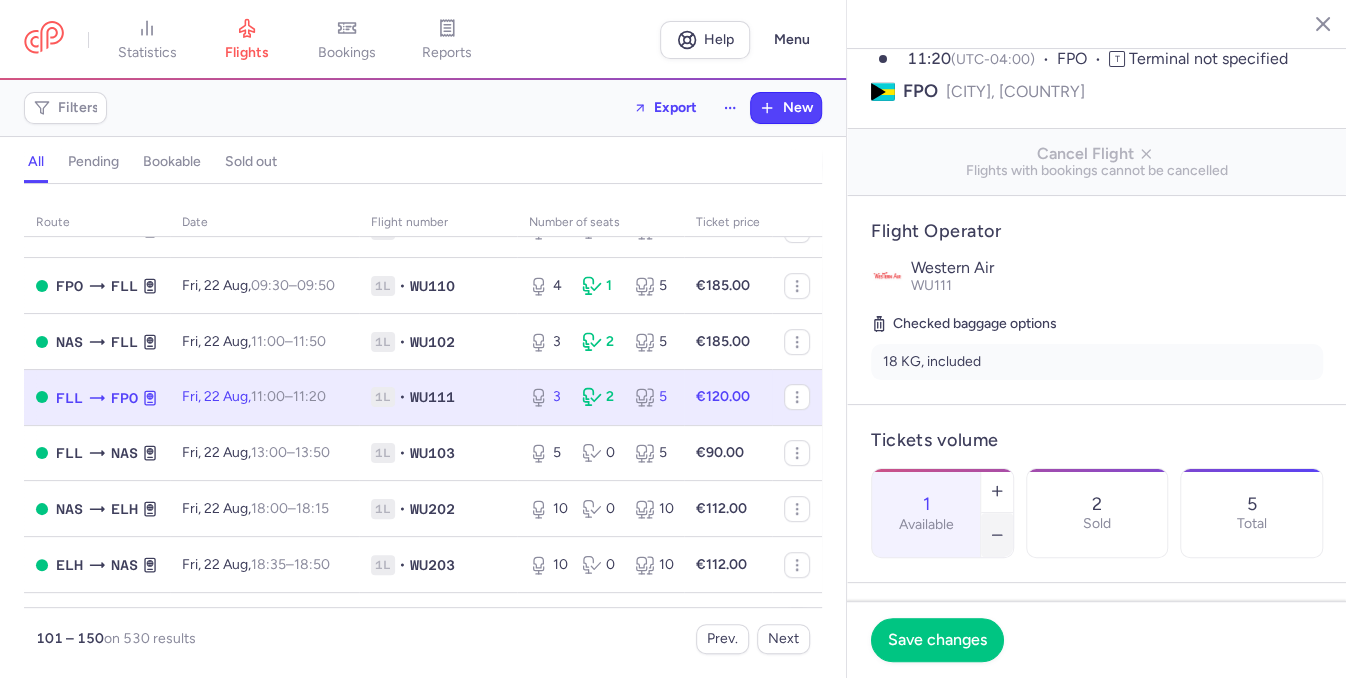 click 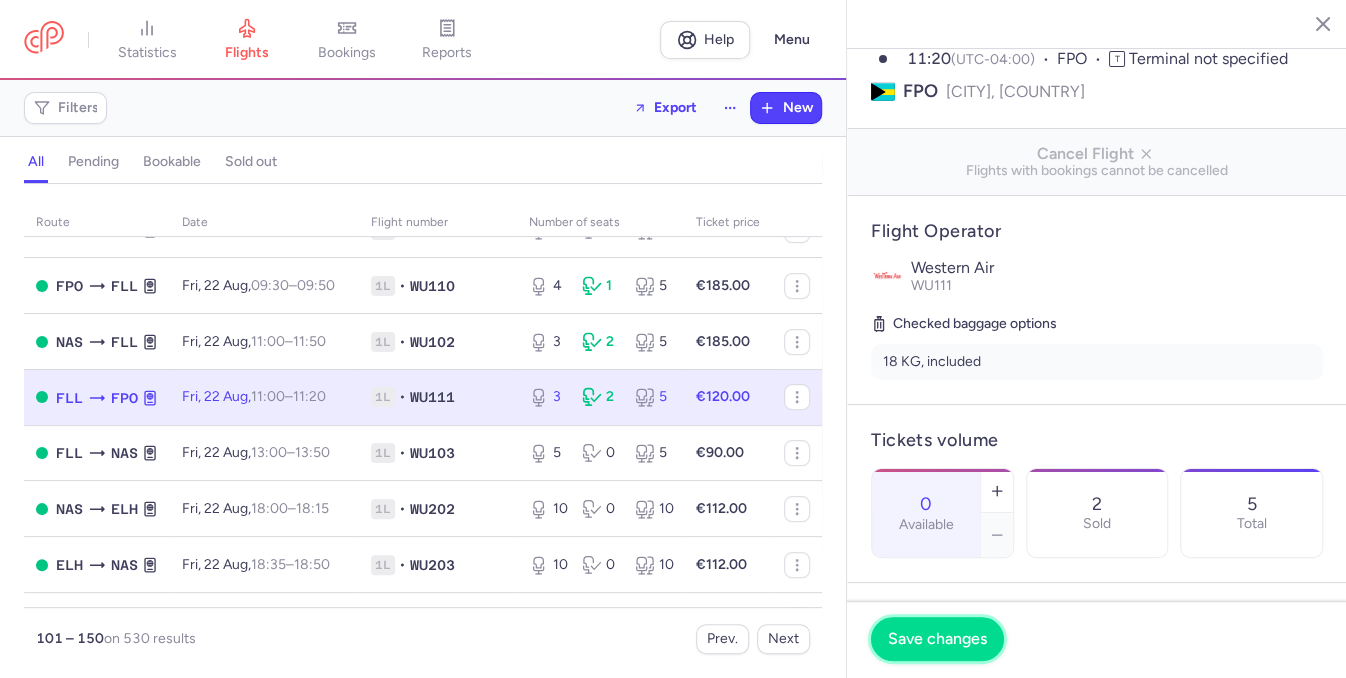 click on "Save changes" at bounding box center [937, 639] 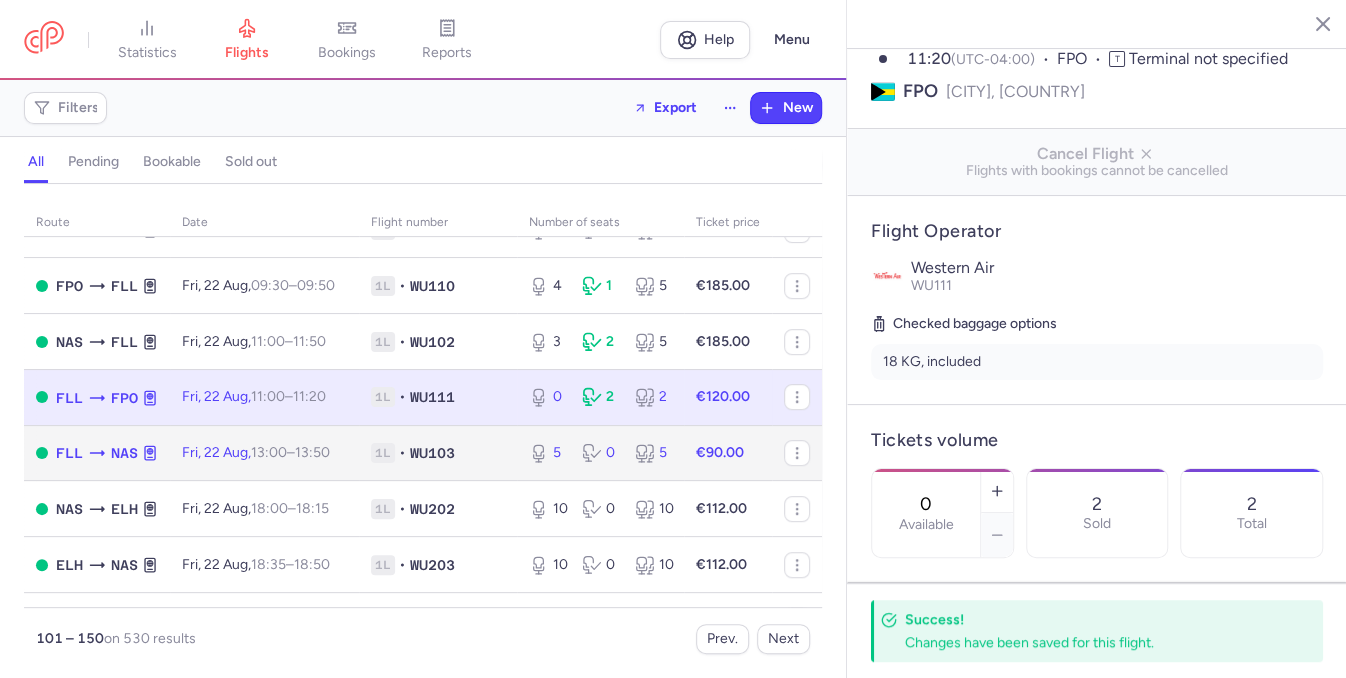 click on "5 0 5" 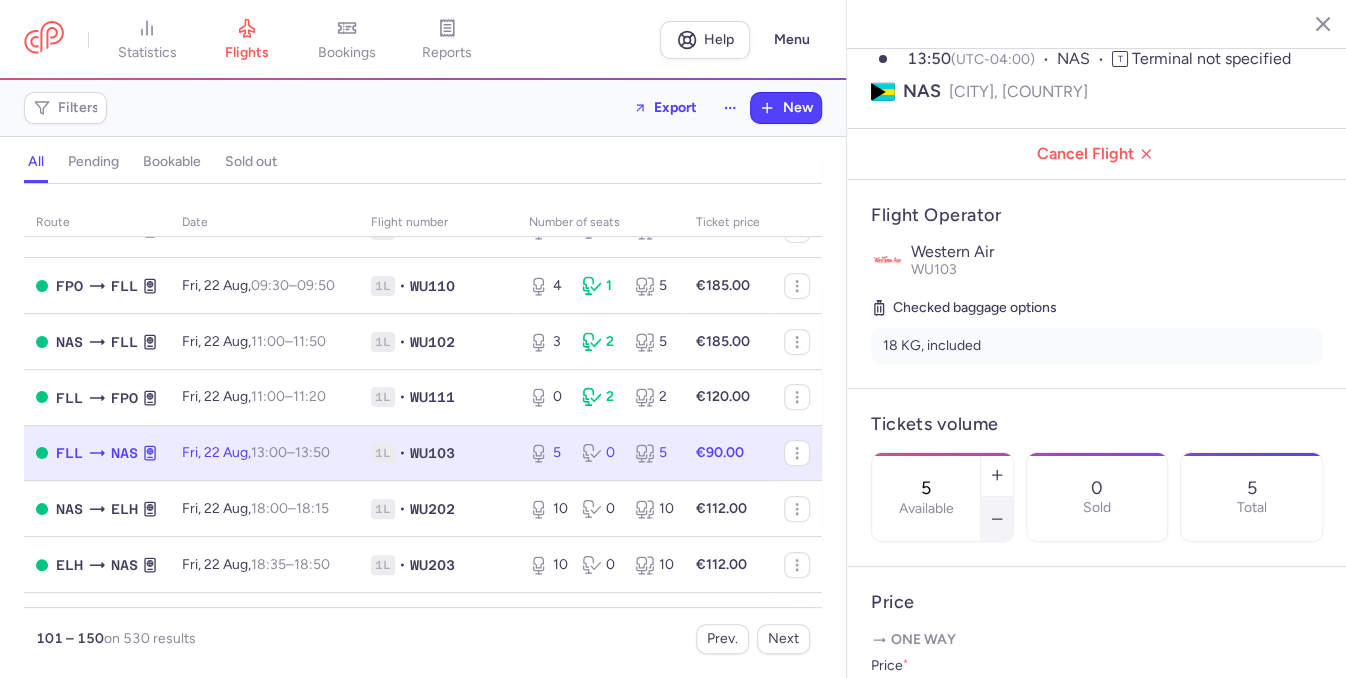 click at bounding box center [997, 519] 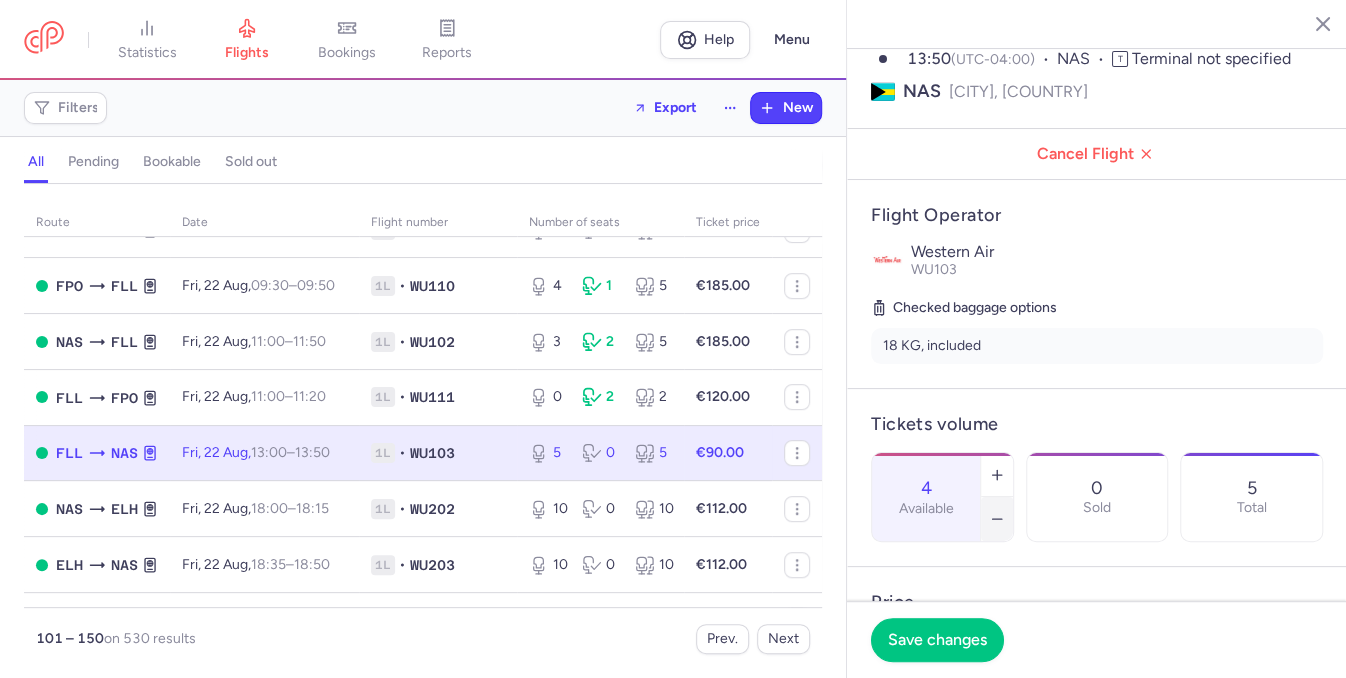 click at bounding box center [997, 519] 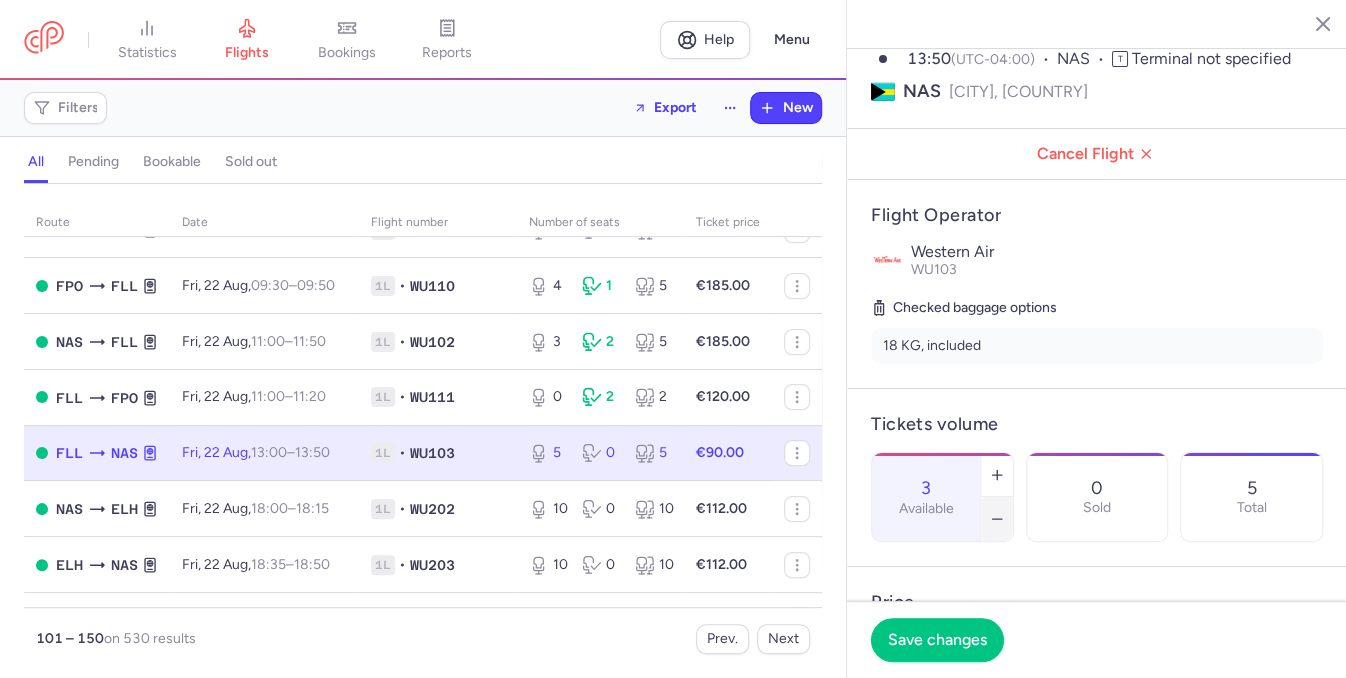 click at bounding box center [997, 519] 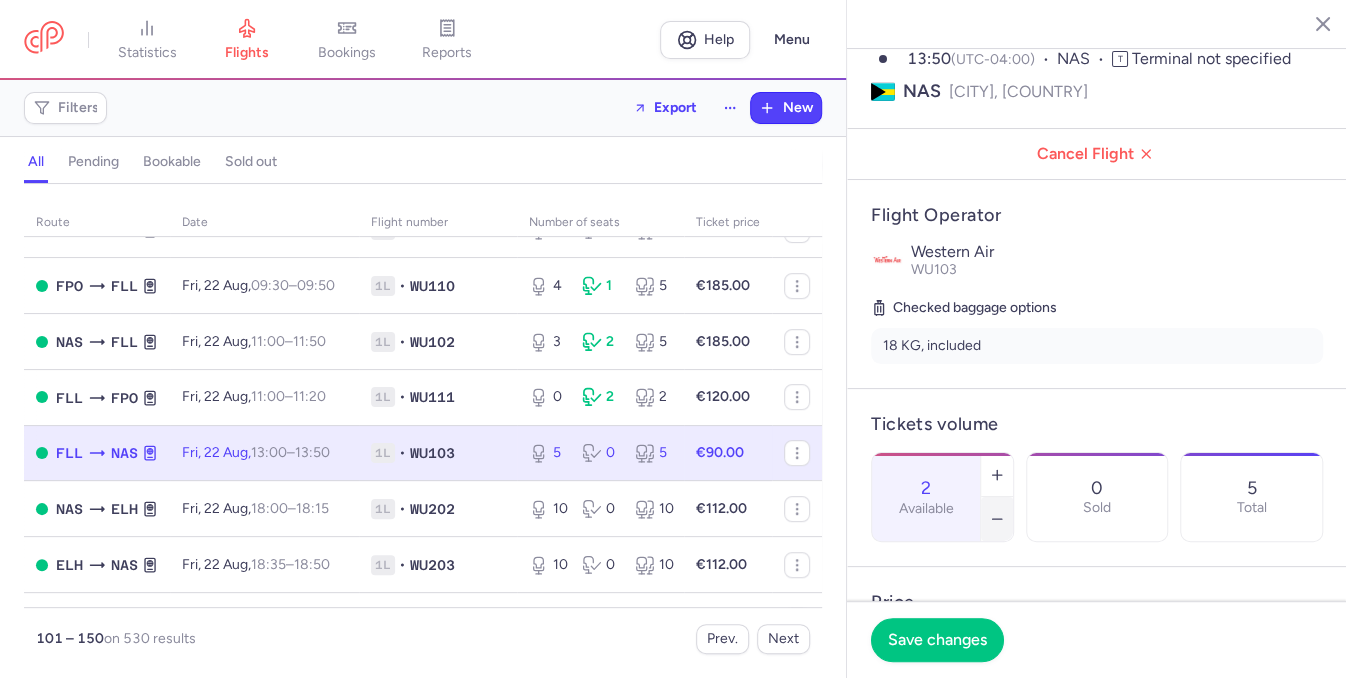 click at bounding box center [997, 519] 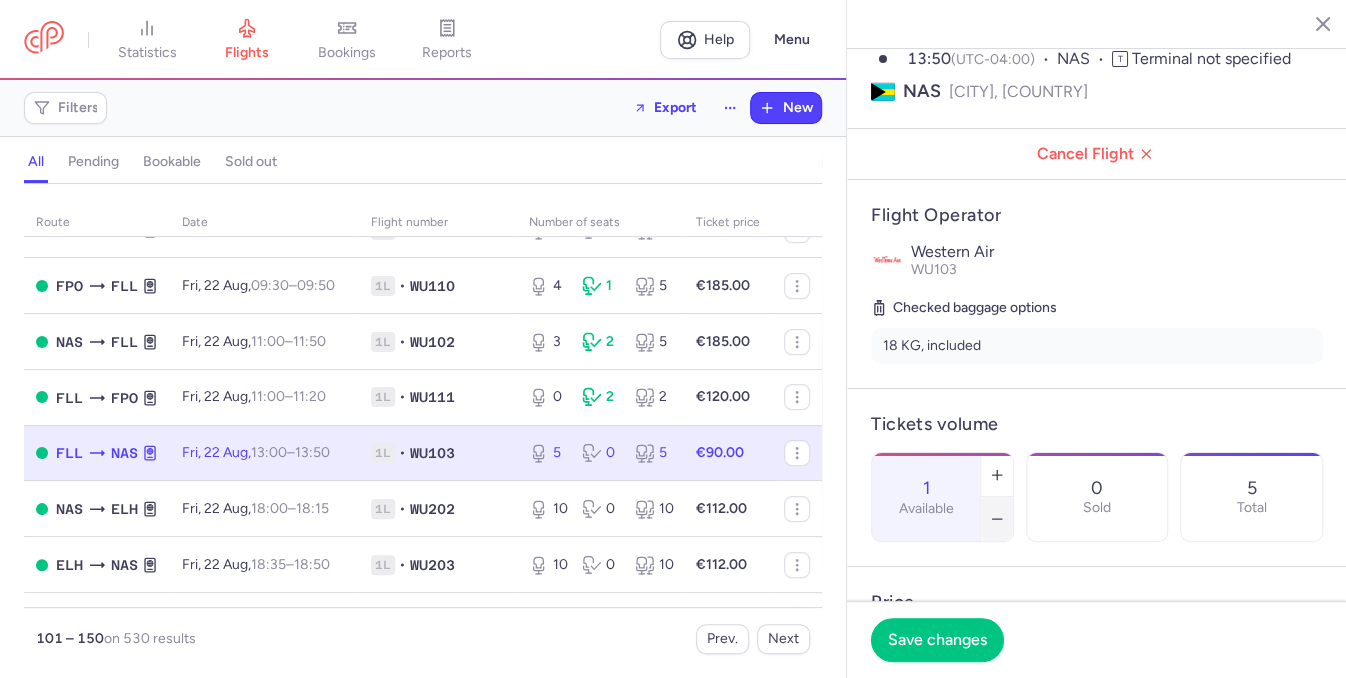 click at bounding box center [997, 519] 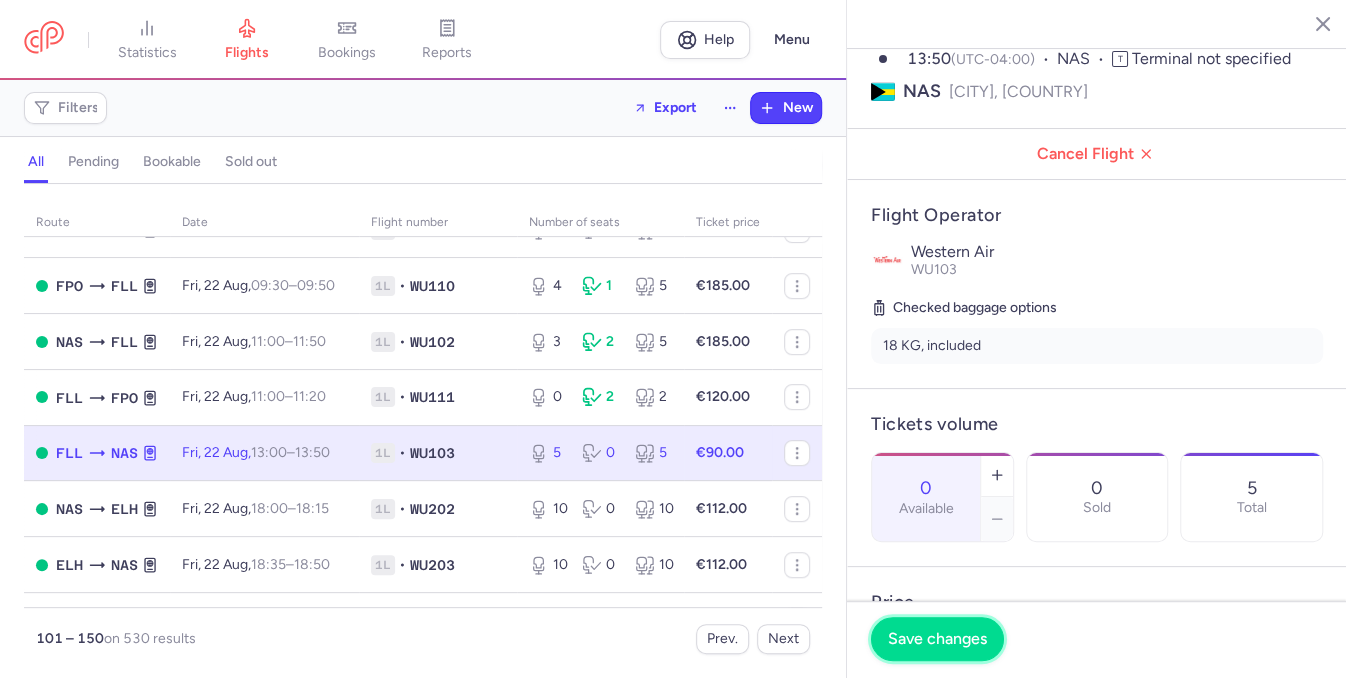 click on "Save changes" at bounding box center (937, 639) 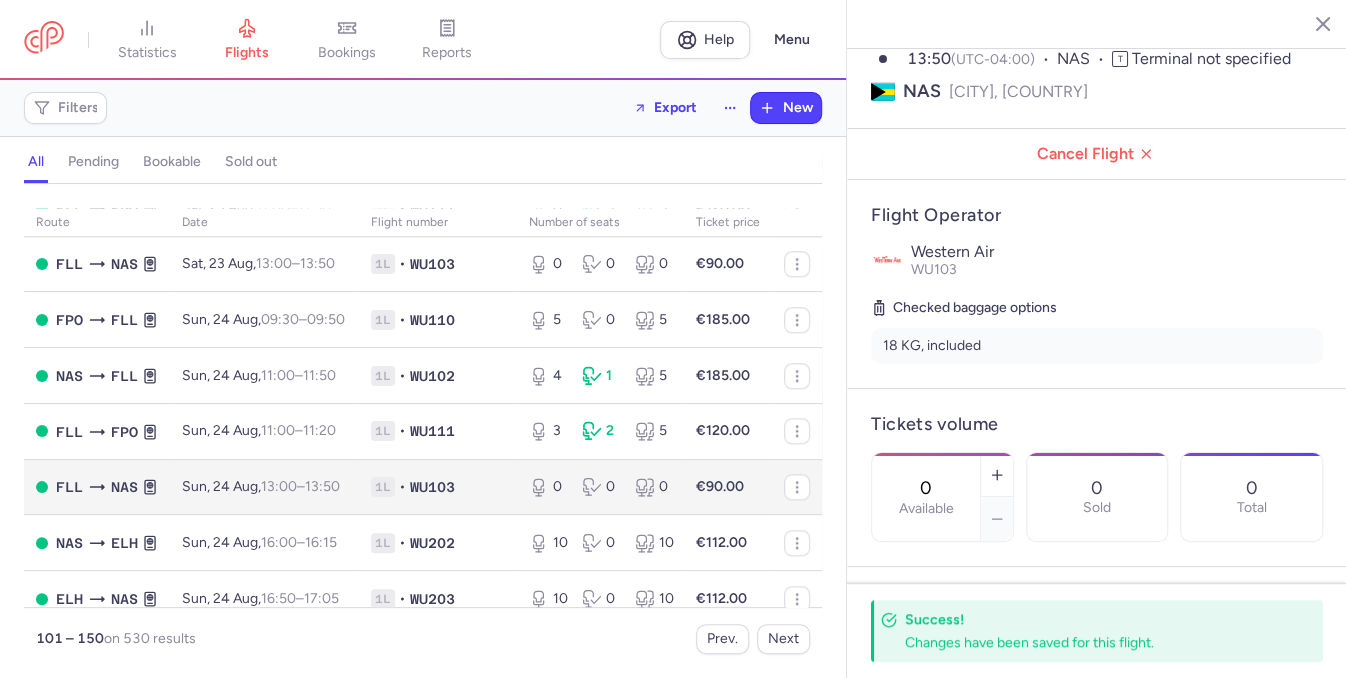 scroll, scrollTop: 1144, scrollLeft: 0, axis: vertical 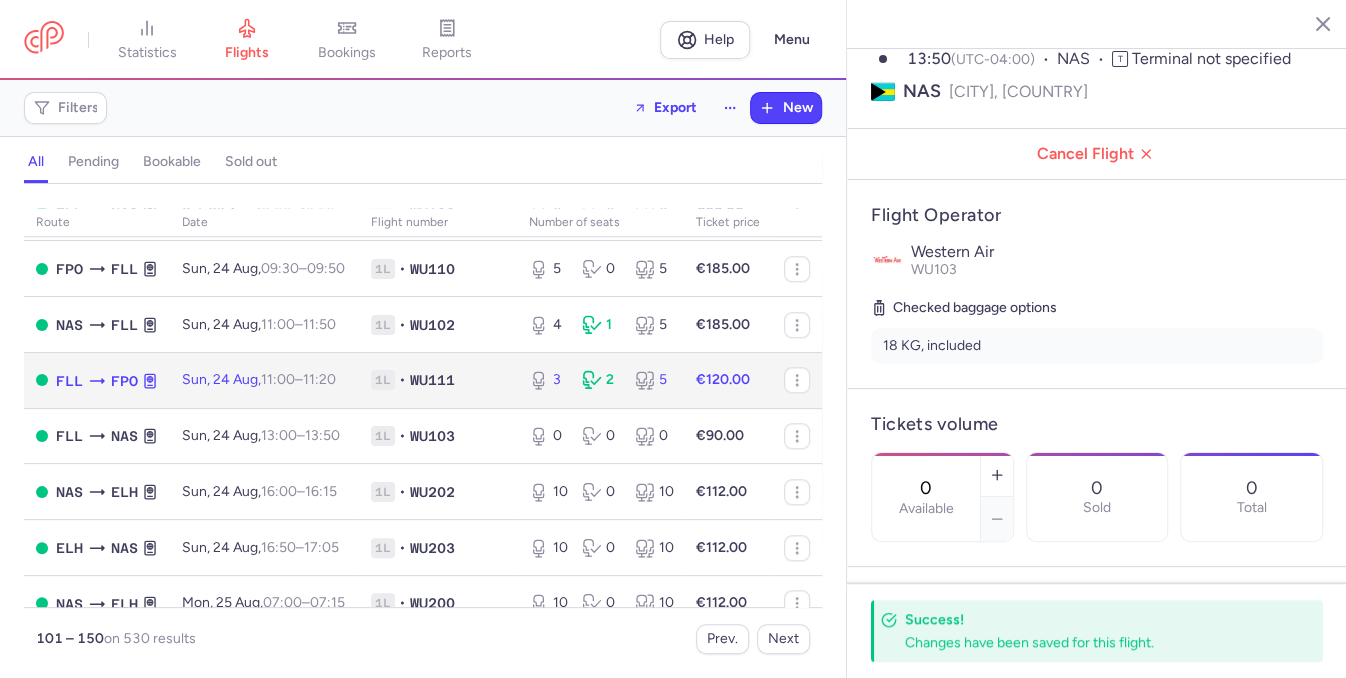 click on "1L • WU111" 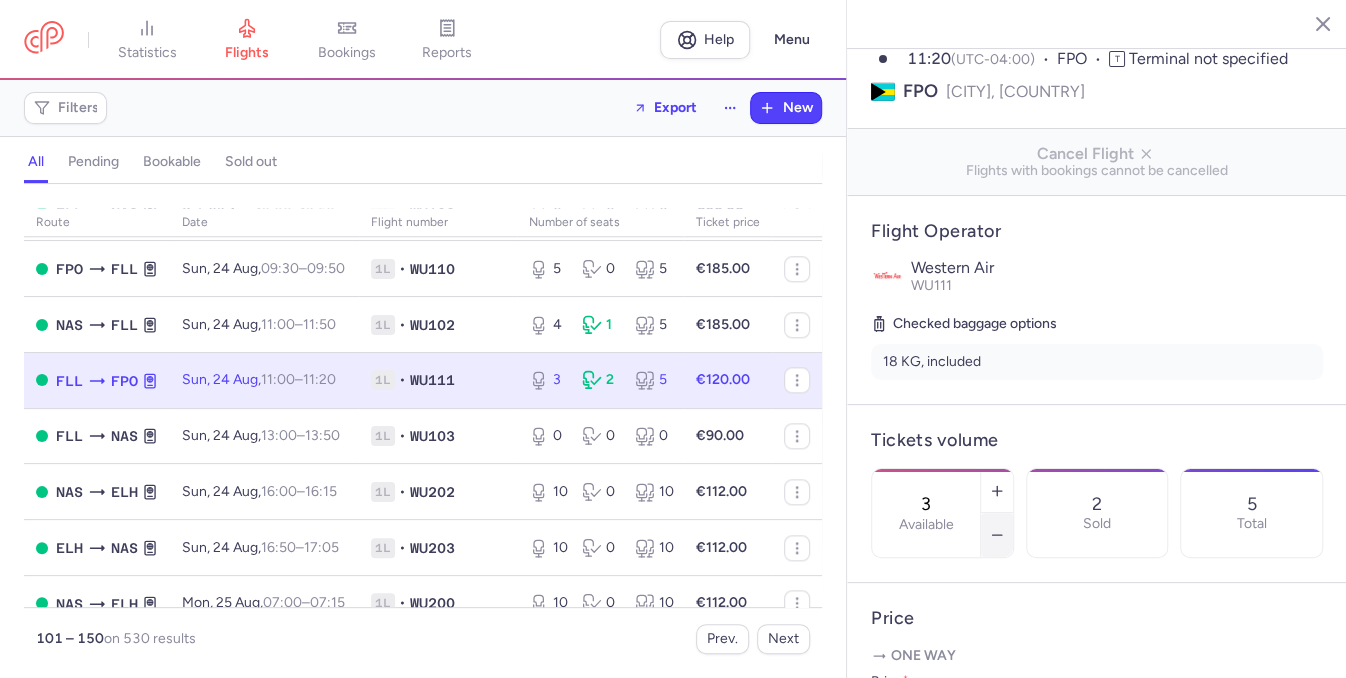click 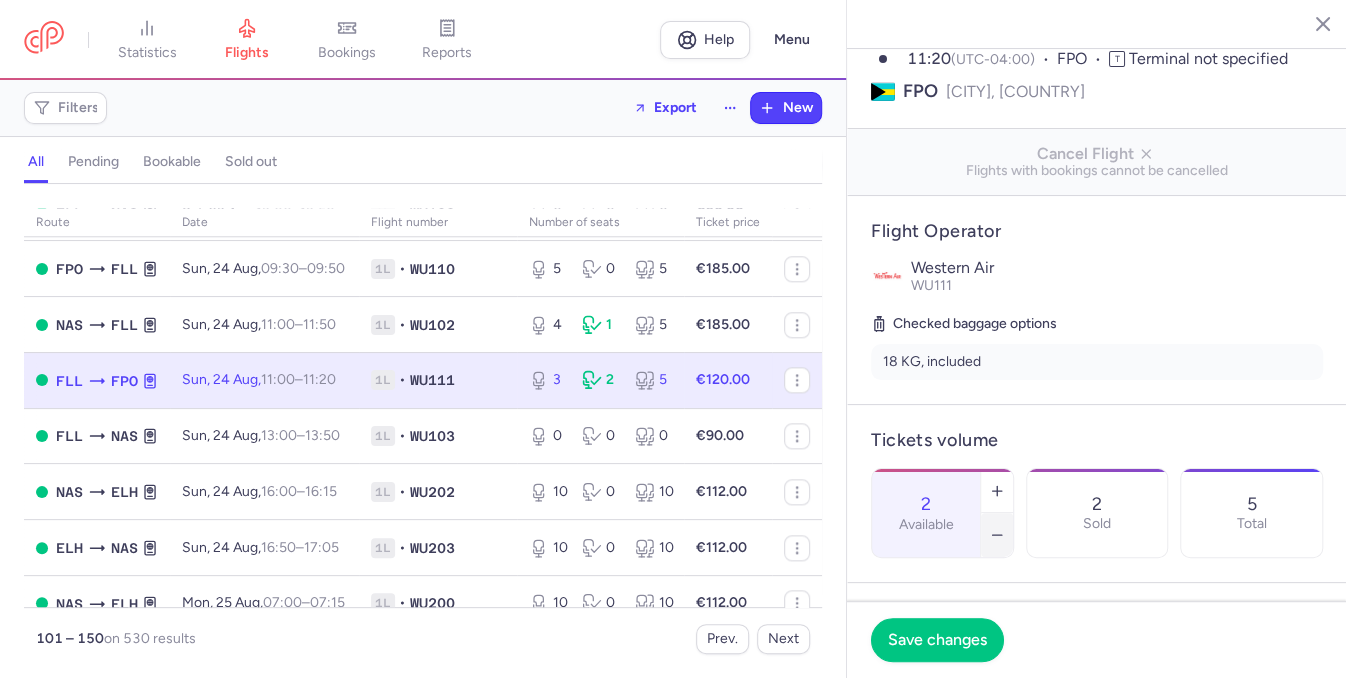click 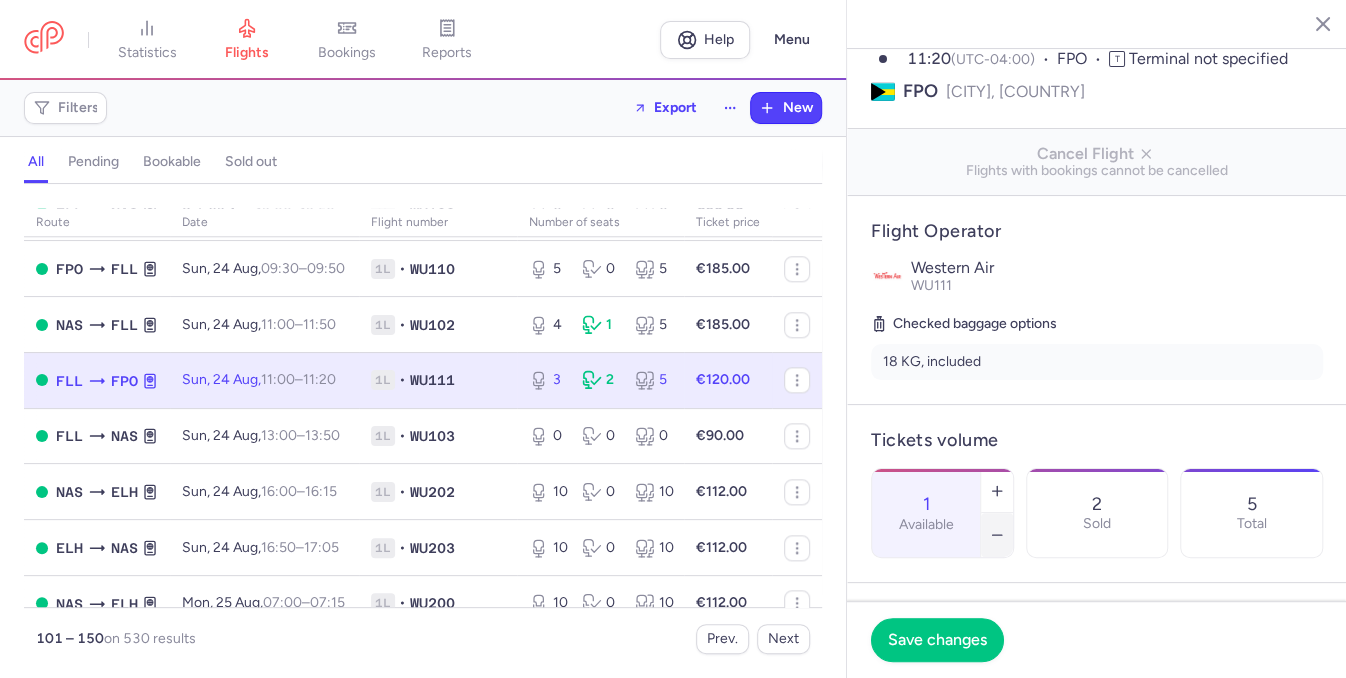 click 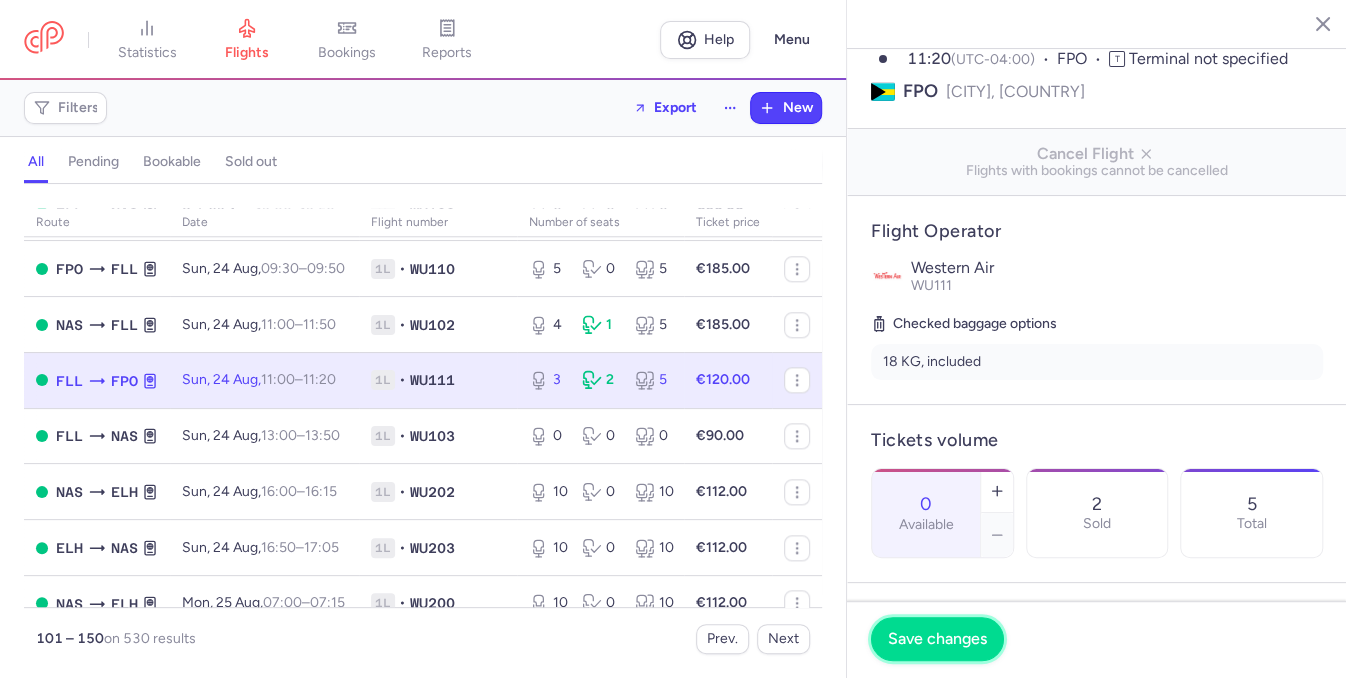 click on "Save changes" at bounding box center (937, 639) 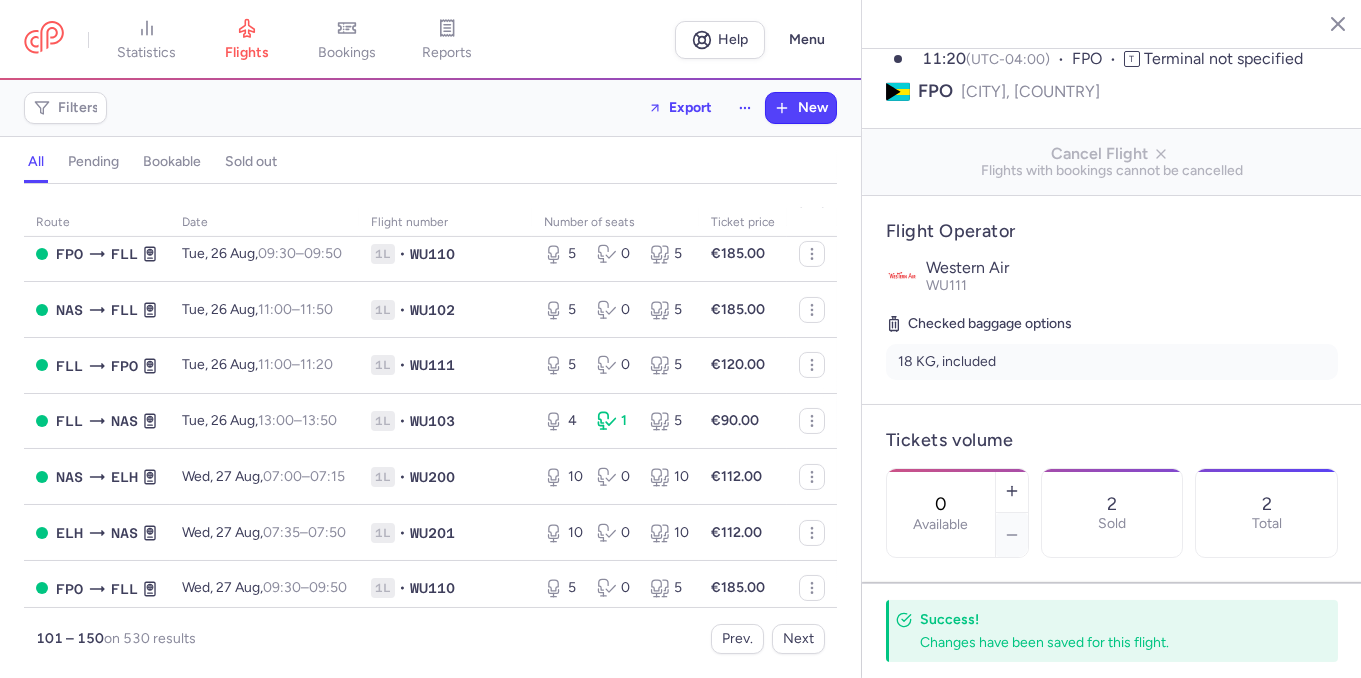 scroll, scrollTop: 1830, scrollLeft: 0, axis: vertical 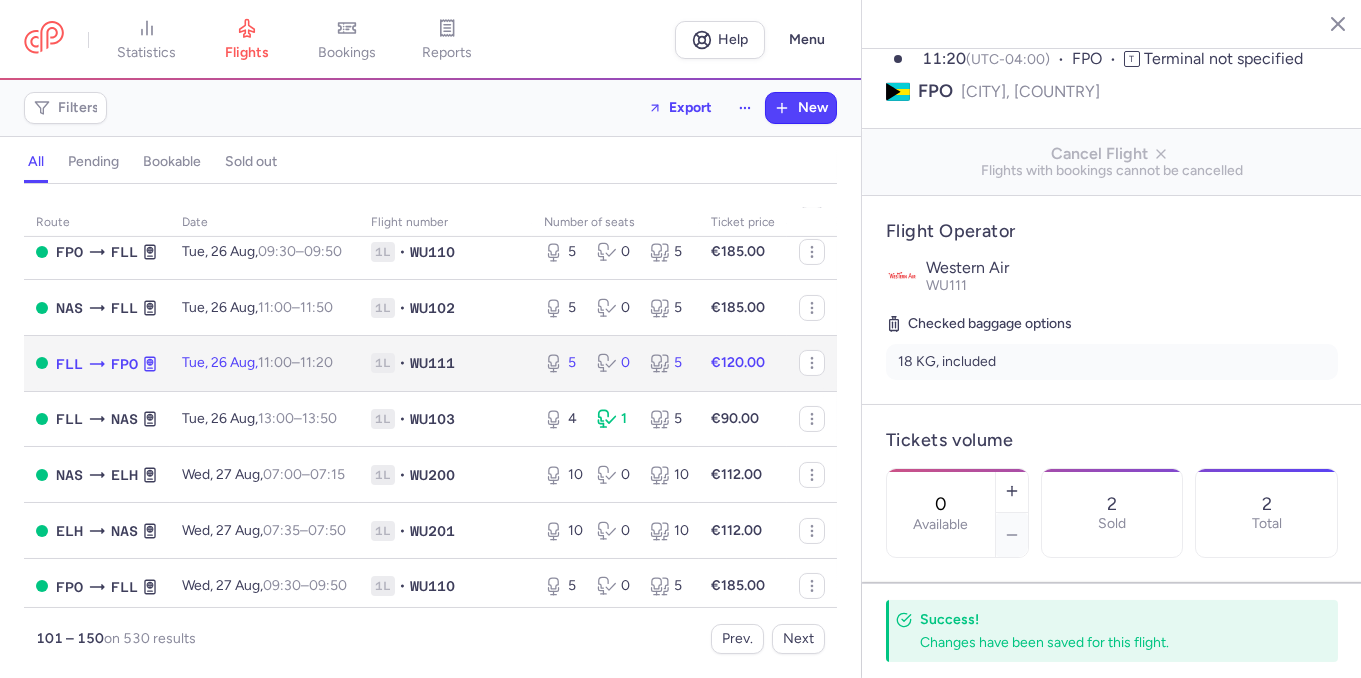 click on "5 0 5" 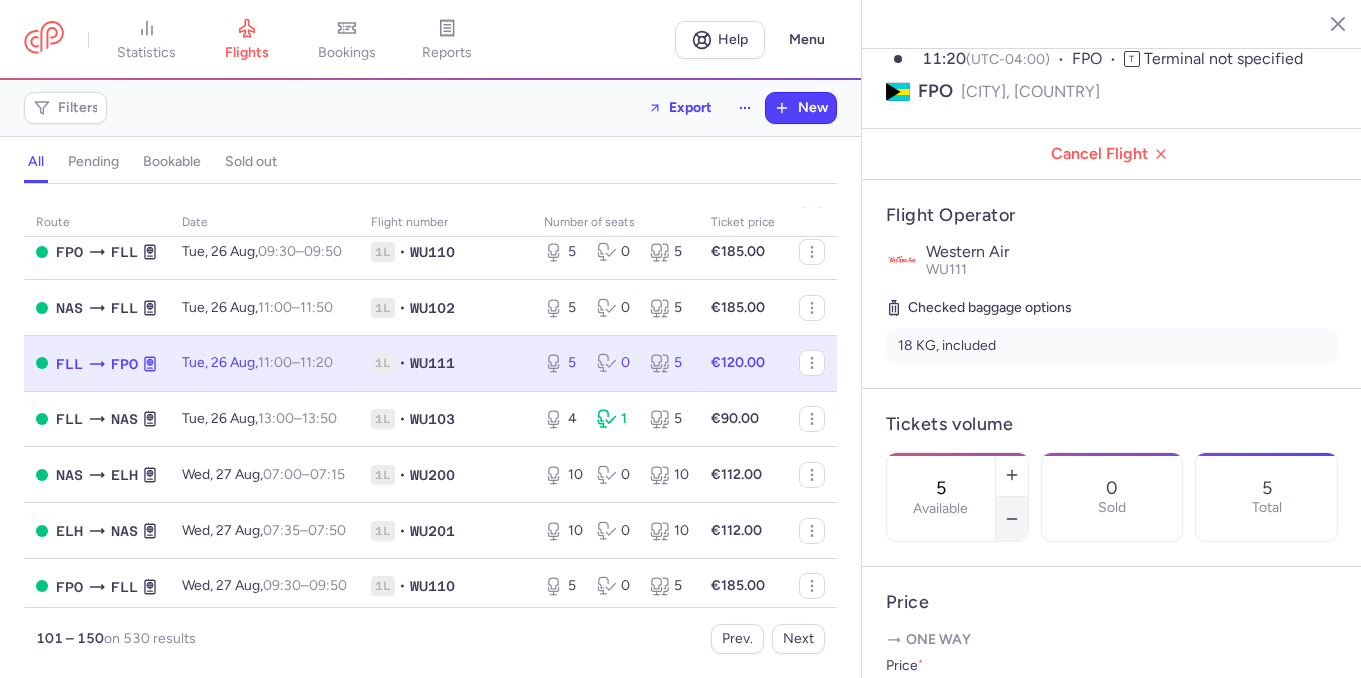 click at bounding box center [1012, 519] 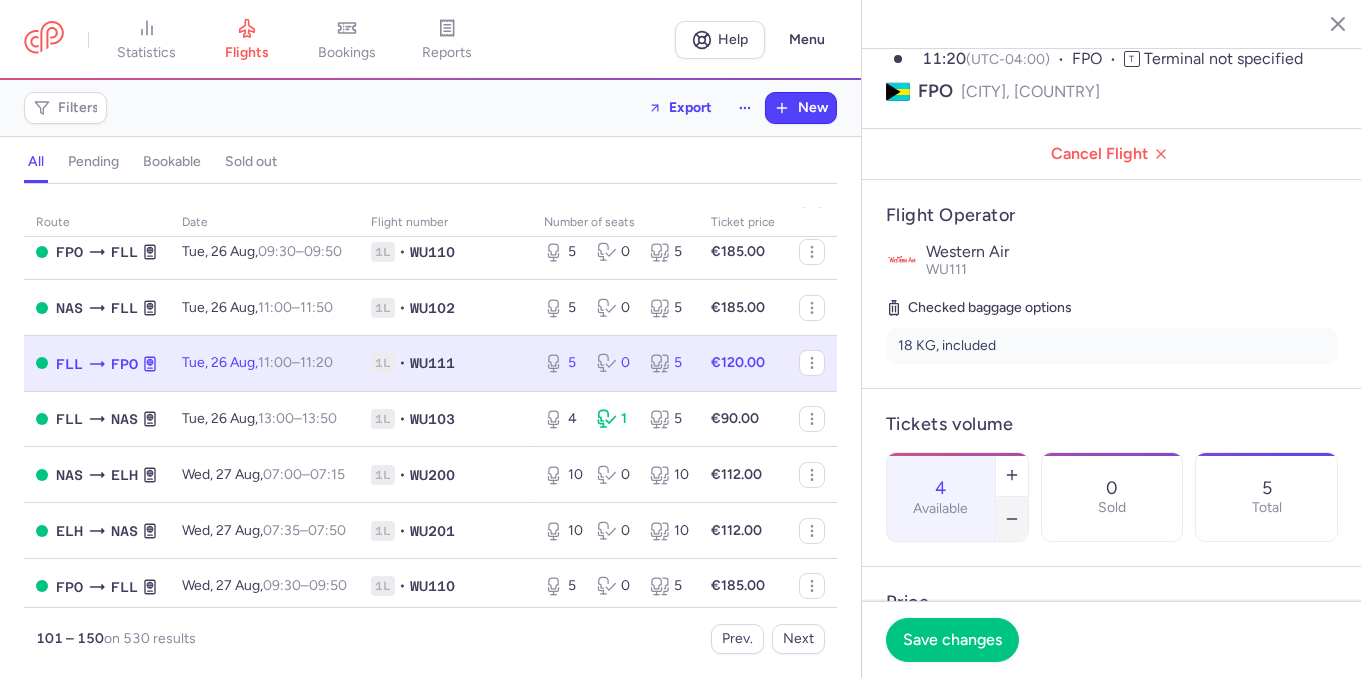 click at bounding box center (1012, 519) 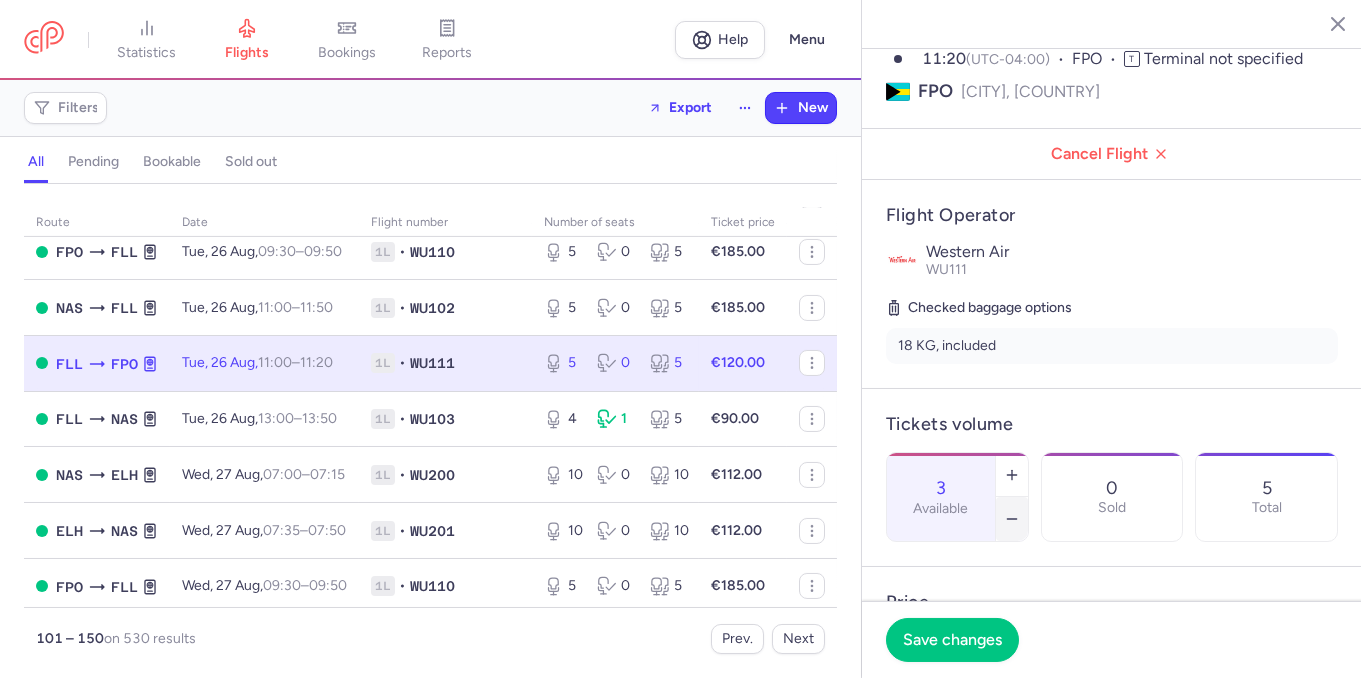 click at bounding box center (1012, 519) 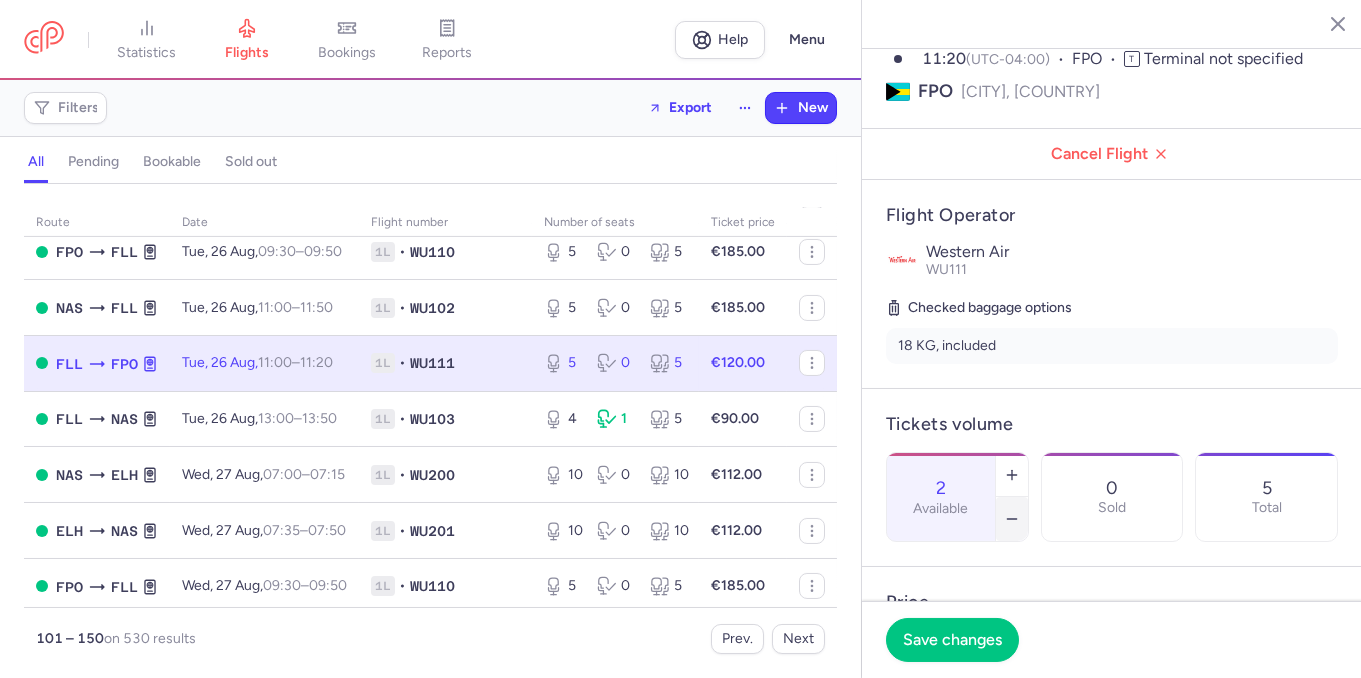 click at bounding box center (1012, 519) 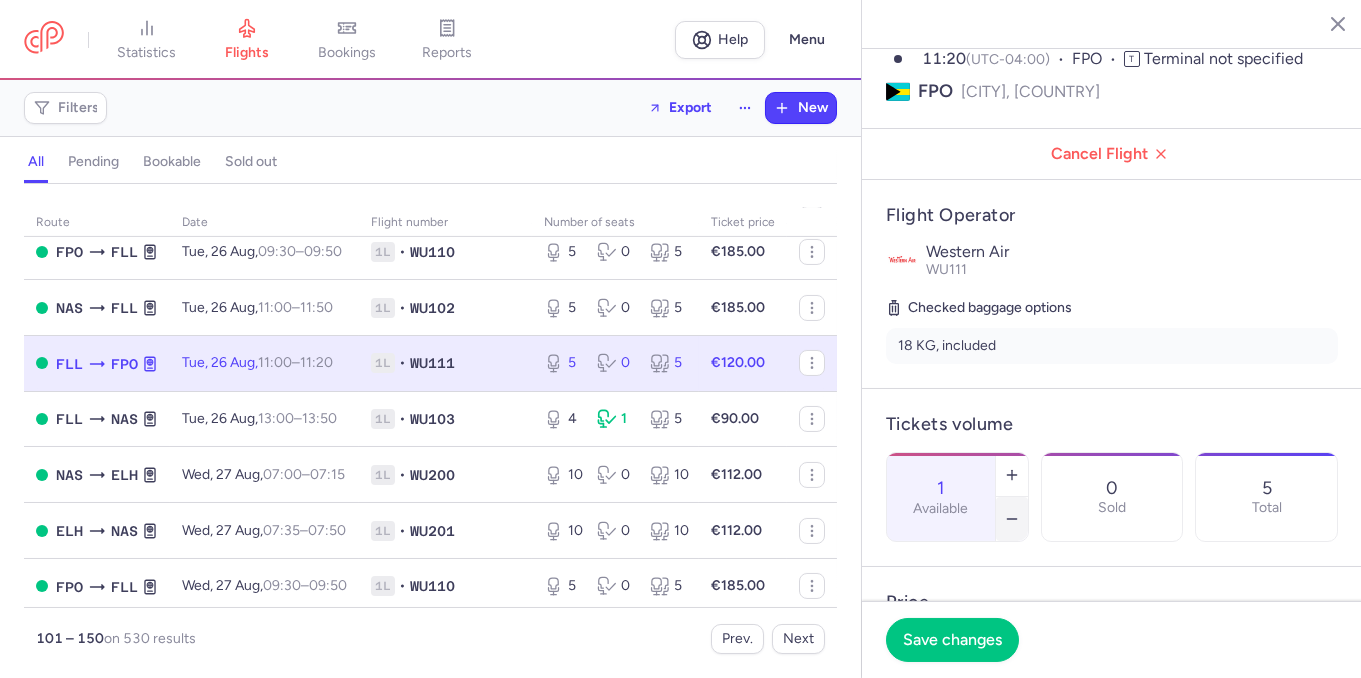 click 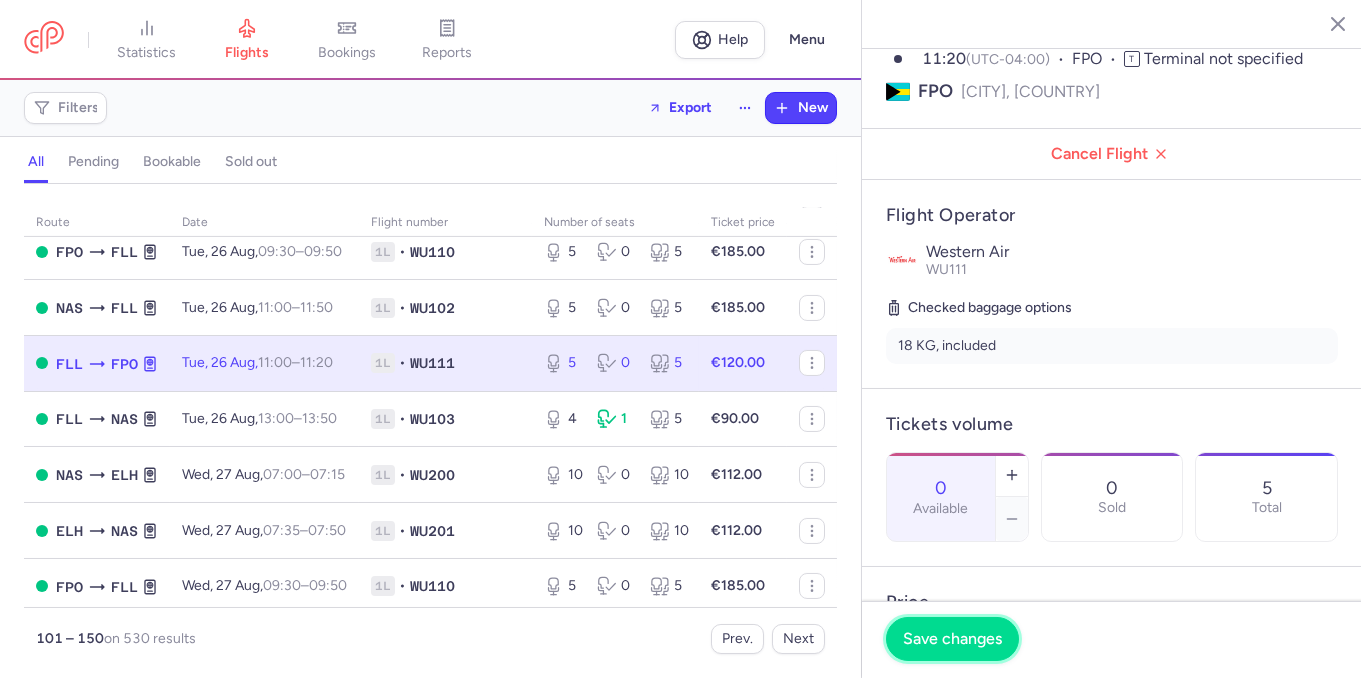 click on "Save changes" at bounding box center (952, 639) 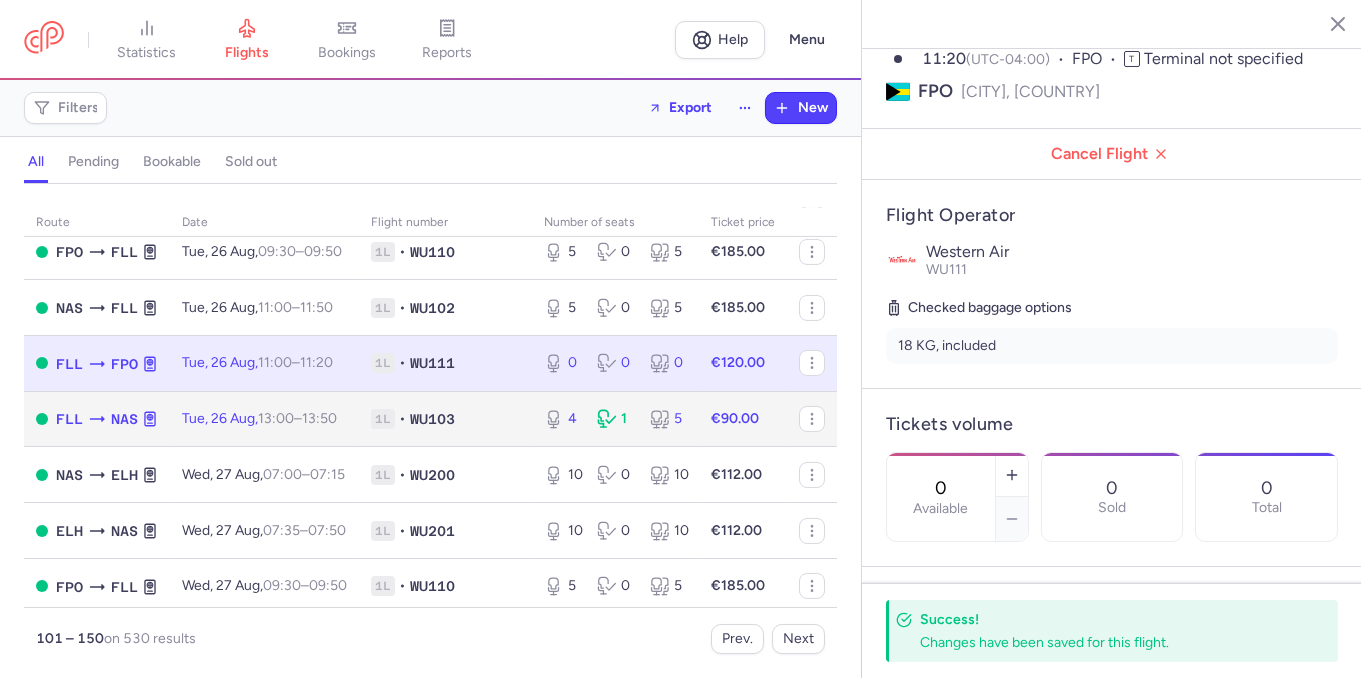 click on "4 1 5" 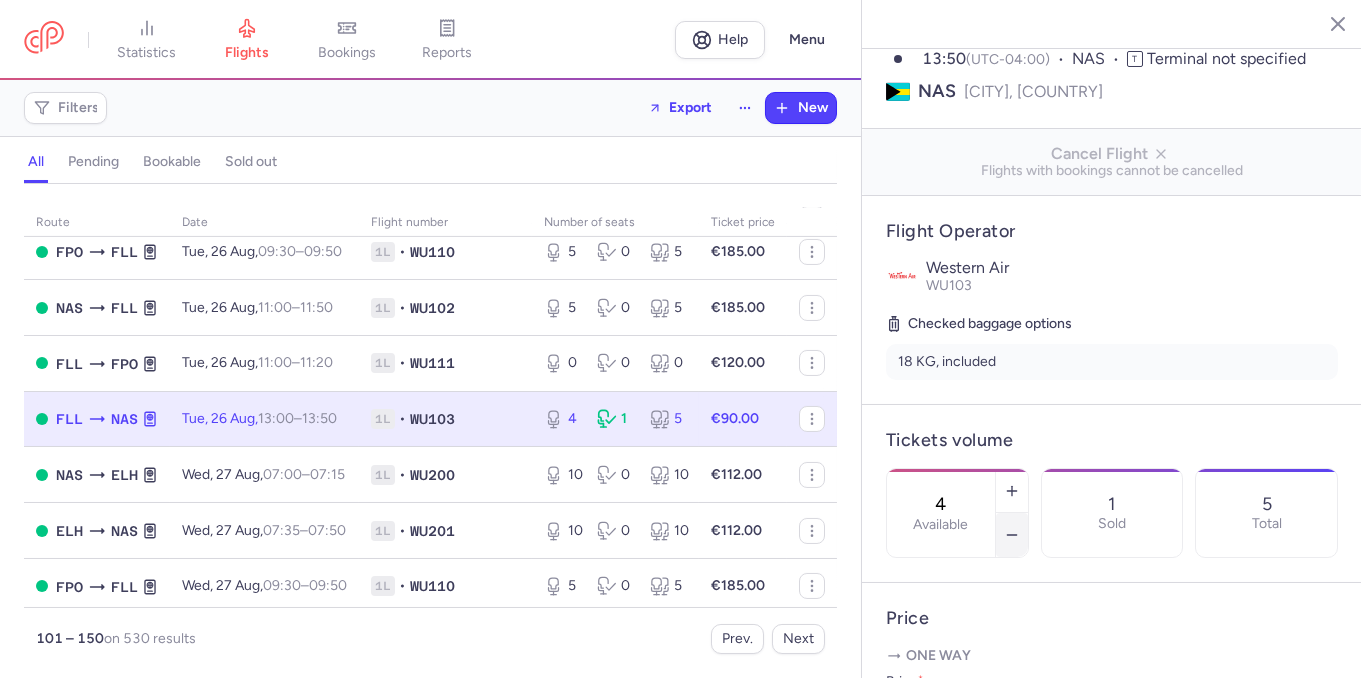 click at bounding box center [1012, 535] 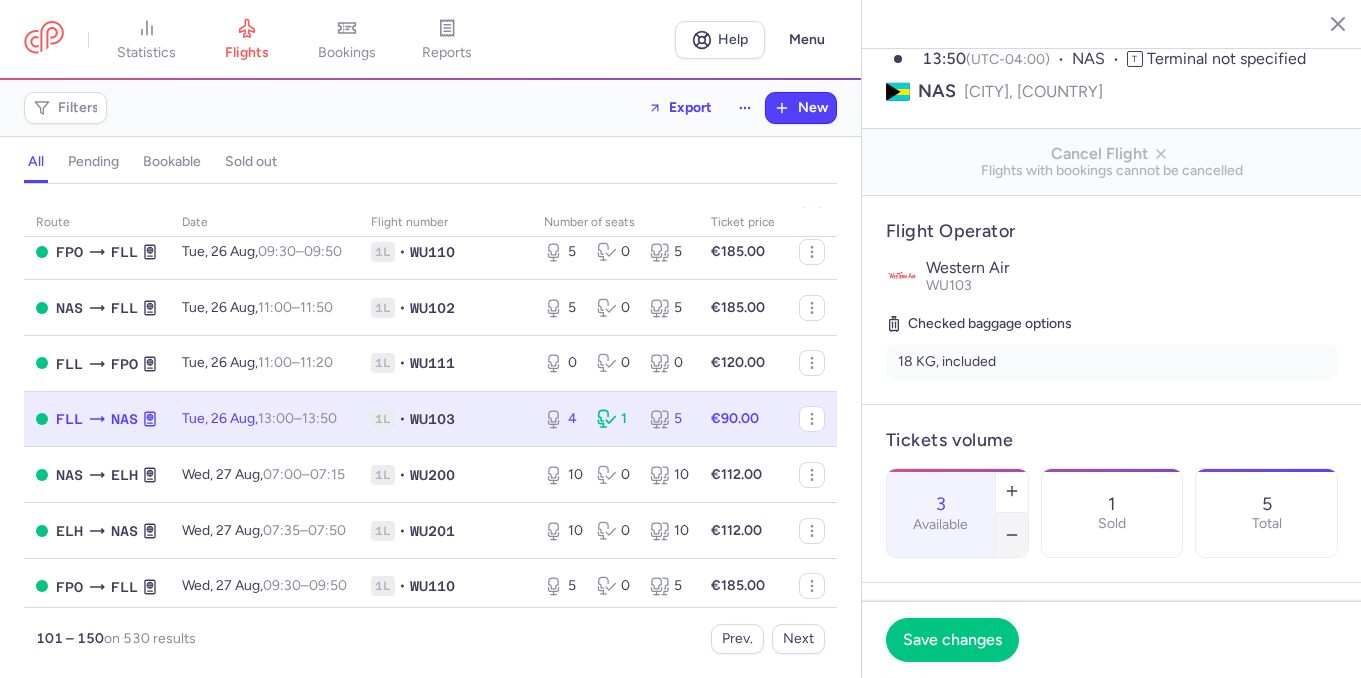 click at bounding box center [1012, 535] 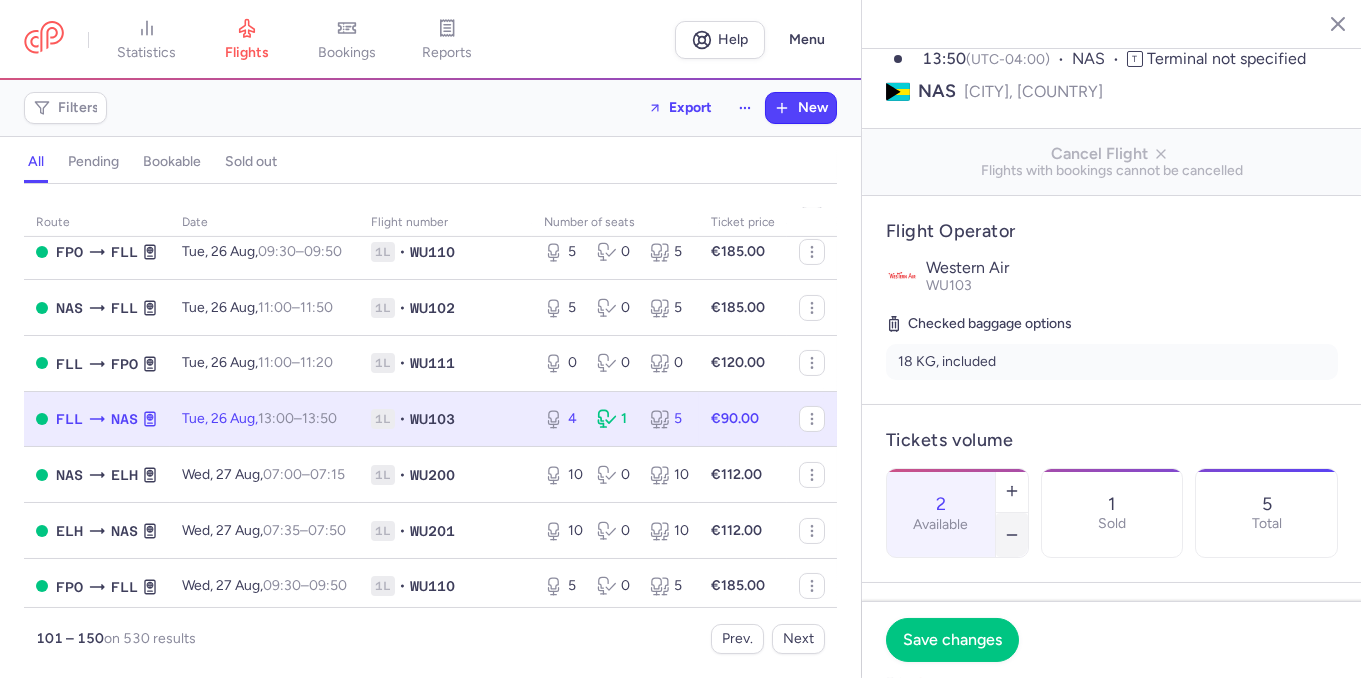 click at bounding box center (1012, 535) 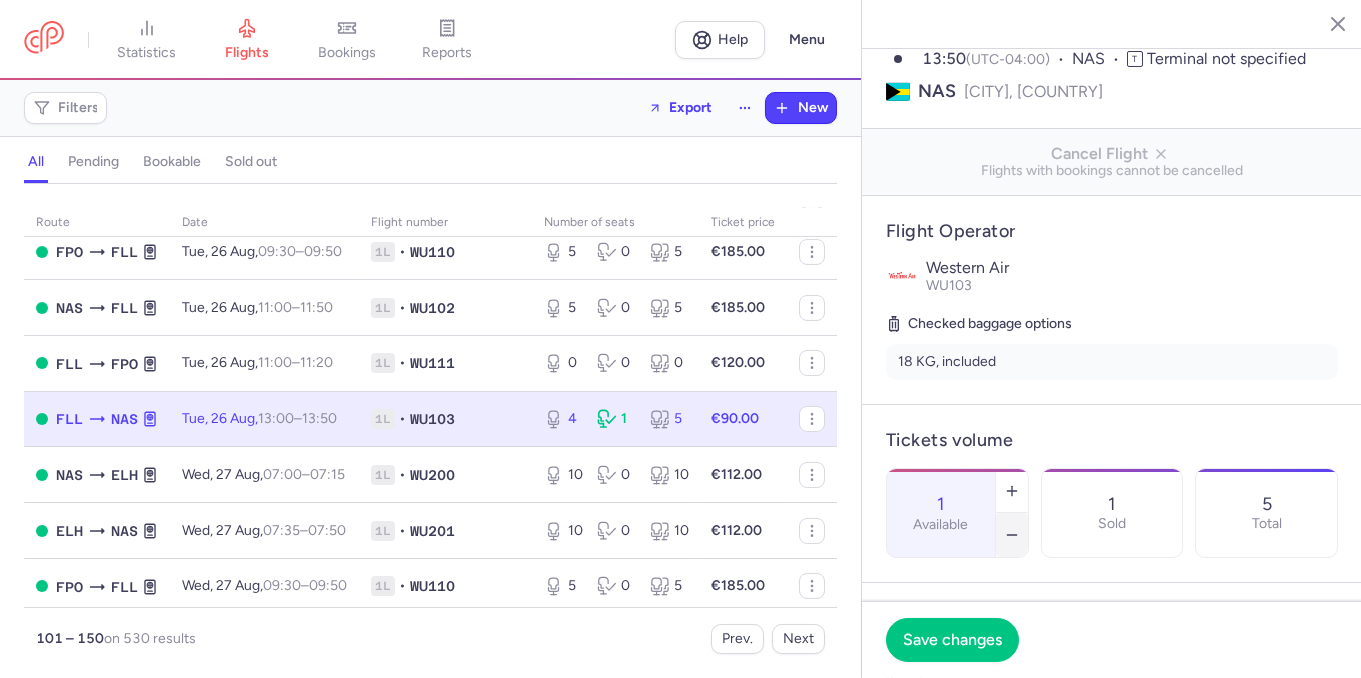 click at bounding box center [1012, 535] 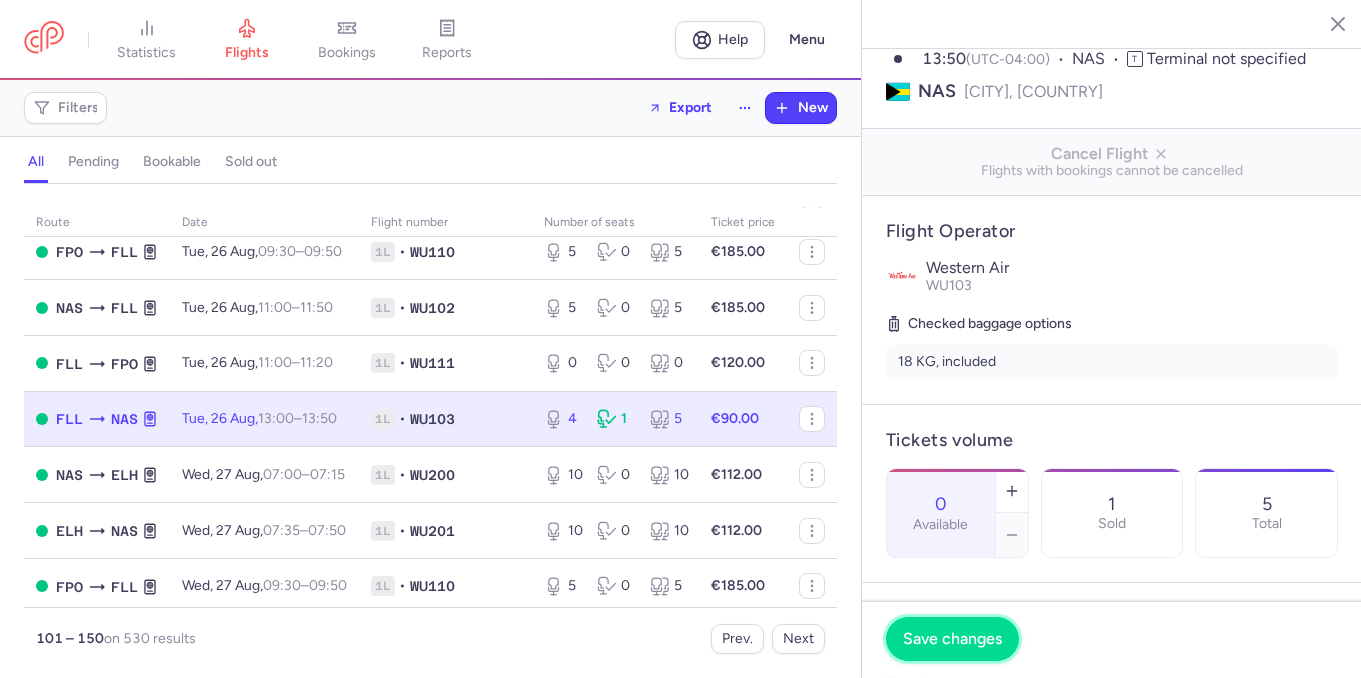 click on "Save changes" at bounding box center [952, 639] 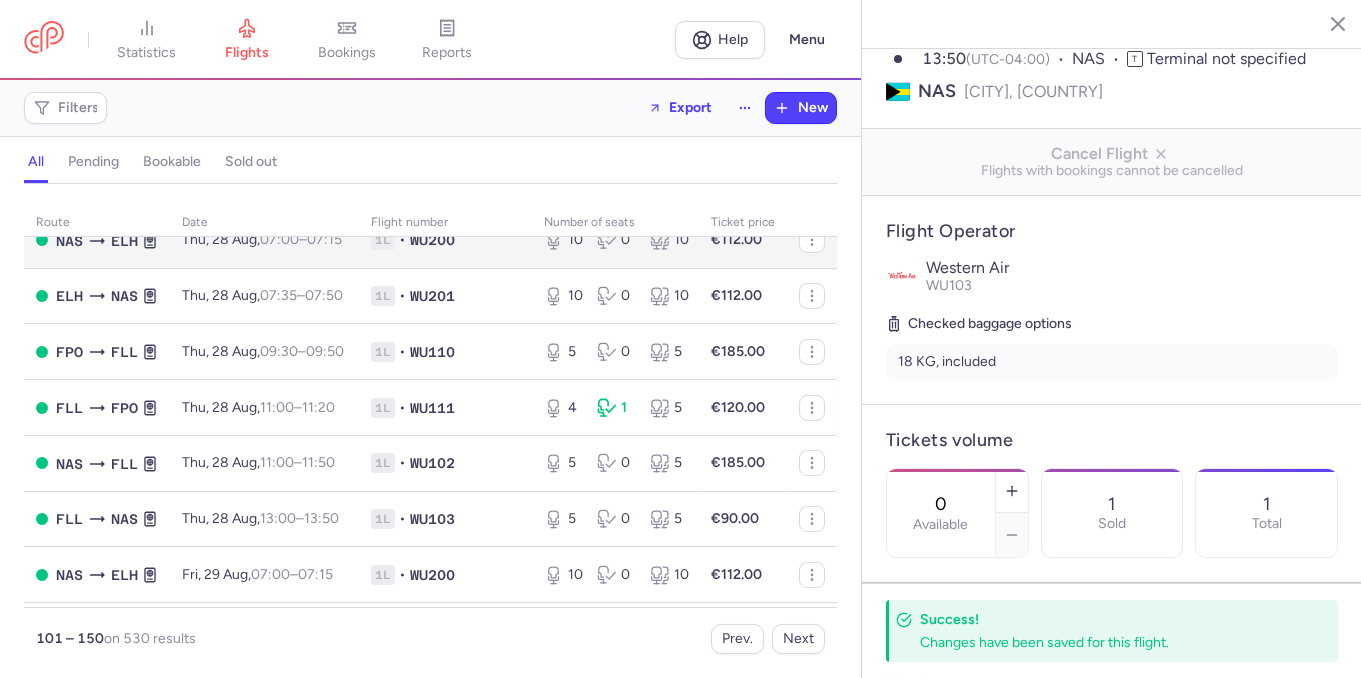 scroll, scrollTop: 2402, scrollLeft: 0, axis: vertical 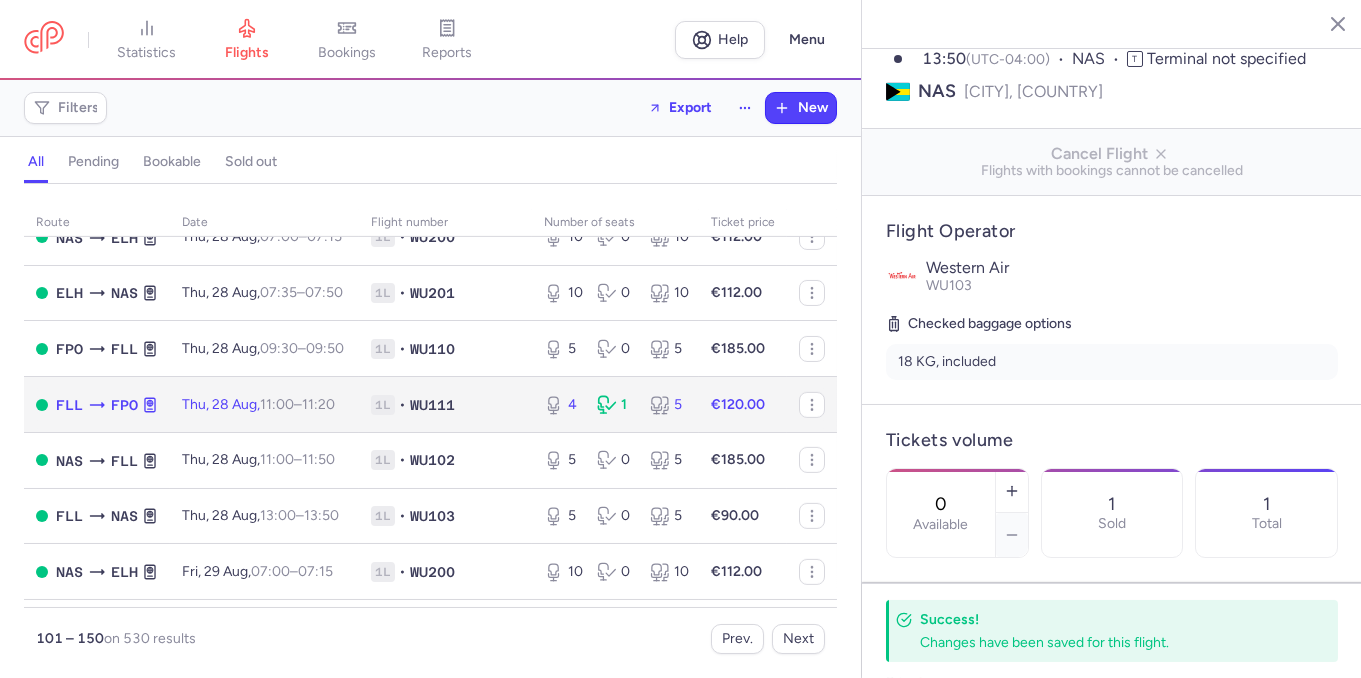 click on "4 1 5" 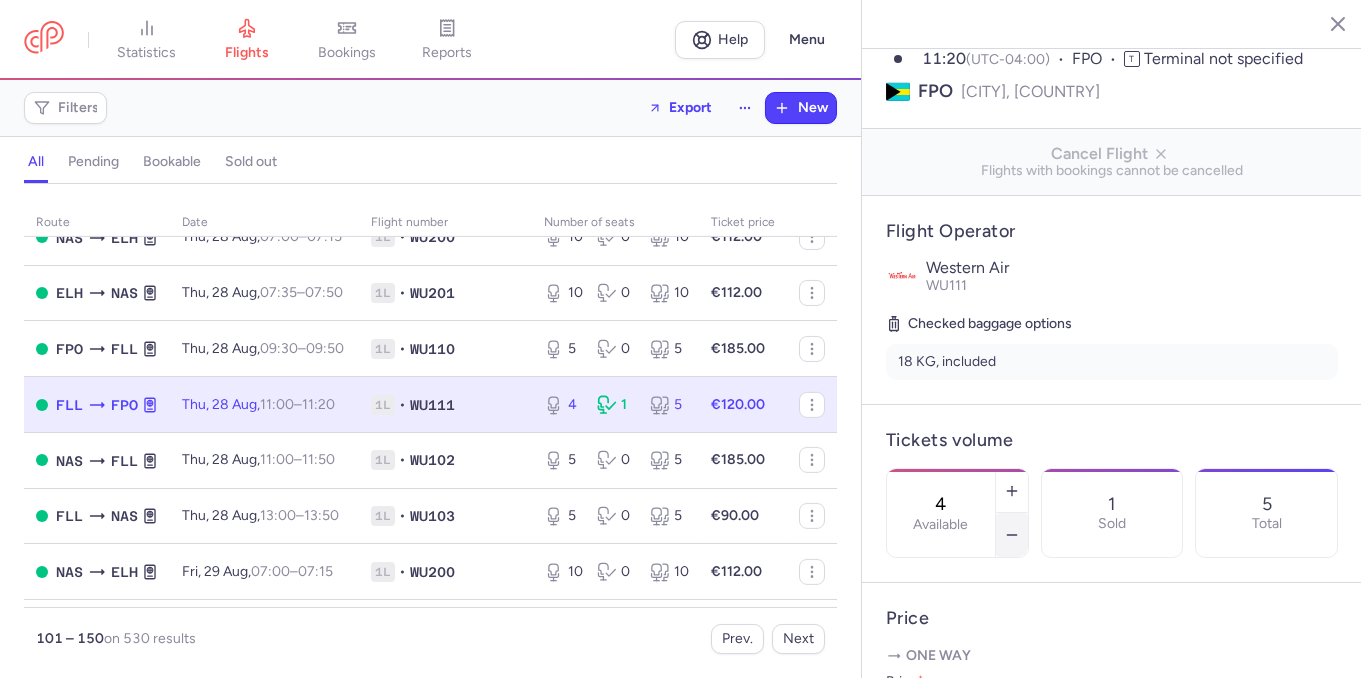 click 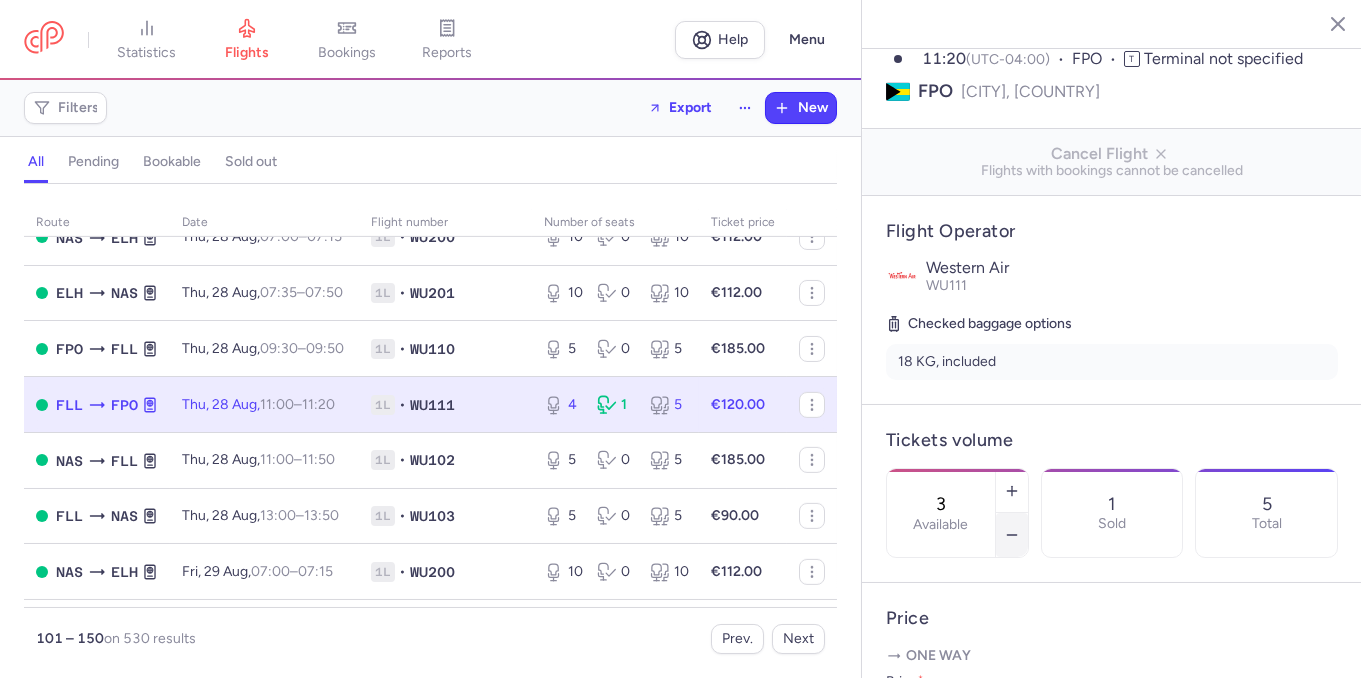 click 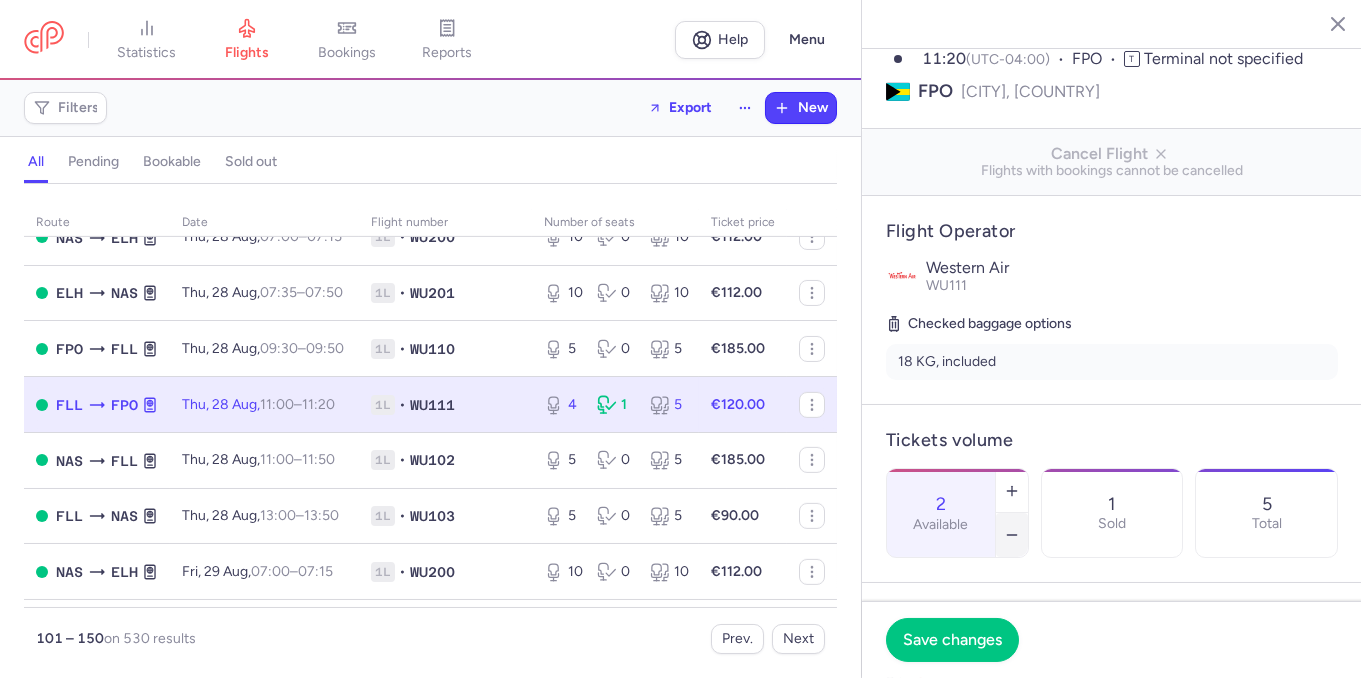 click 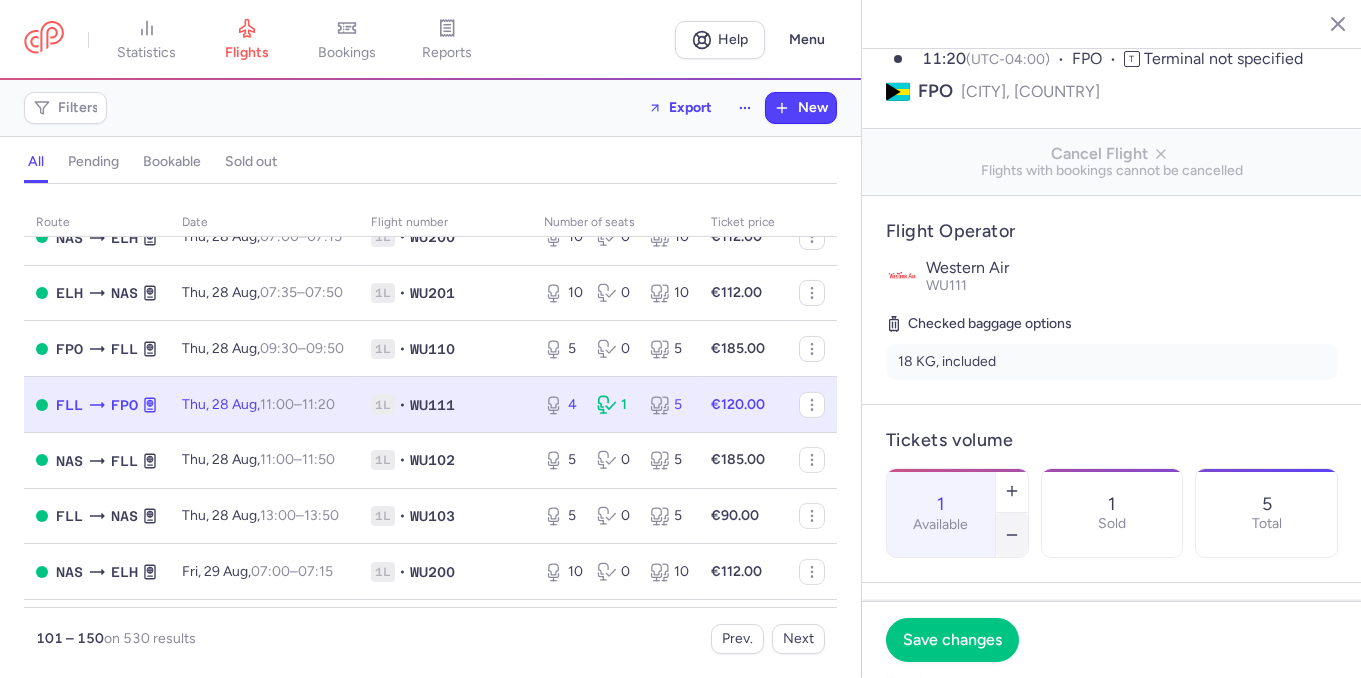 click 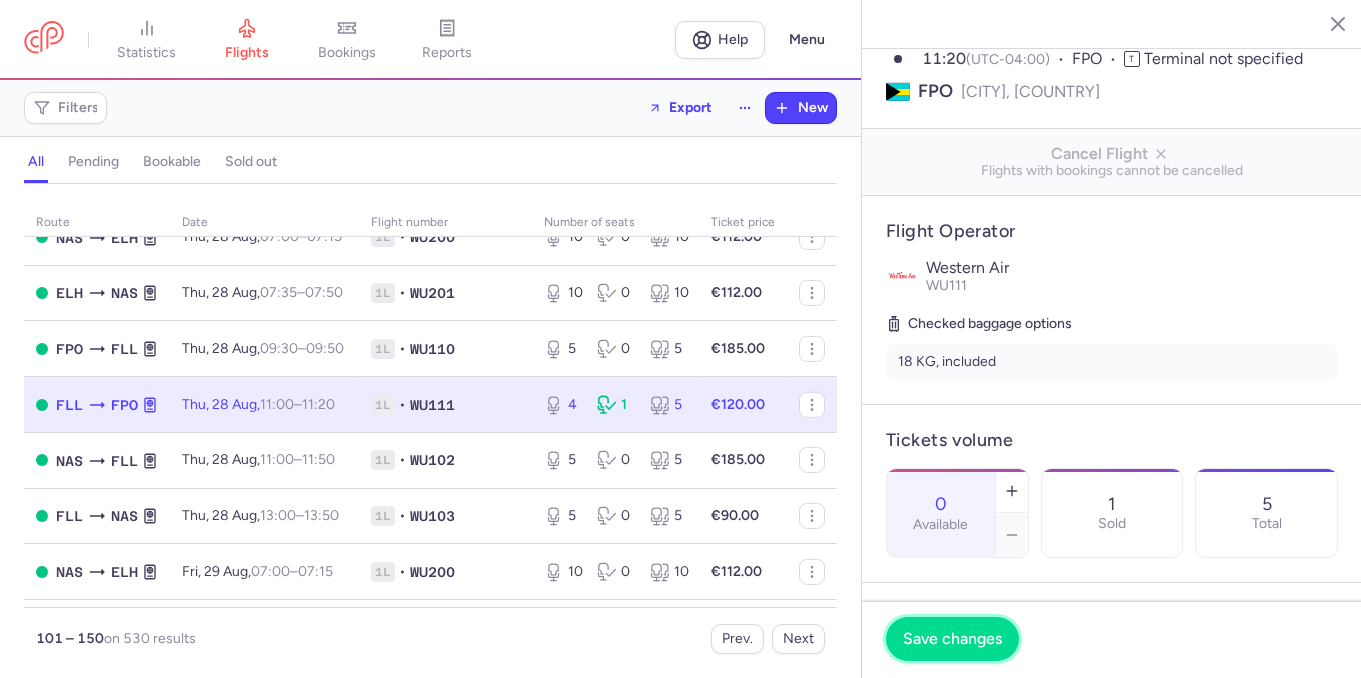 click on "Save changes" at bounding box center [952, 639] 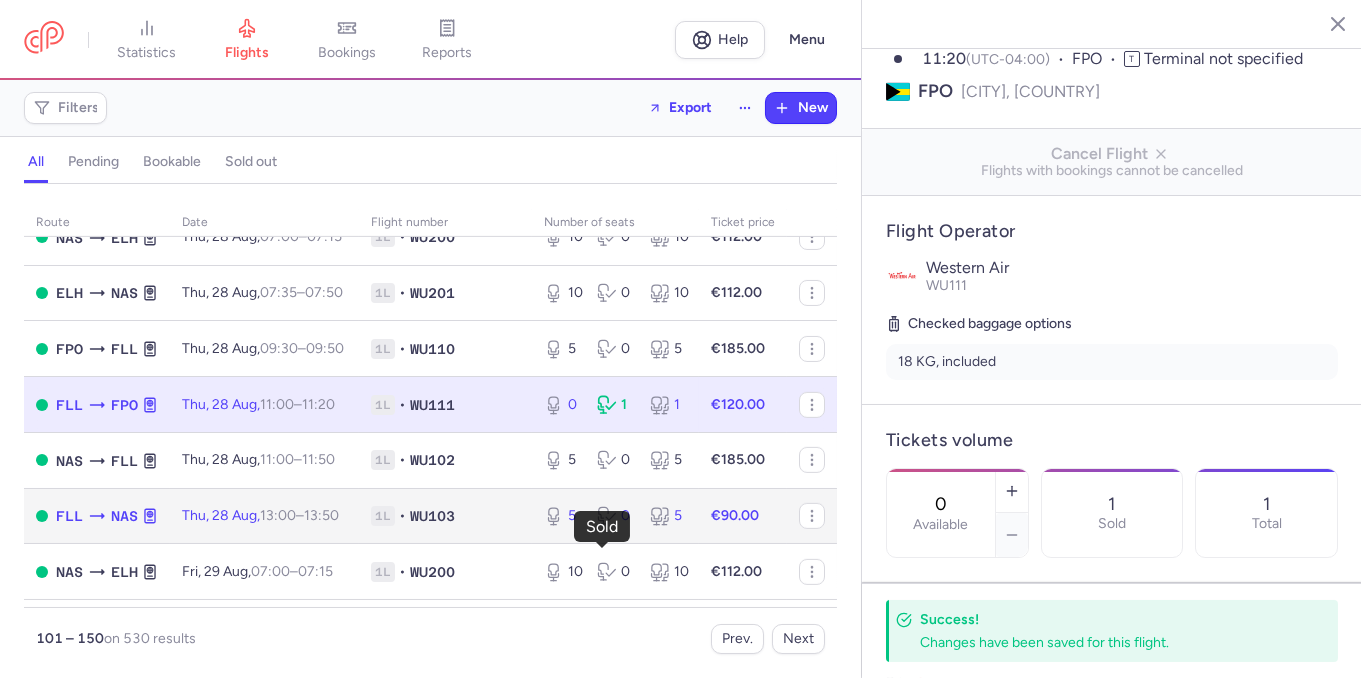 click 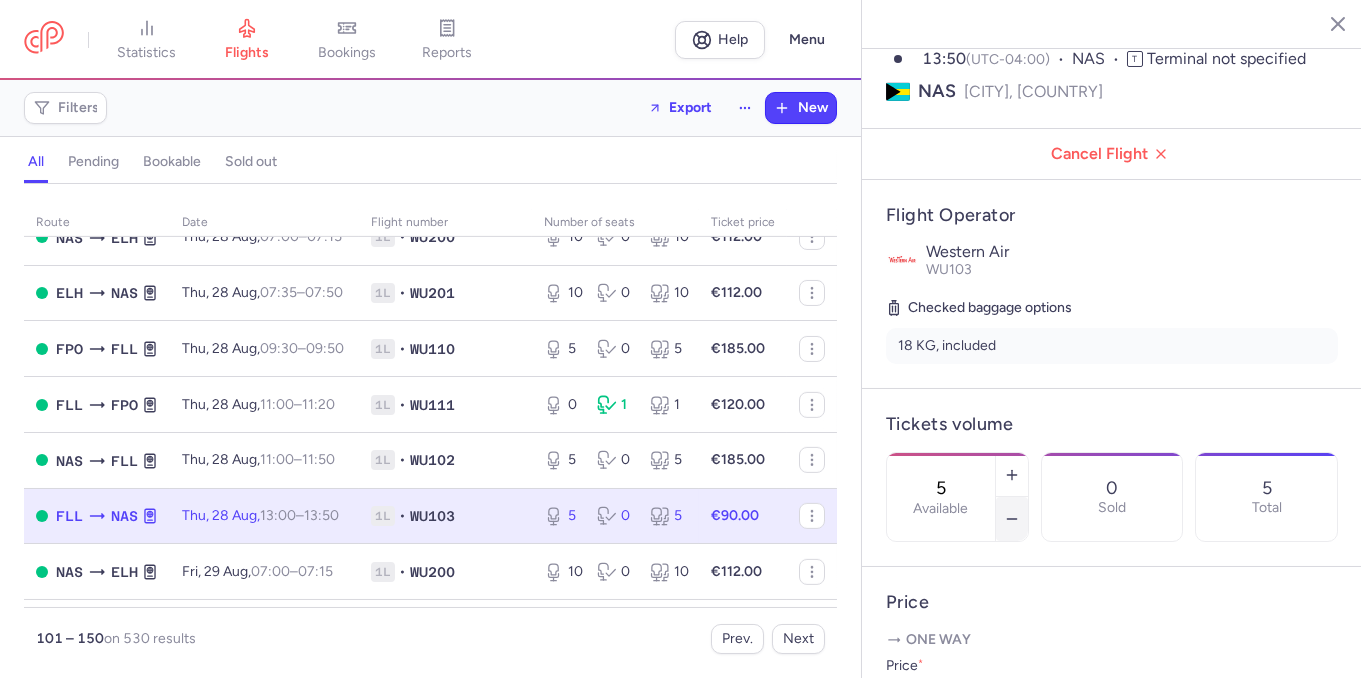 click at bounding box center [1012, 519] 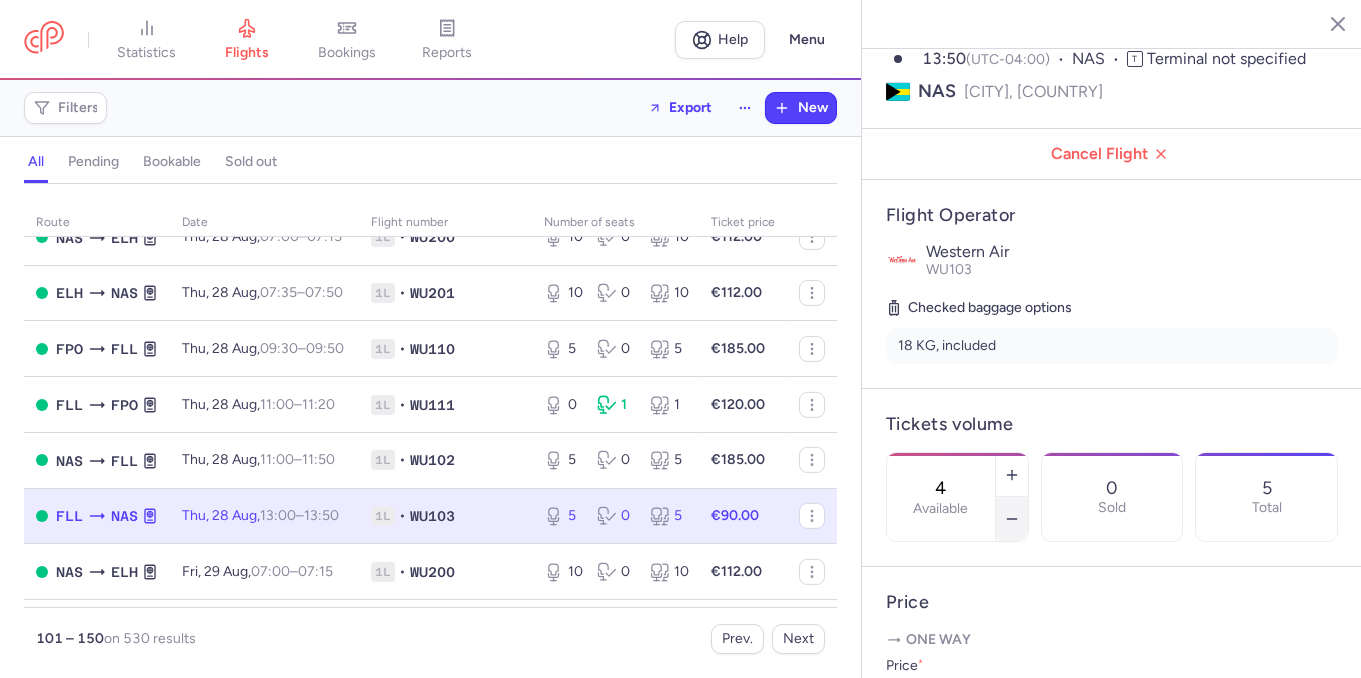 click at bounding box center (1012, 519) 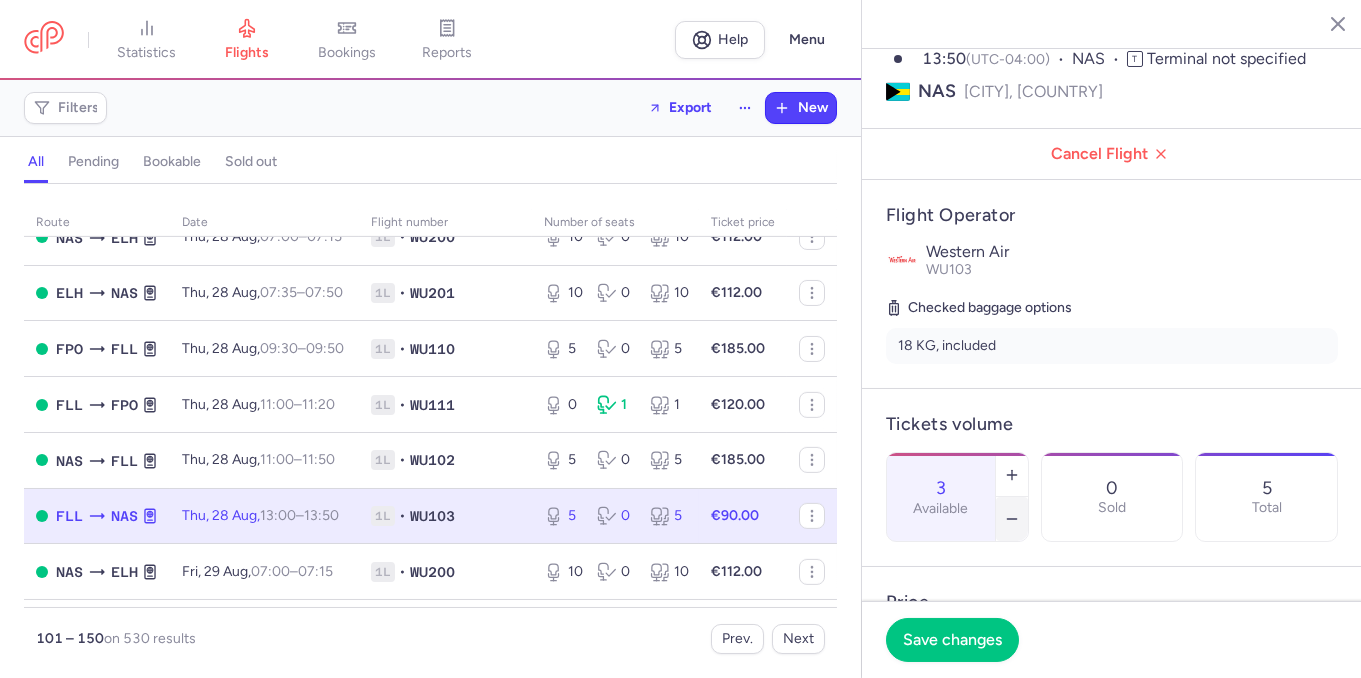 click at bounding box center [1012, 519] 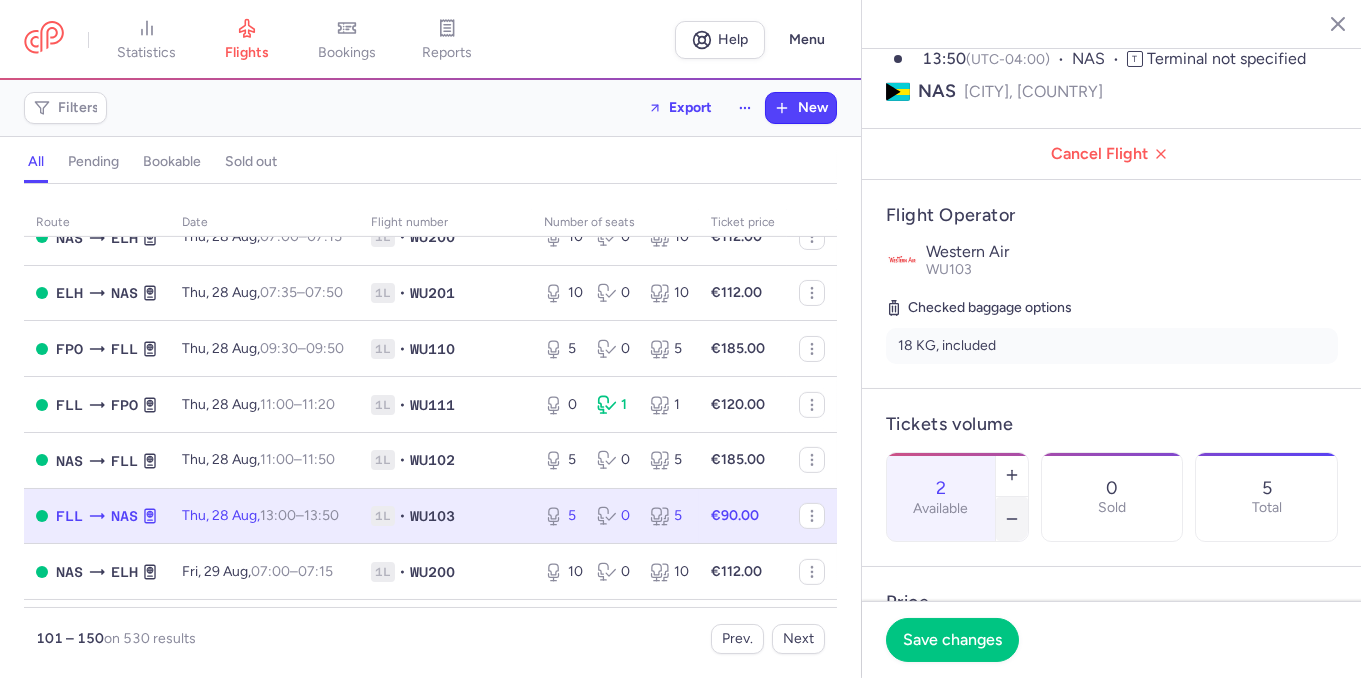 click at bounding box center [1012, 519] 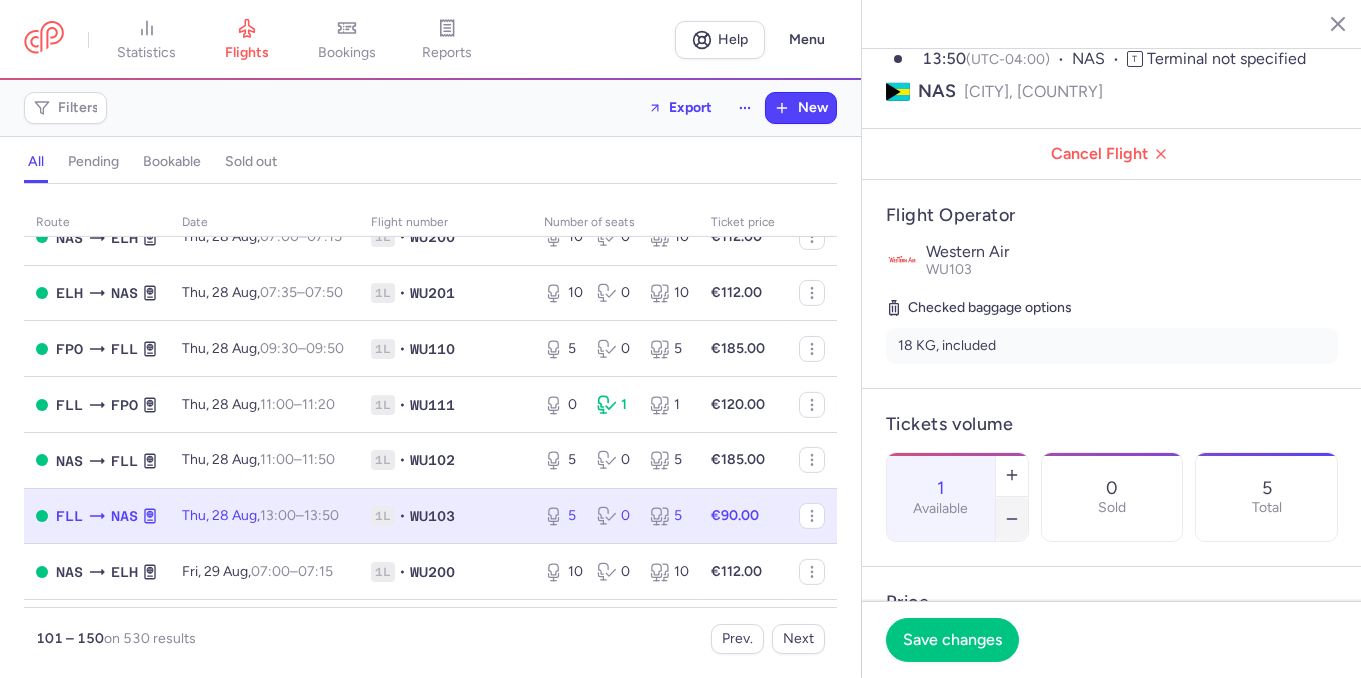 click at bounding box center (1012, 519) 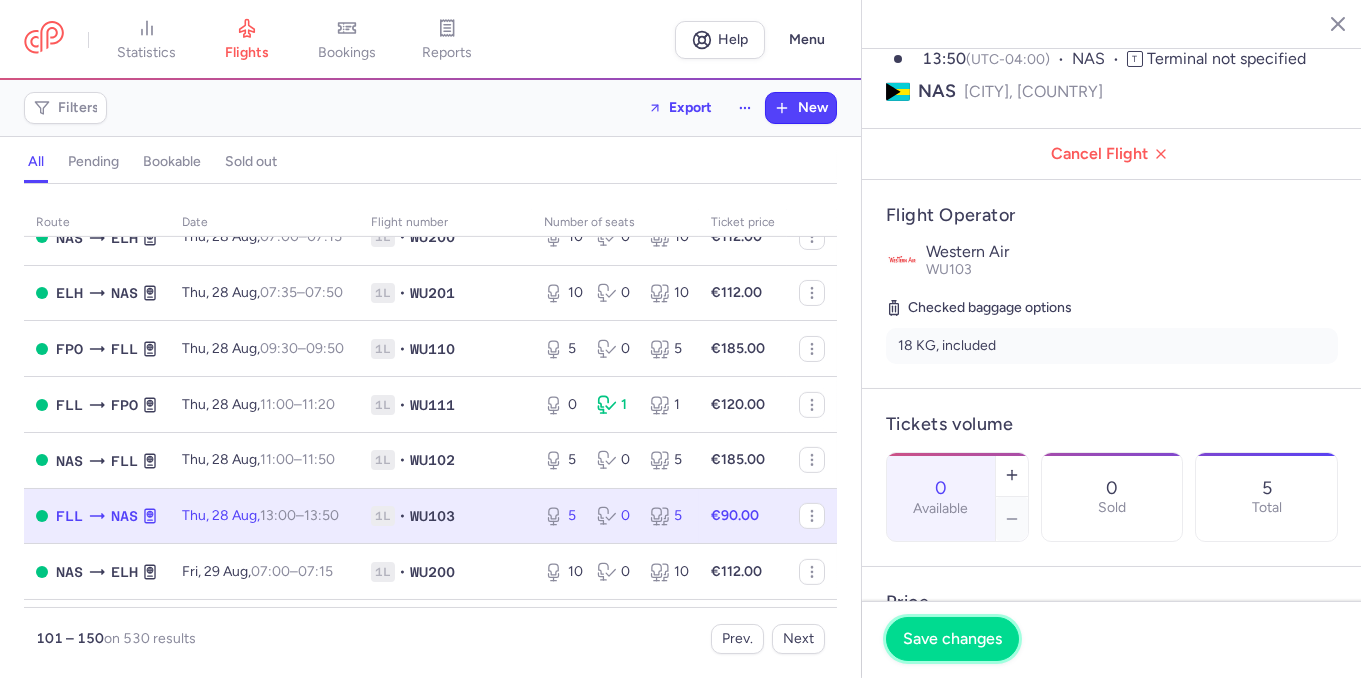 click on "Save changes" at bounding box center (952, 639) 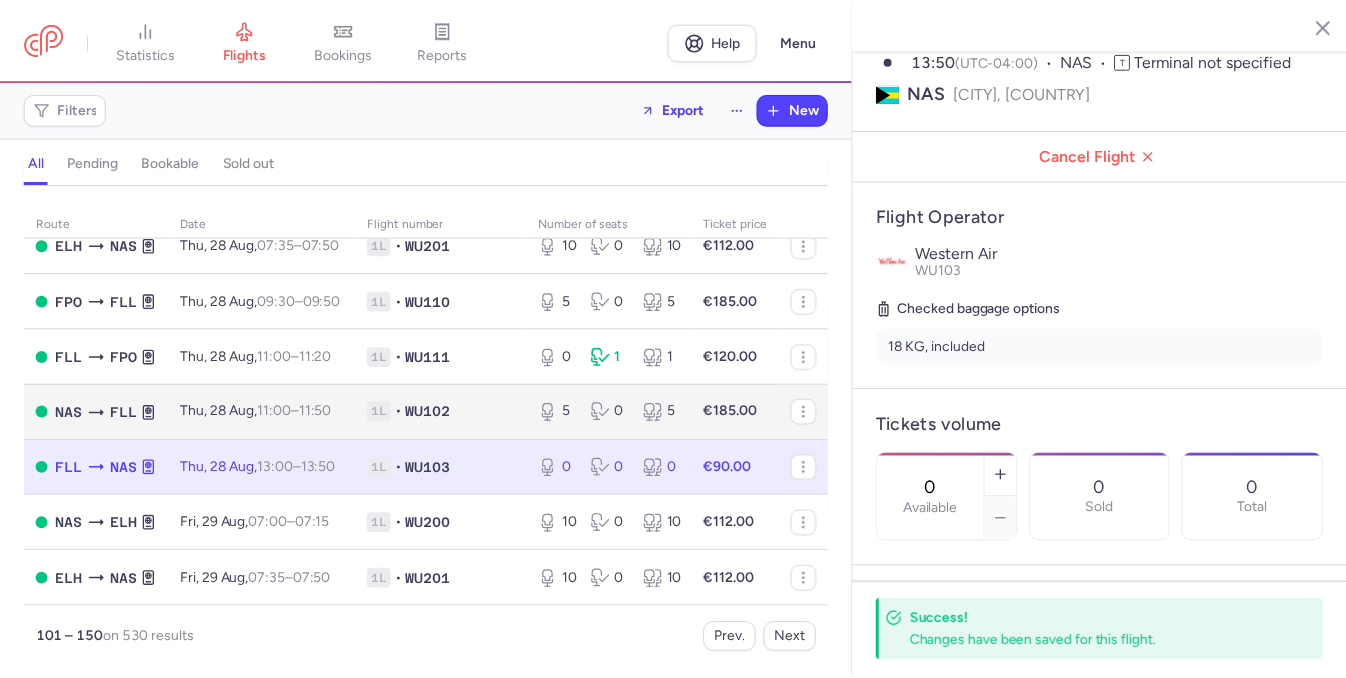 scroll, scrollTop: 2493, scrollLeft: 0, axis: vertical 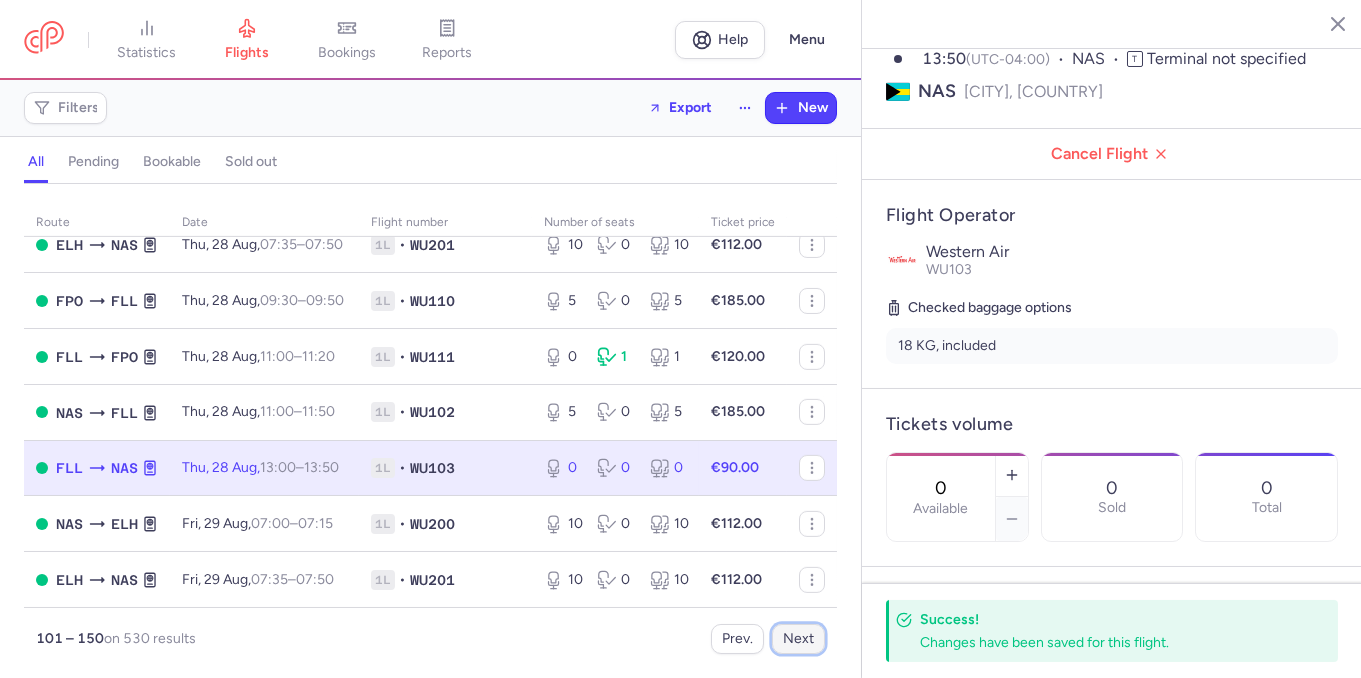 click on "Next" at bounding box center [798, 639] 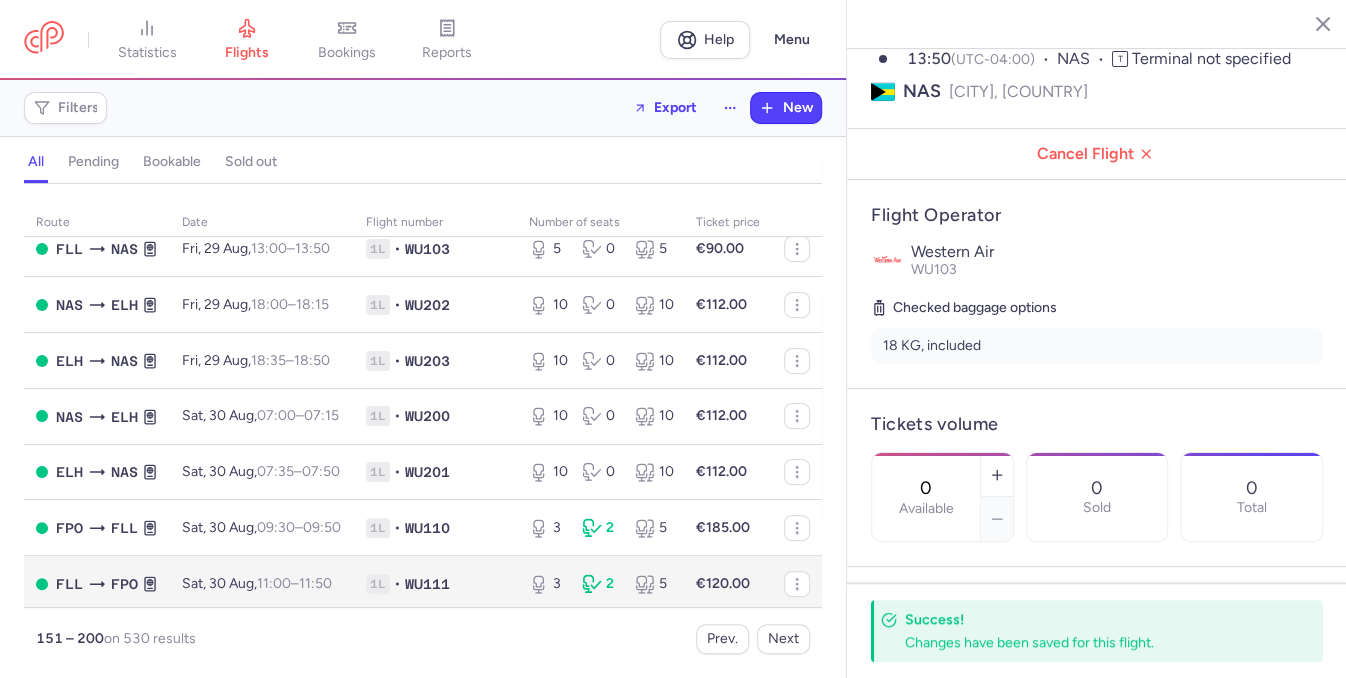 scroll, scrollTop: 343, scrollLeft: 0, axis: vertical 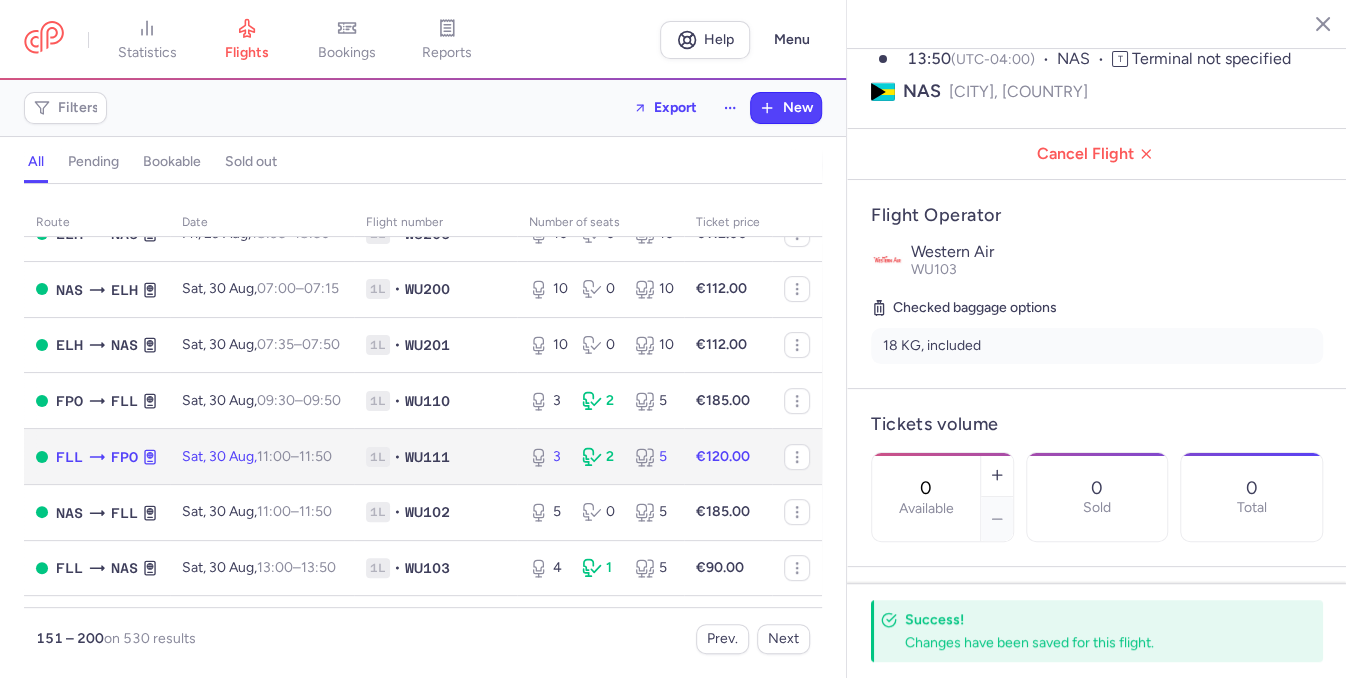 click on "3 2 5" 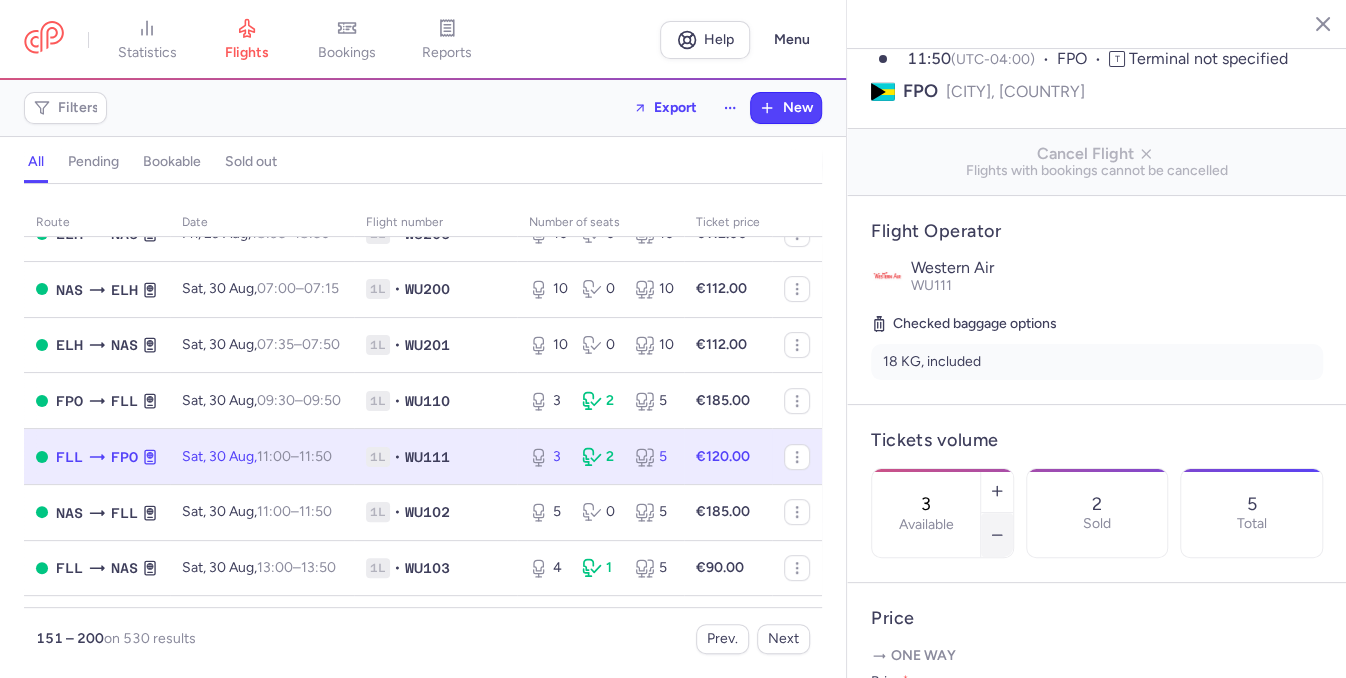 click 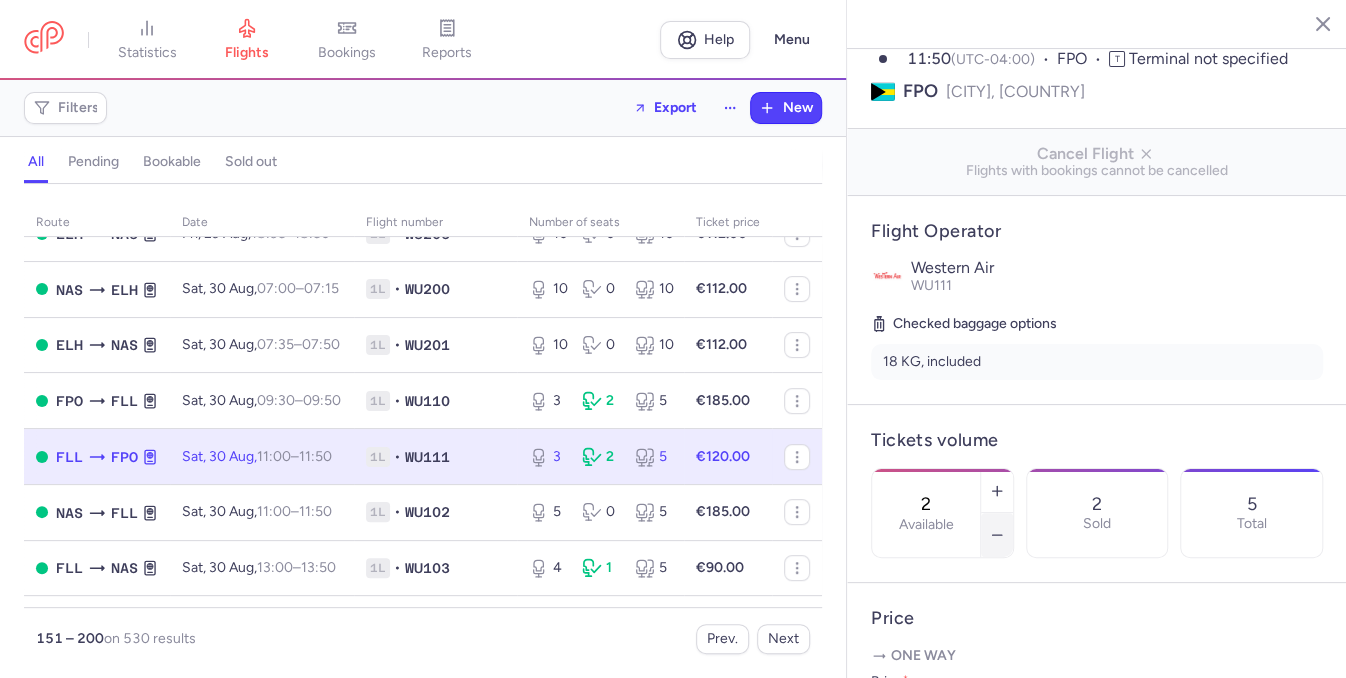 click 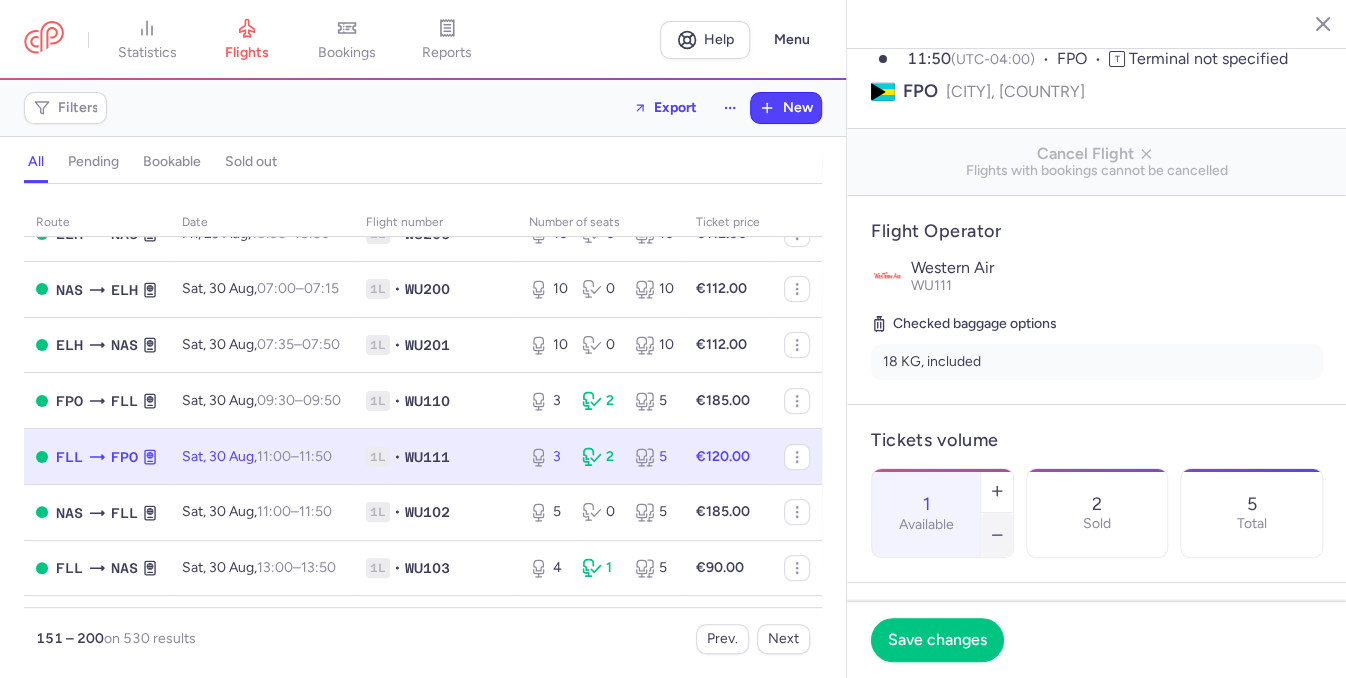 click 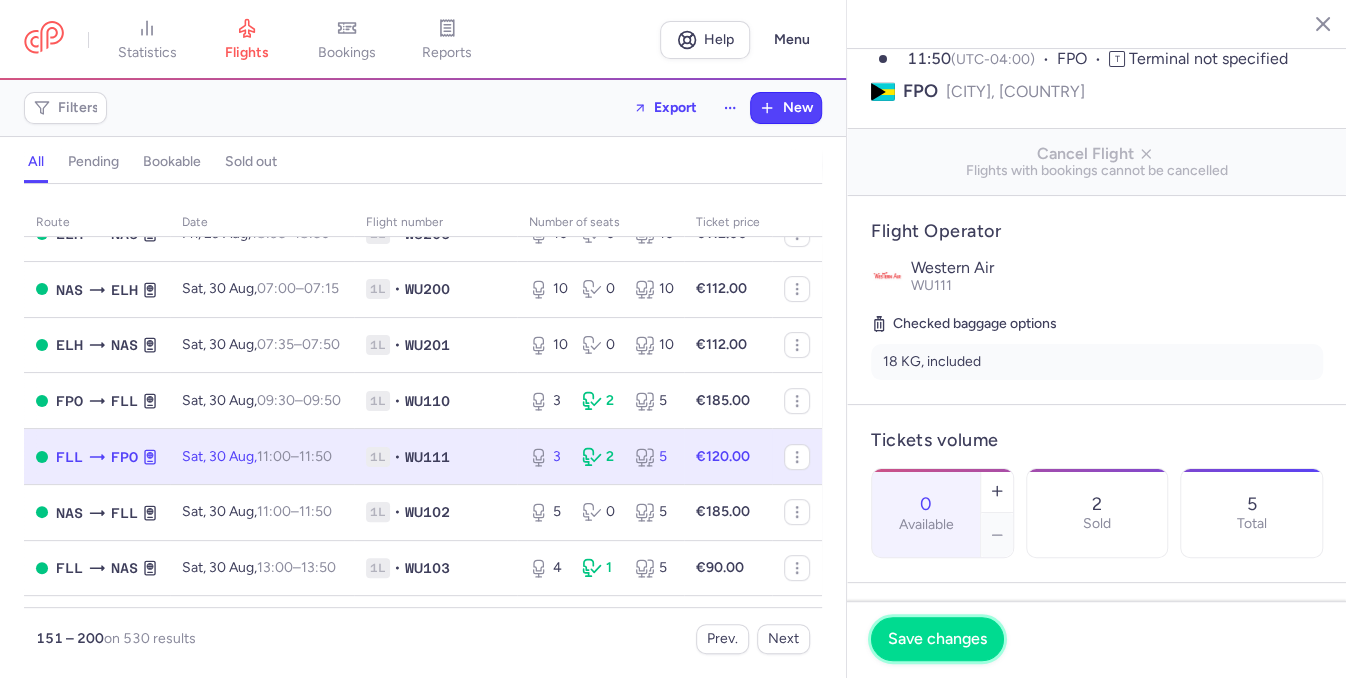 click on "Save changes" at bounding box center [937, 639] 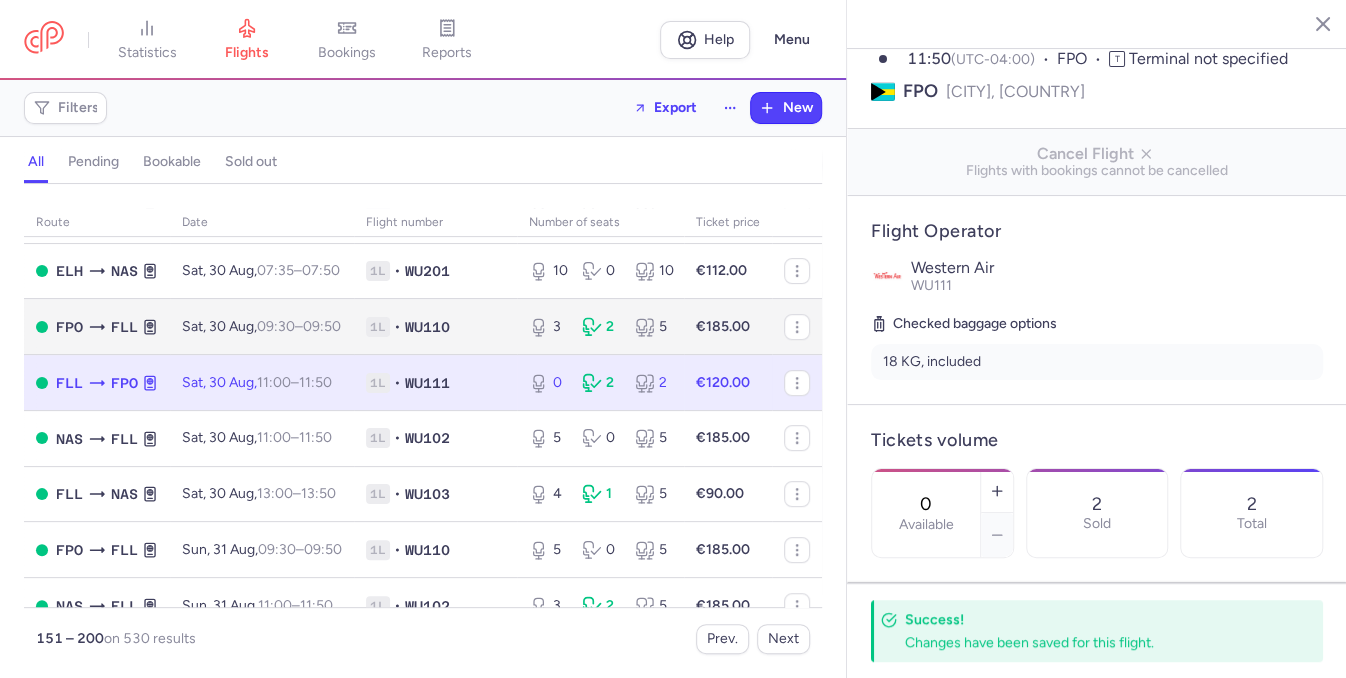 scroll, scrollTop: 458, scrollLeft: 0, axis: vertical 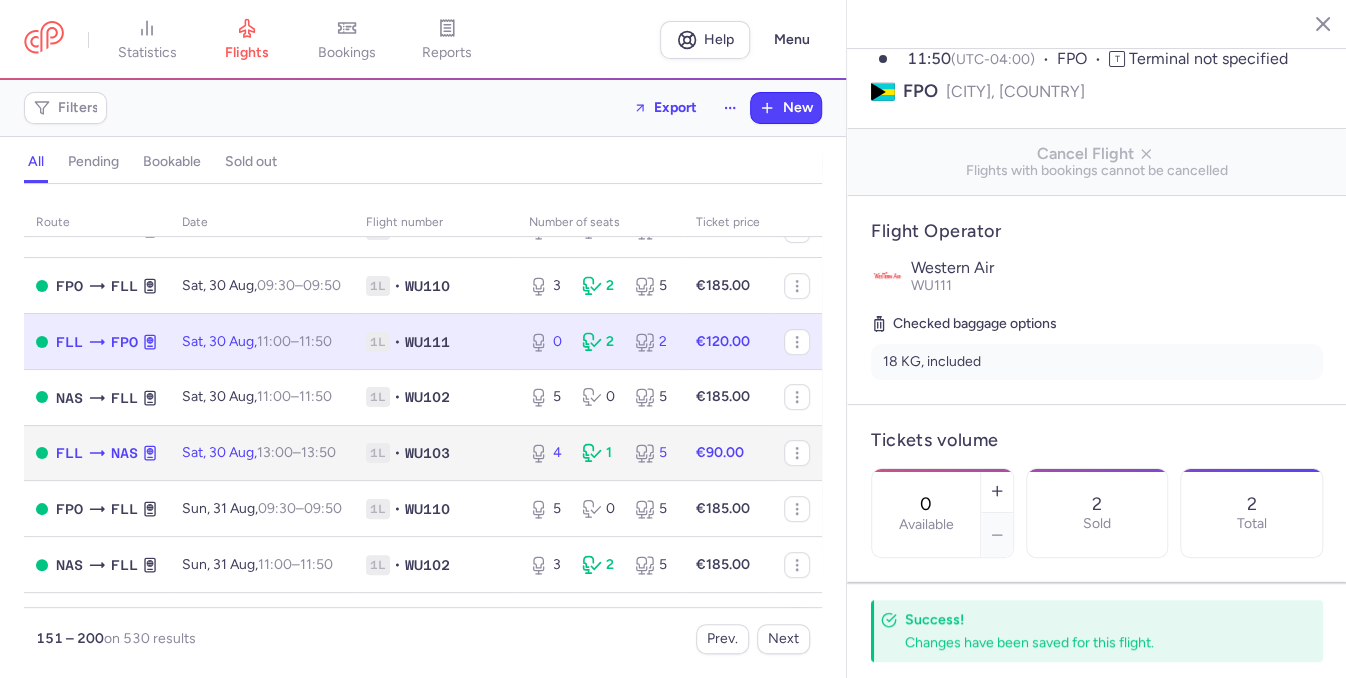 click on "4 1 5" 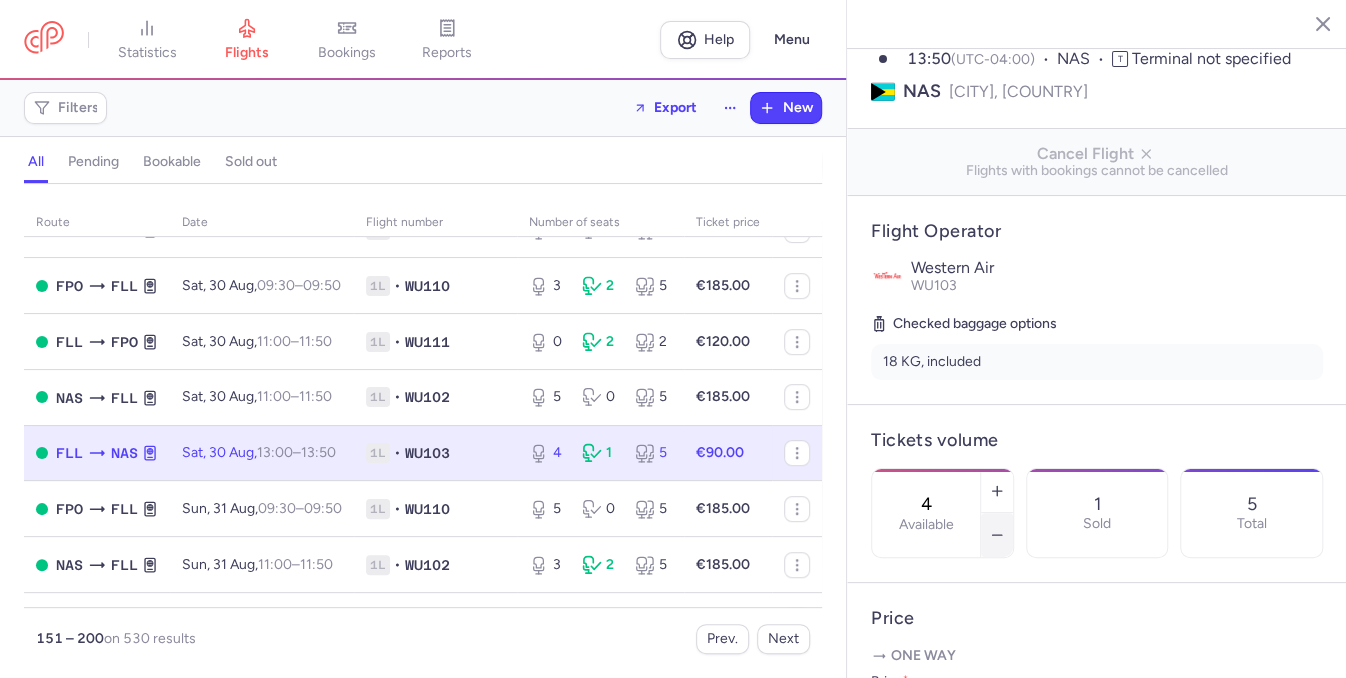click 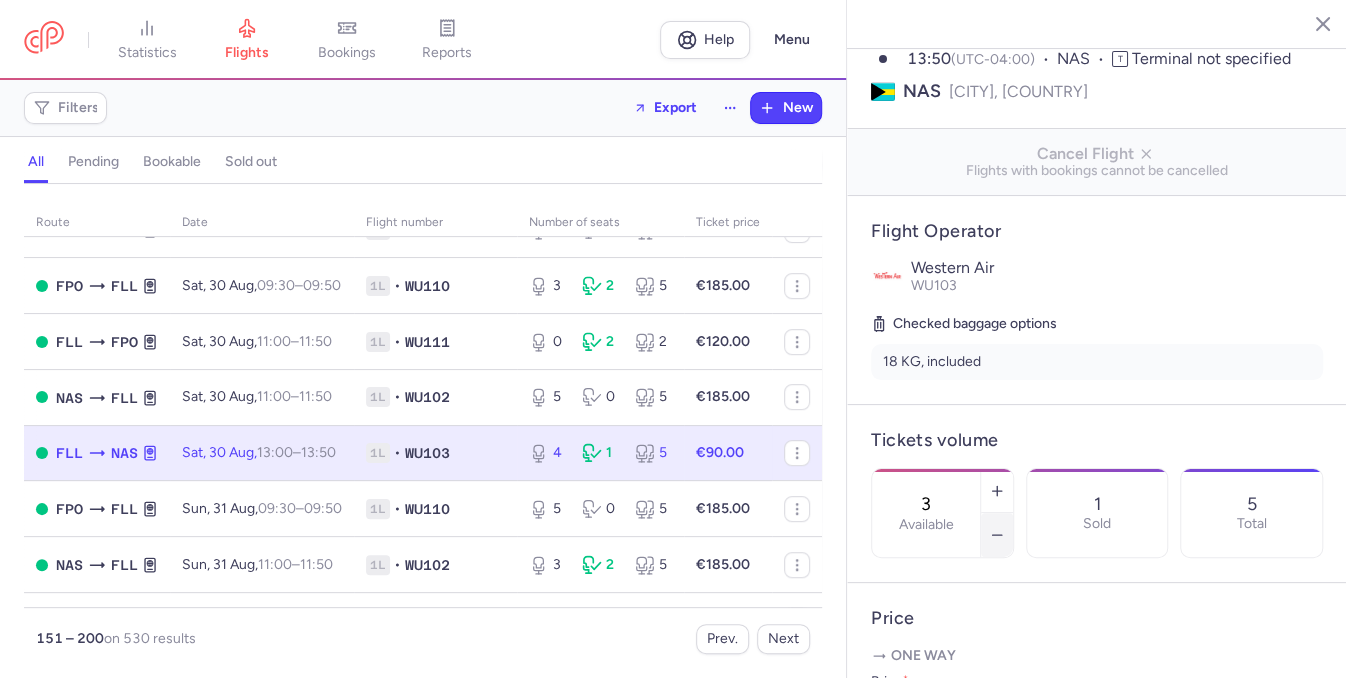 click 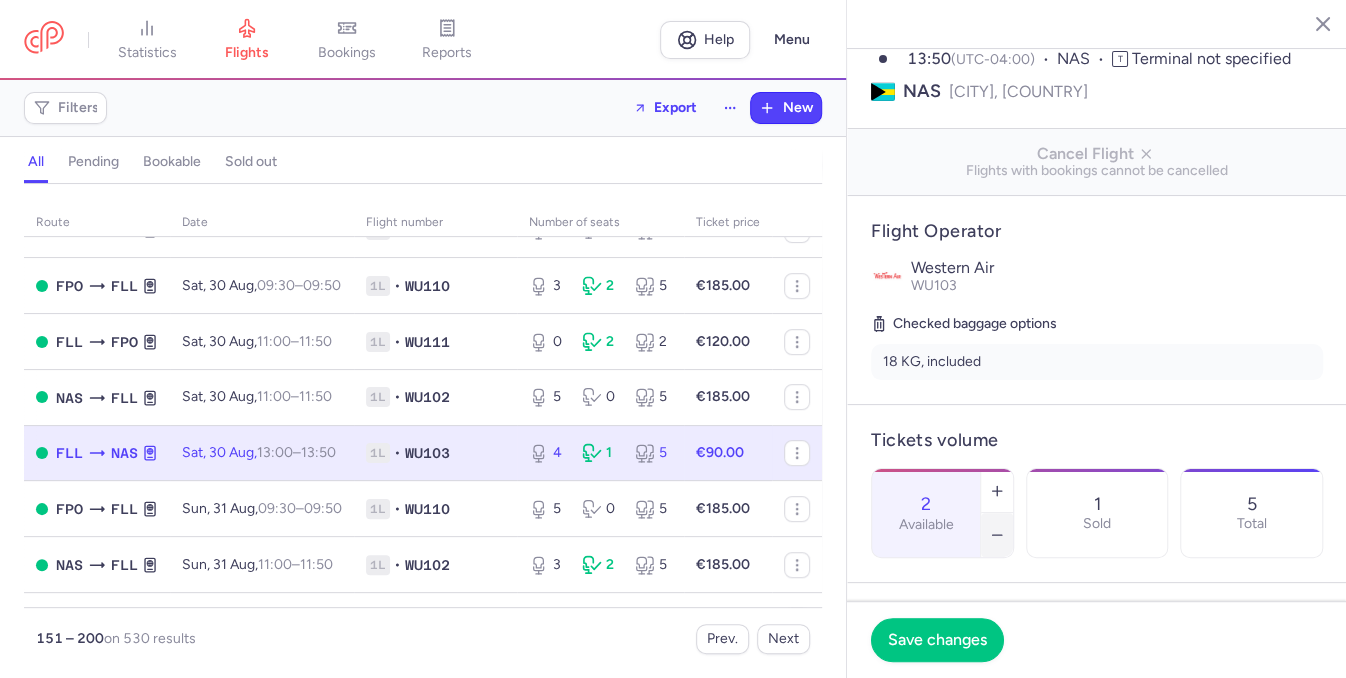 click 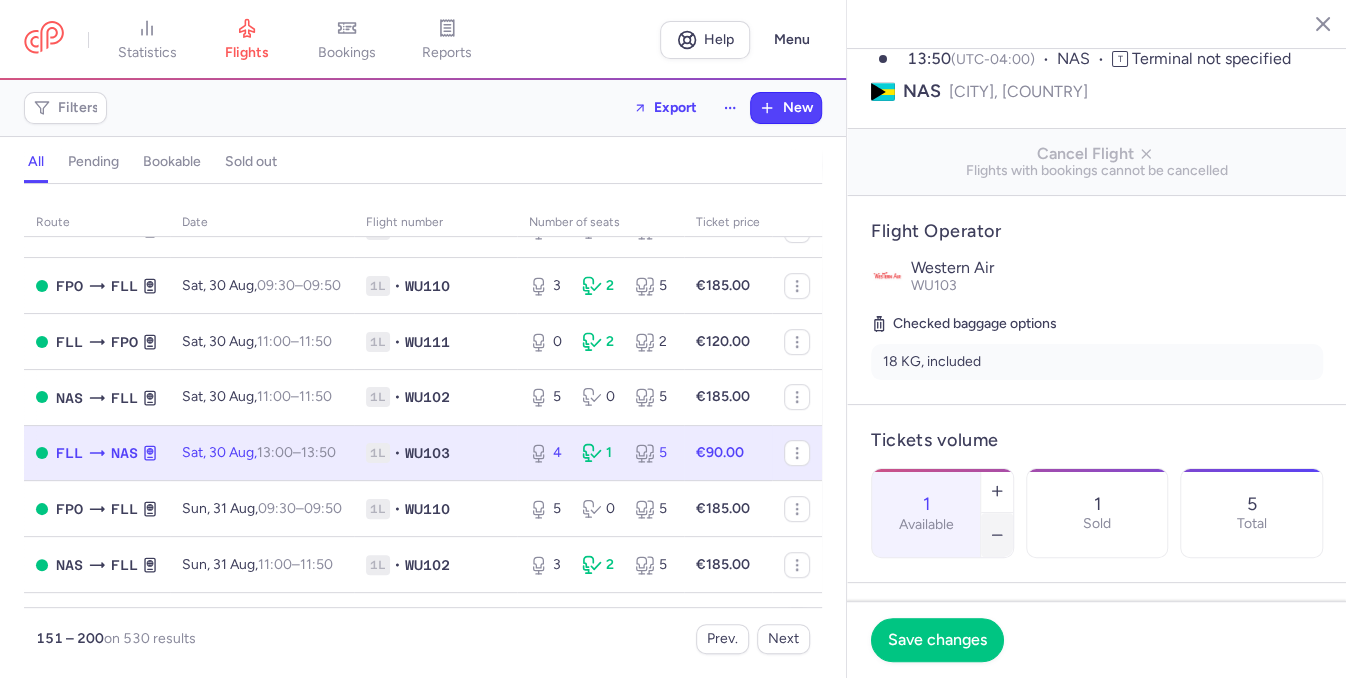 click 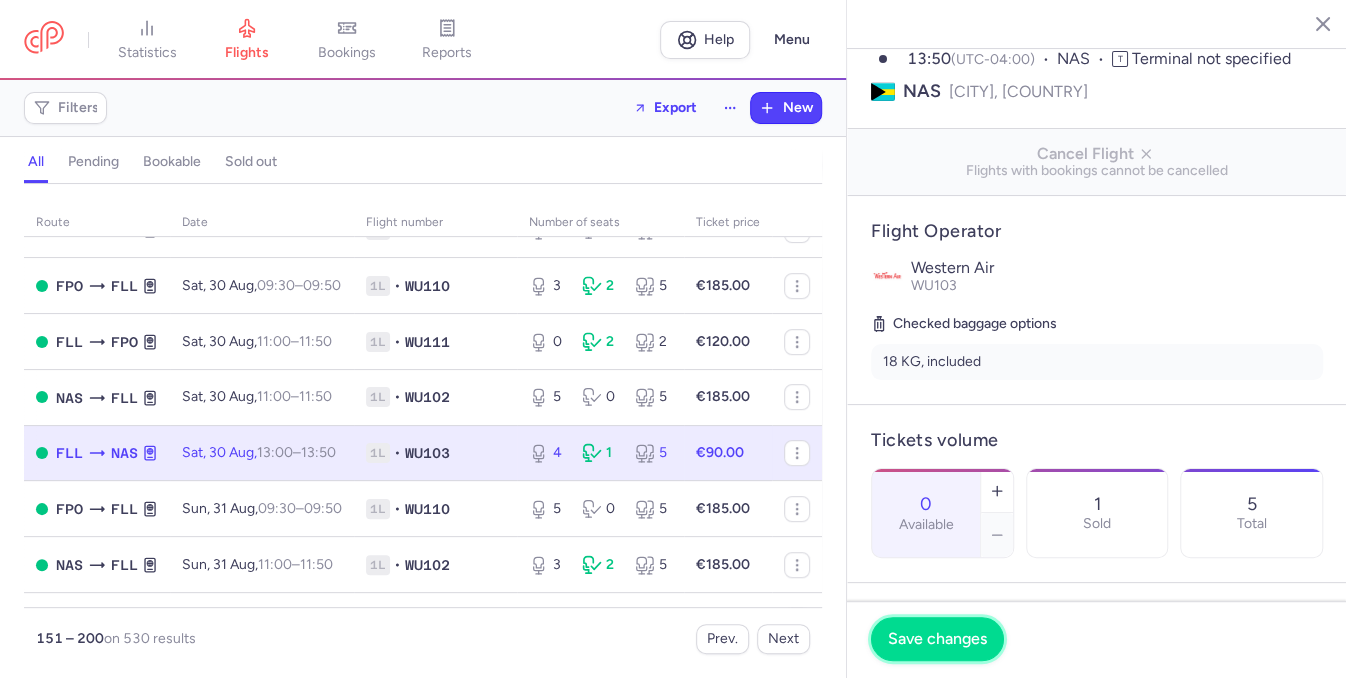 click on "Save changes" at bounding box center [937, 639] 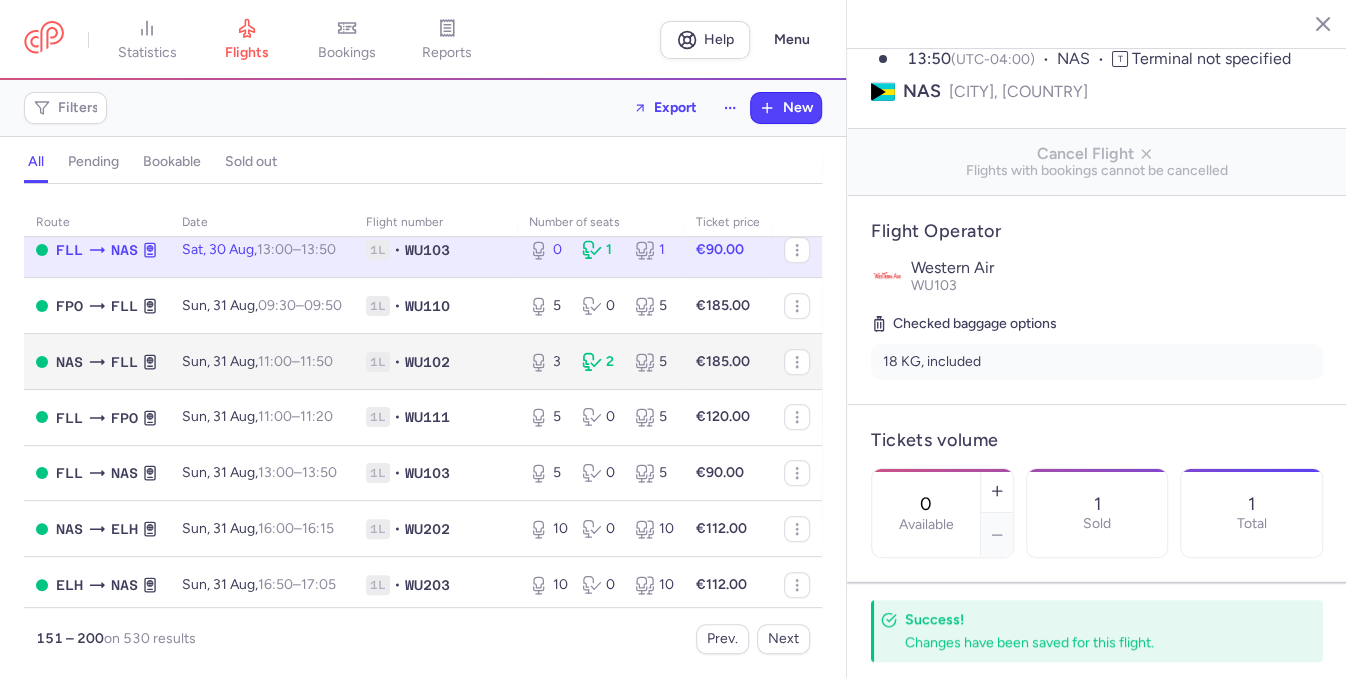 scroll, scrollTop: 686, scrollLeft: 0, axis: vertical 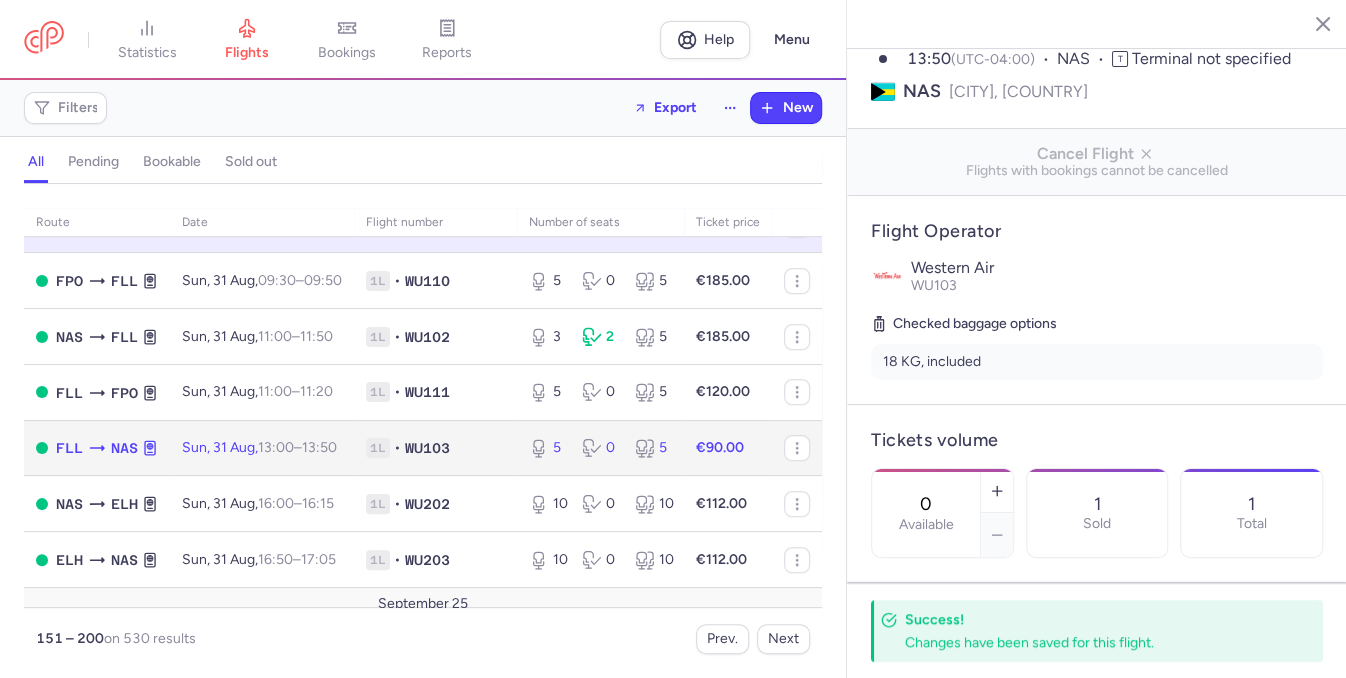 click on "5 0 5" 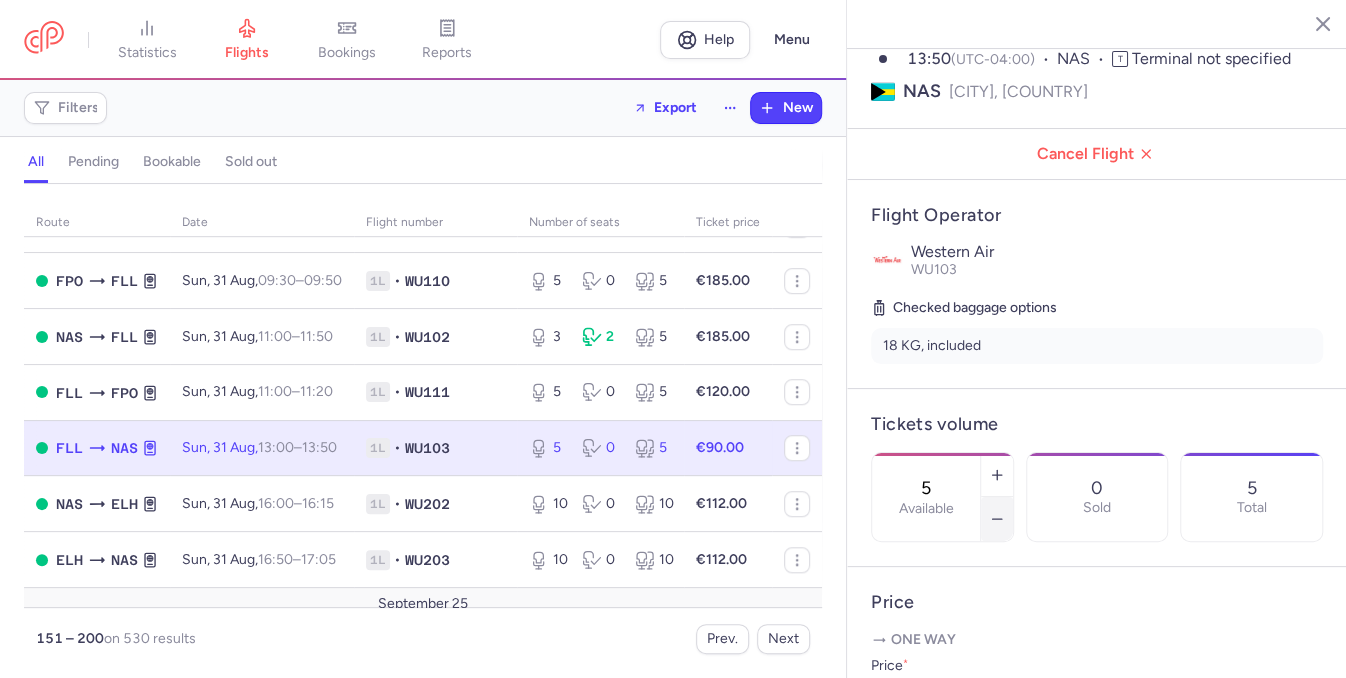 click at bounding box center (997, 519) 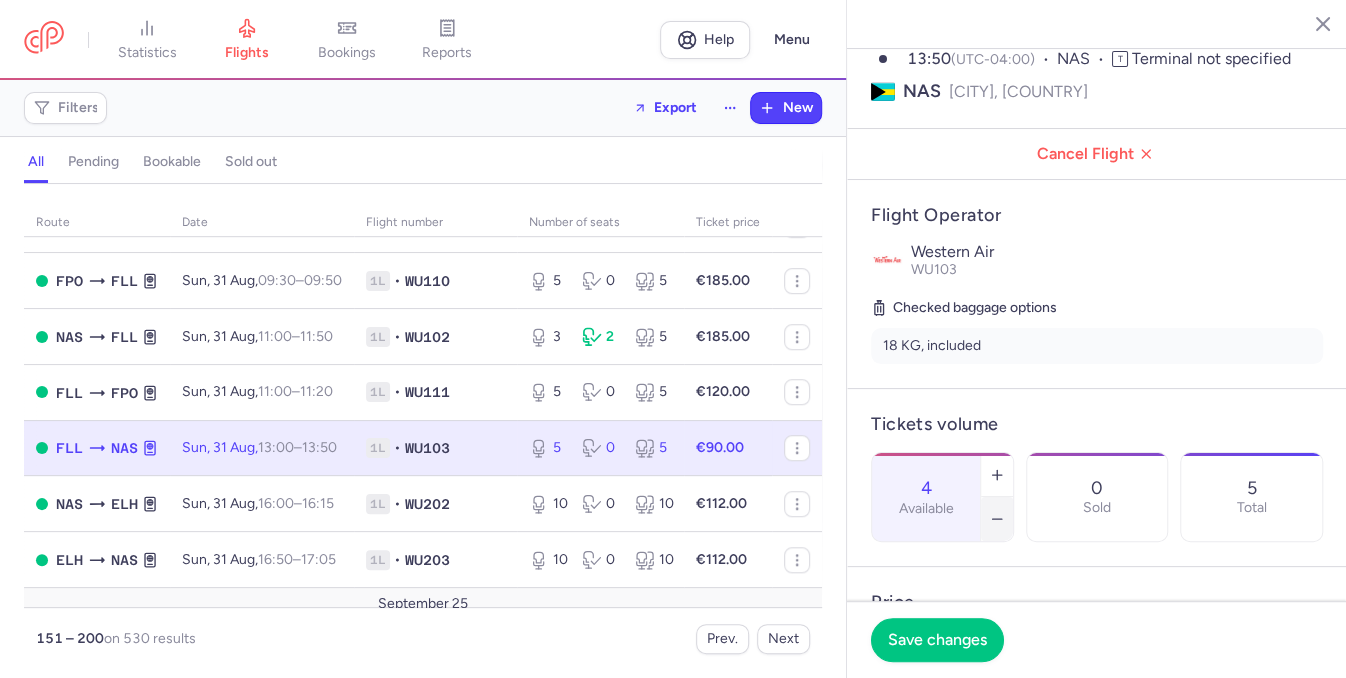 click at bounding box center [997, 519] 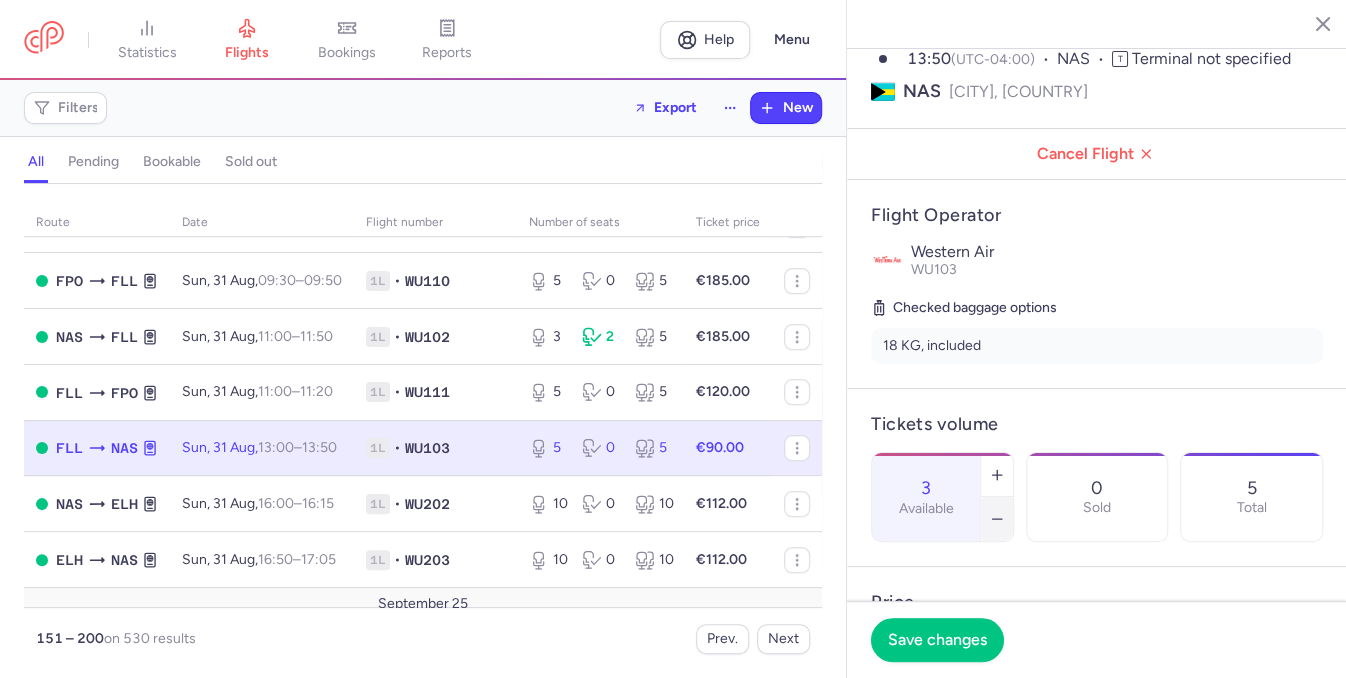 click at bounding box center [997, 519] 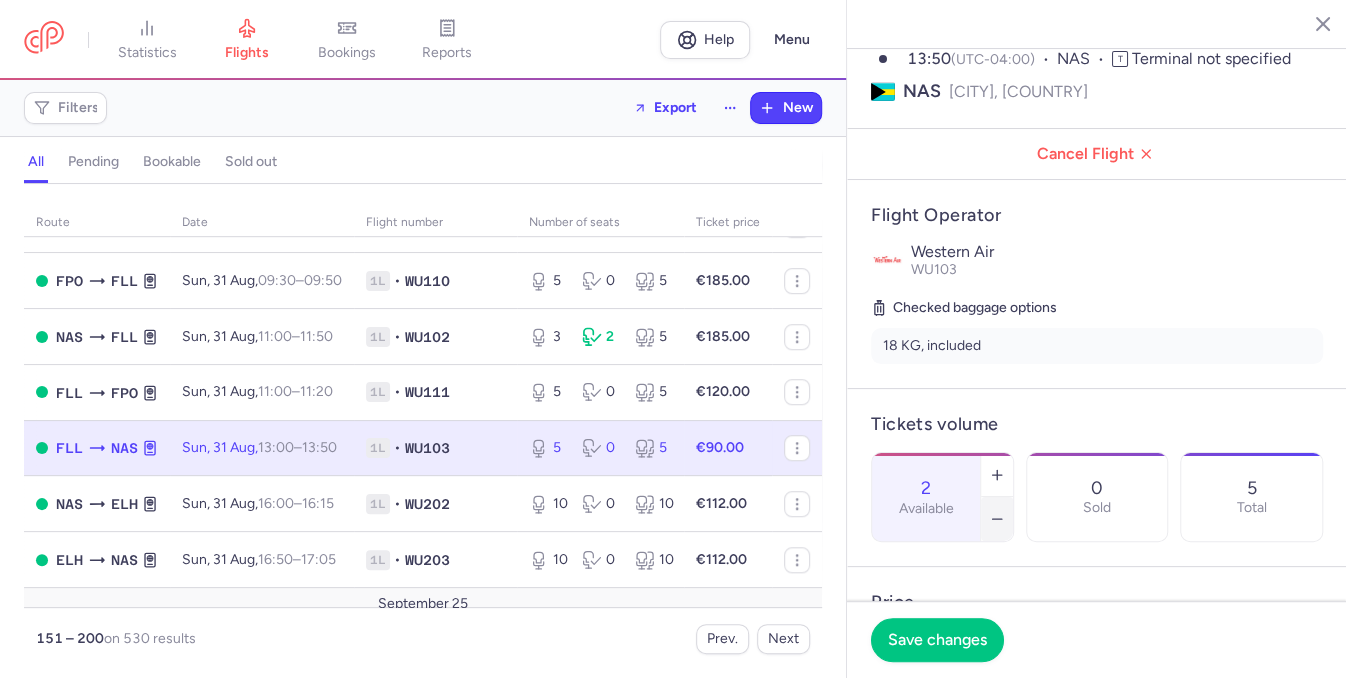 click at bounding box center (997, 519) 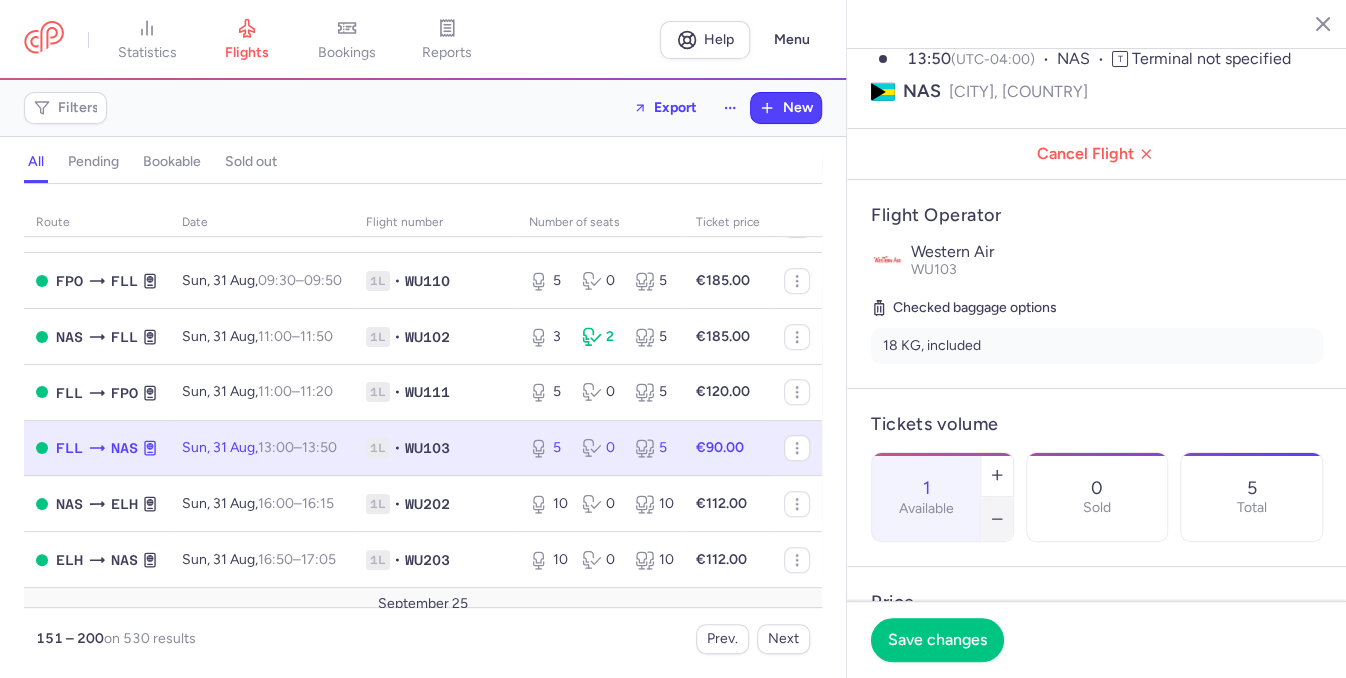 click at bounding box center [997, 519] 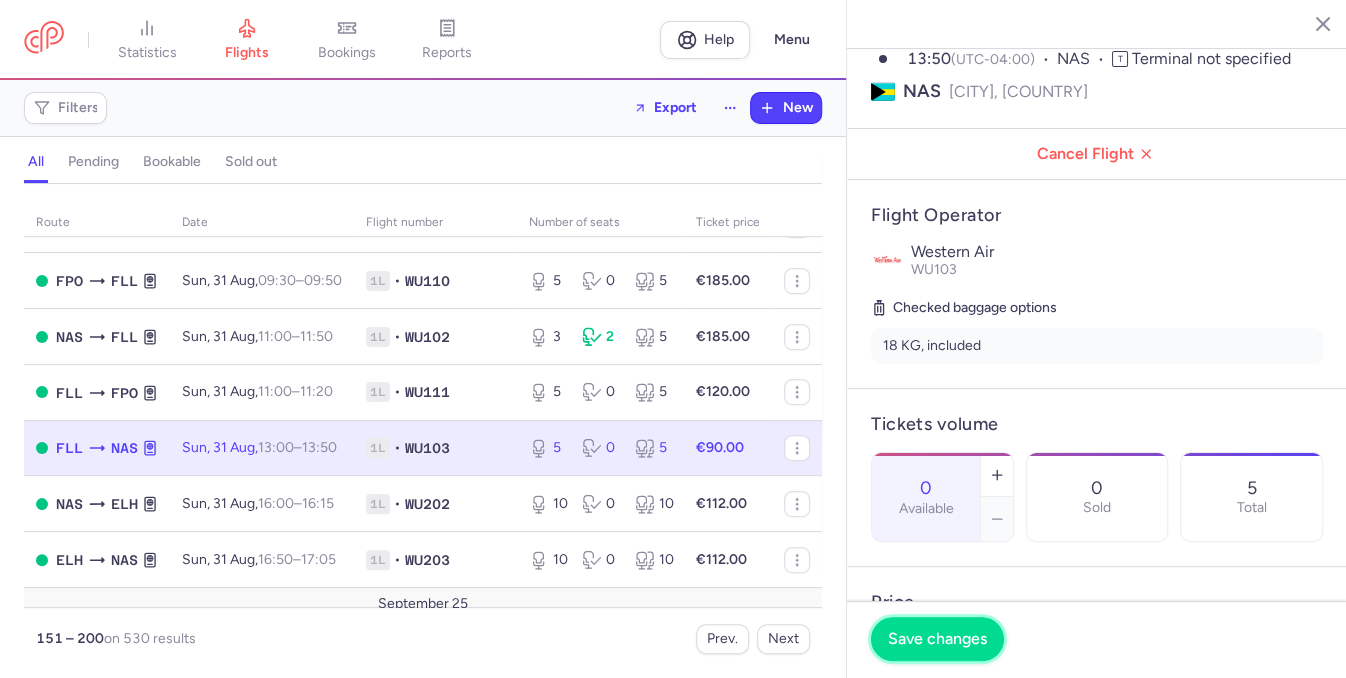 click on "Save changes" at bounding box center (937, 639) 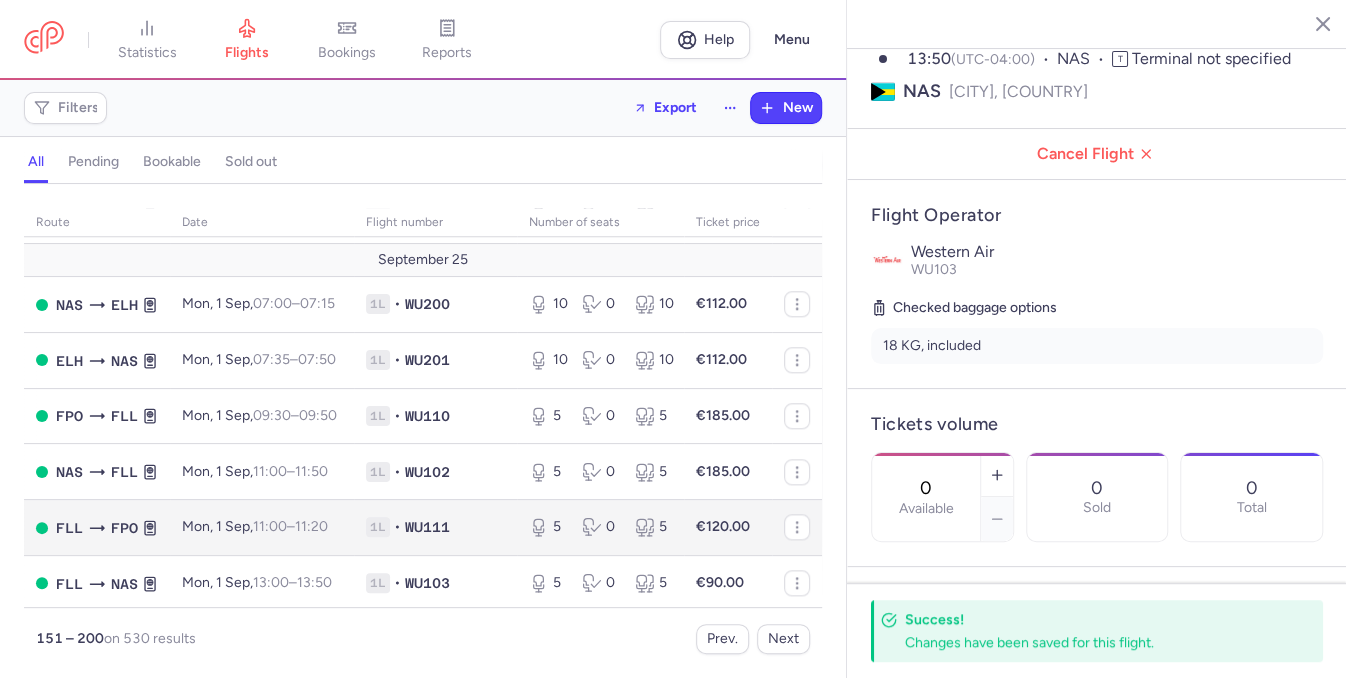 scroll, scrollTop: 1144, scrollLeft: 0, axis: vertical 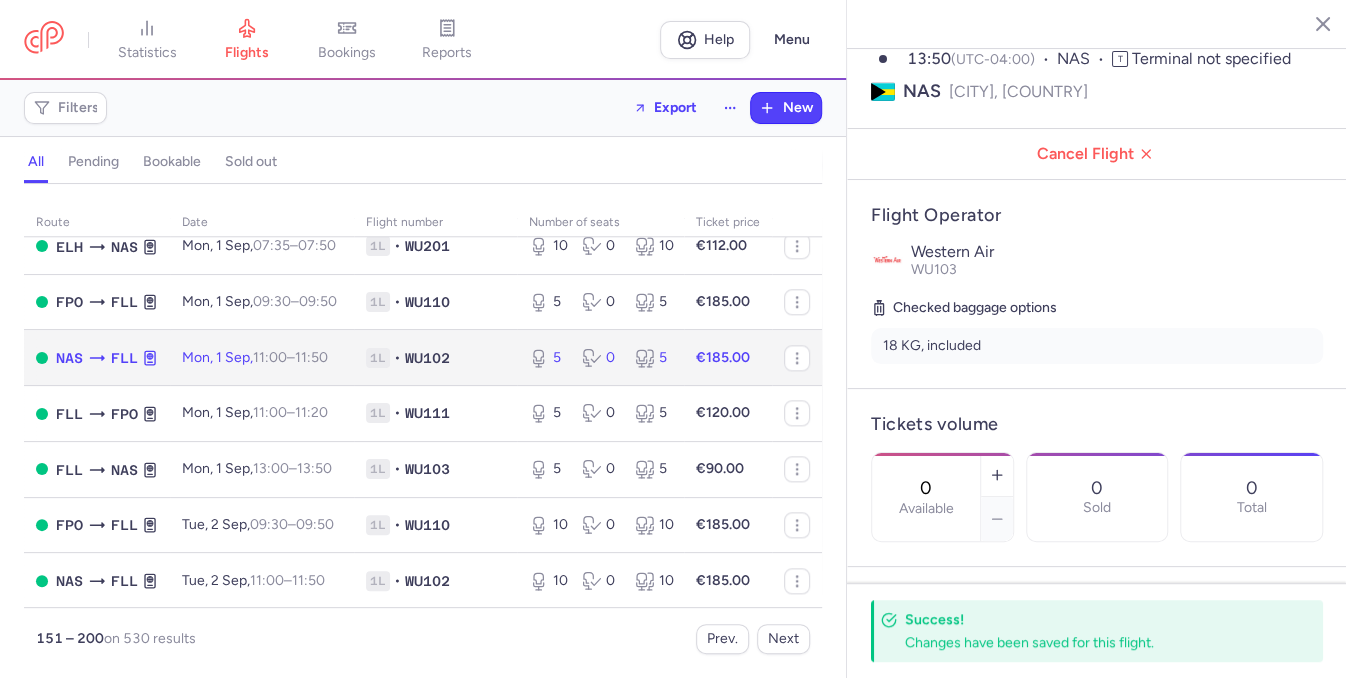 click on "5 0 5" 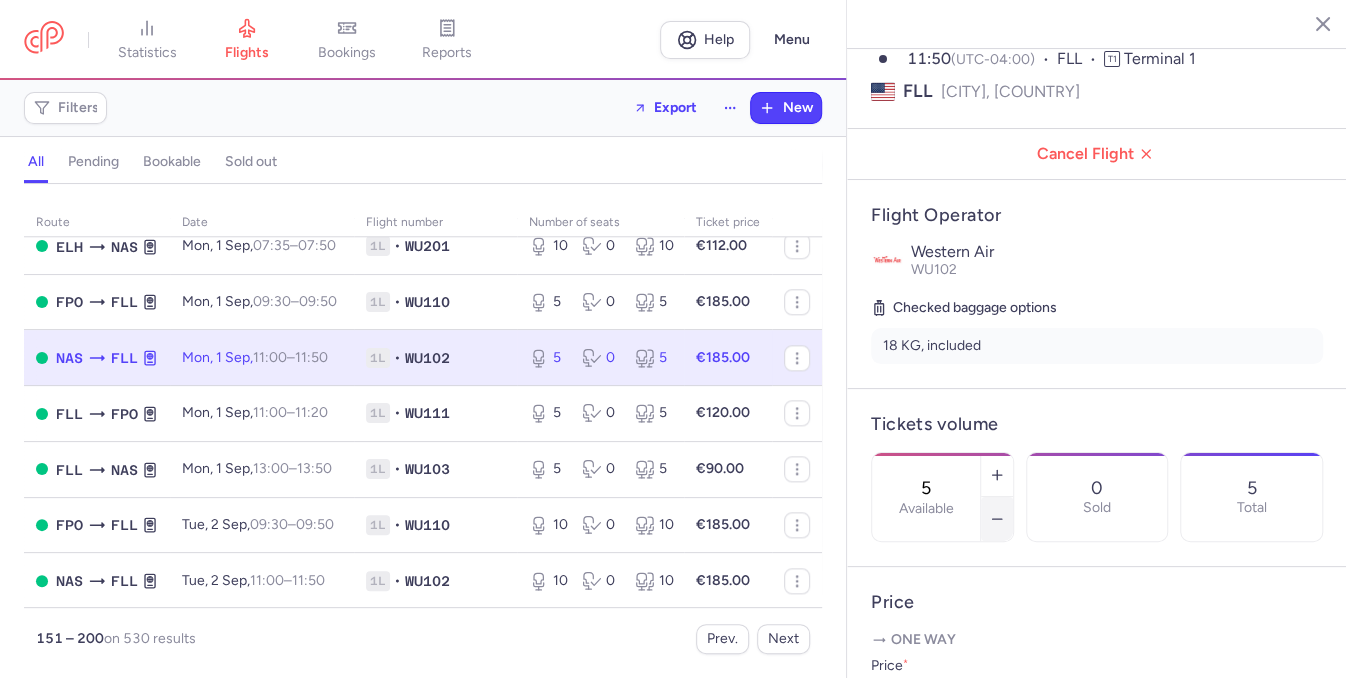 click 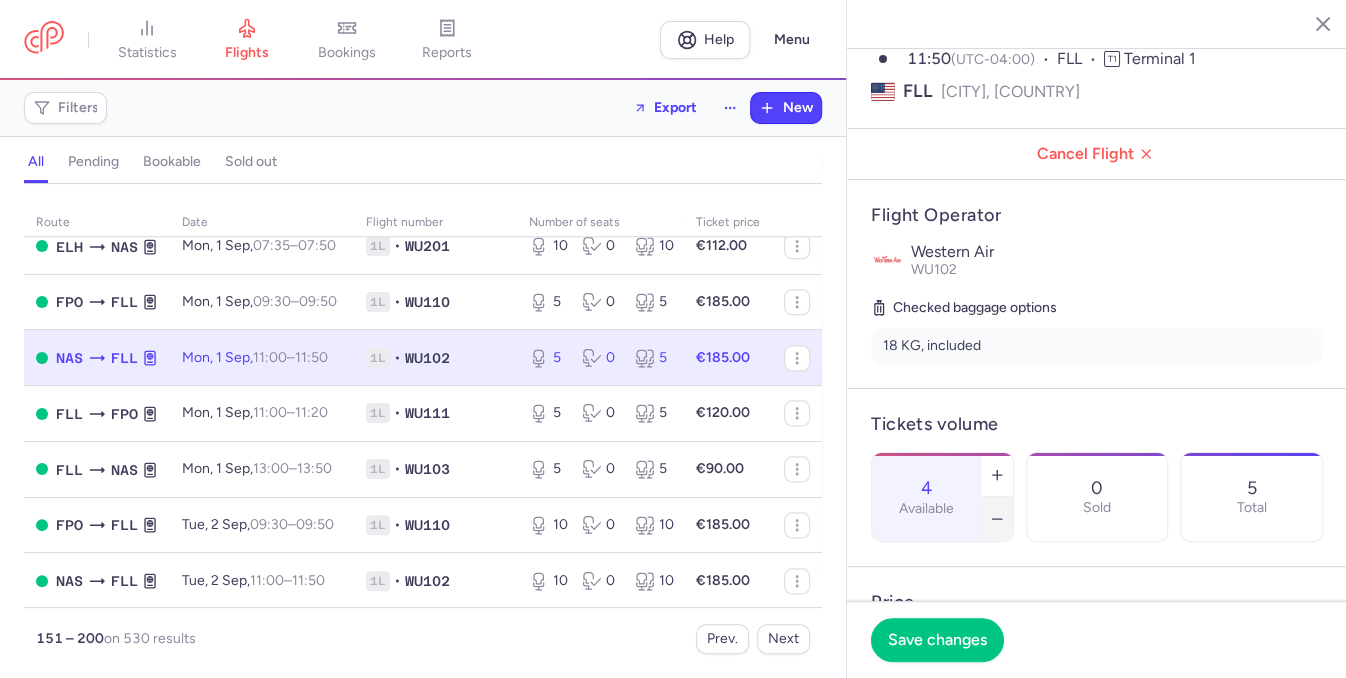 click 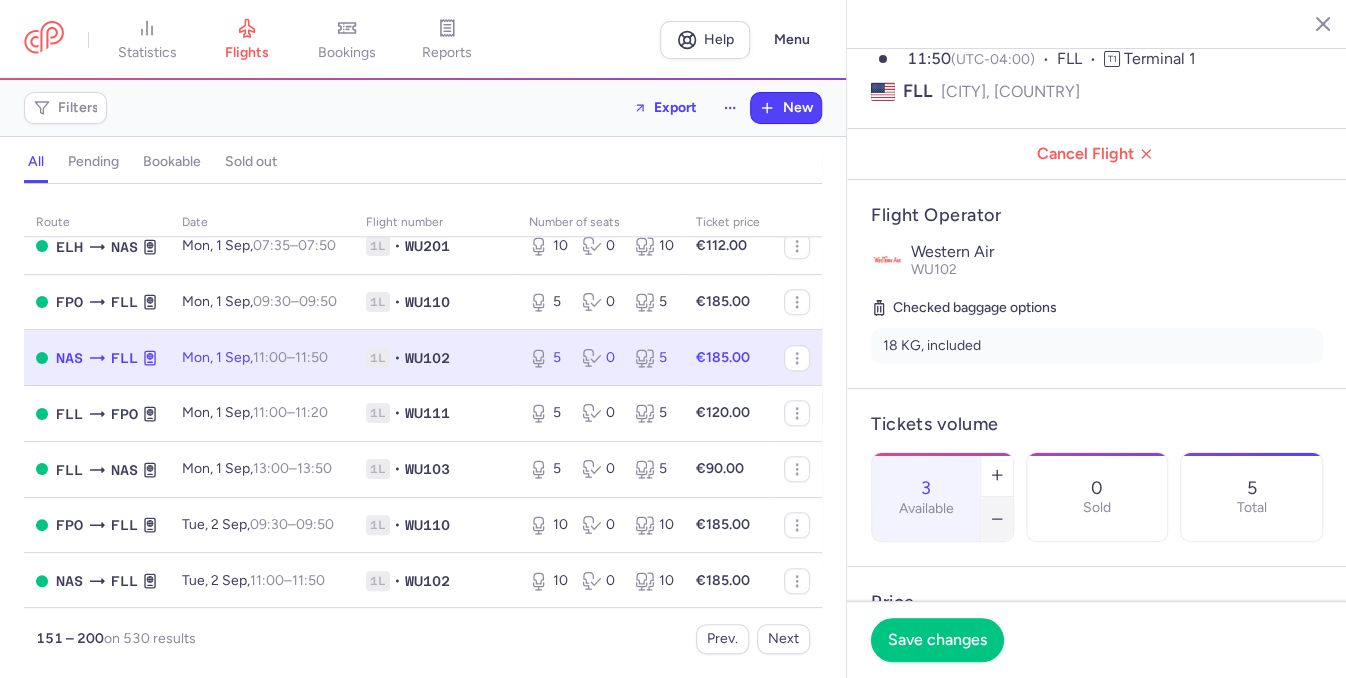 click 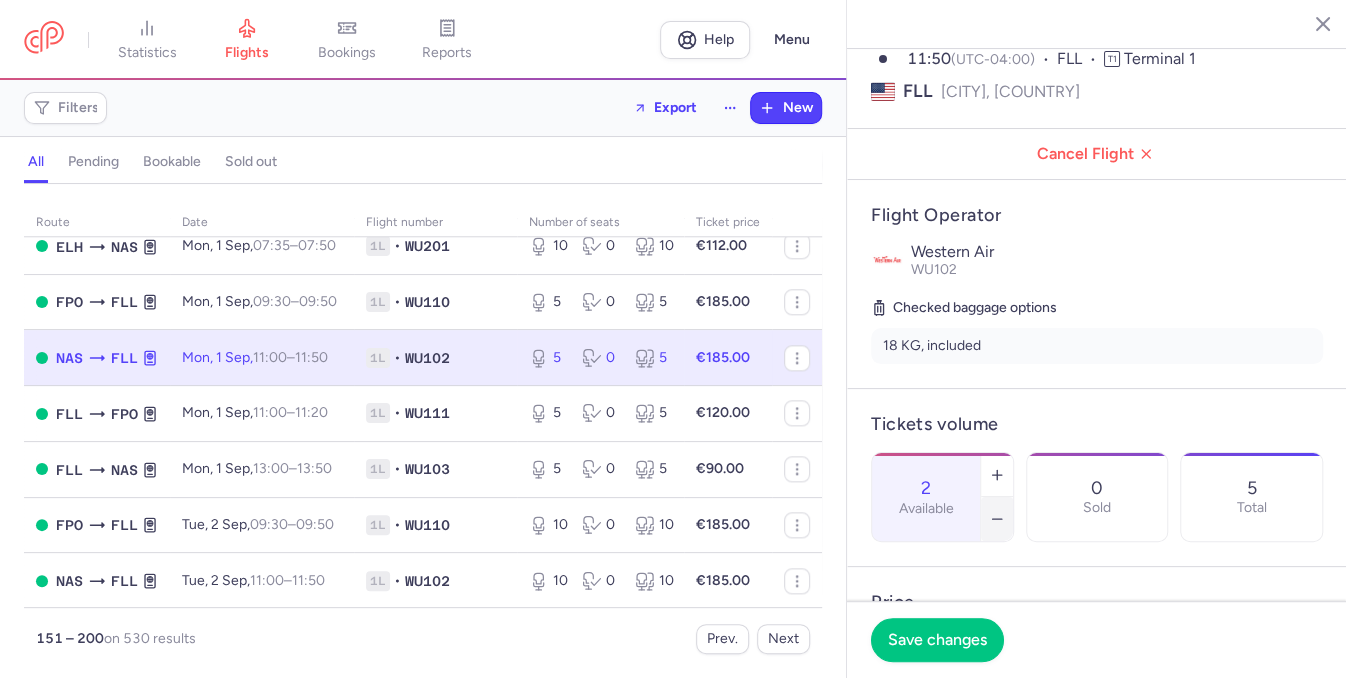 click 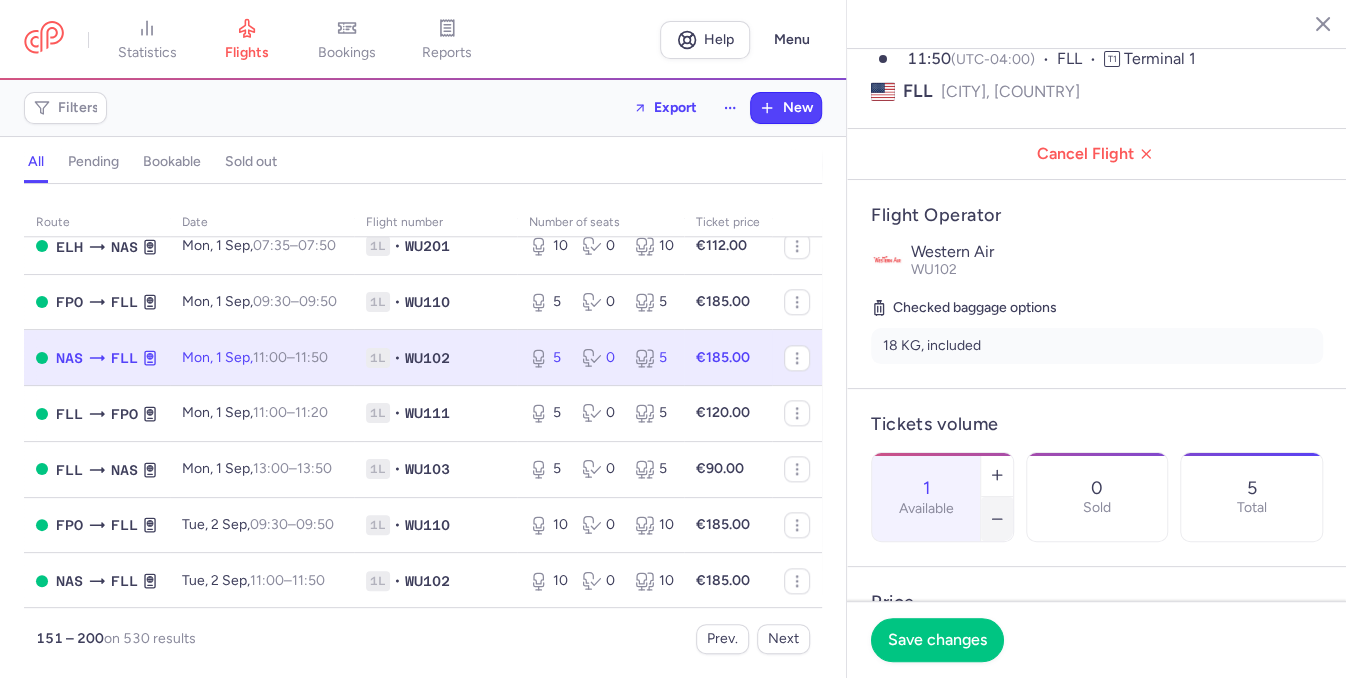 click 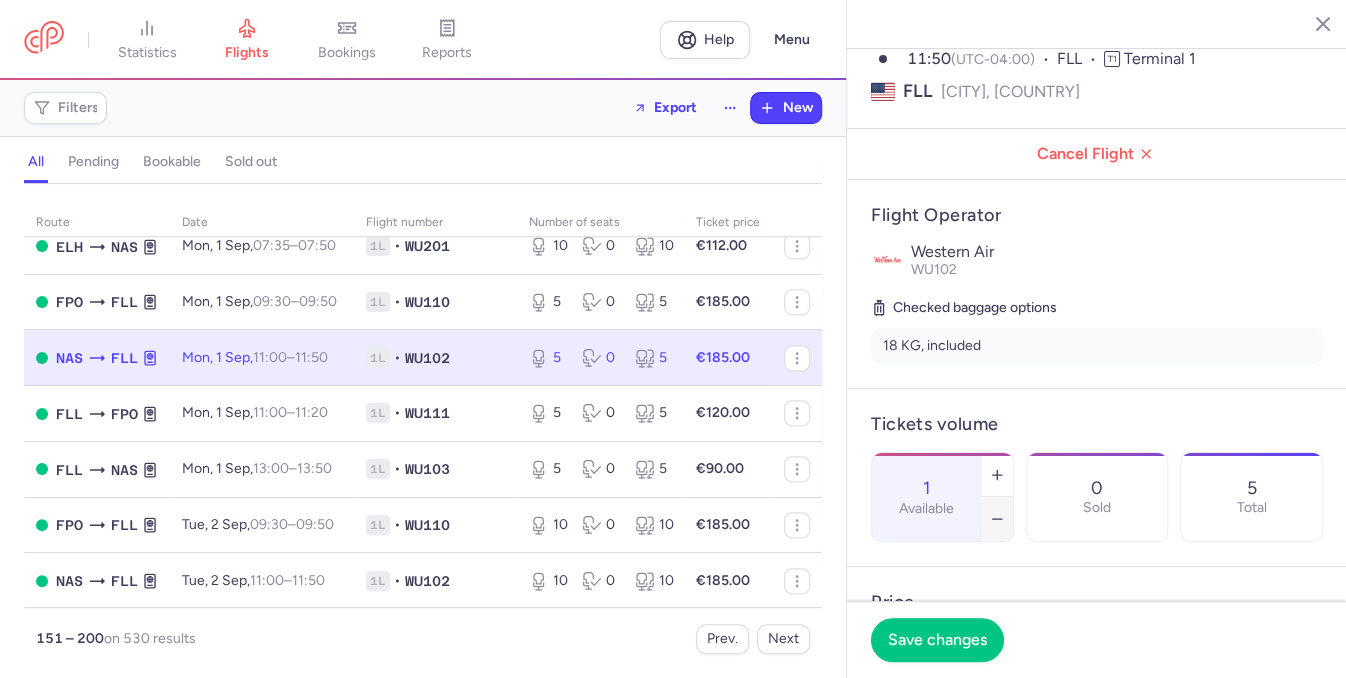 type on "0" 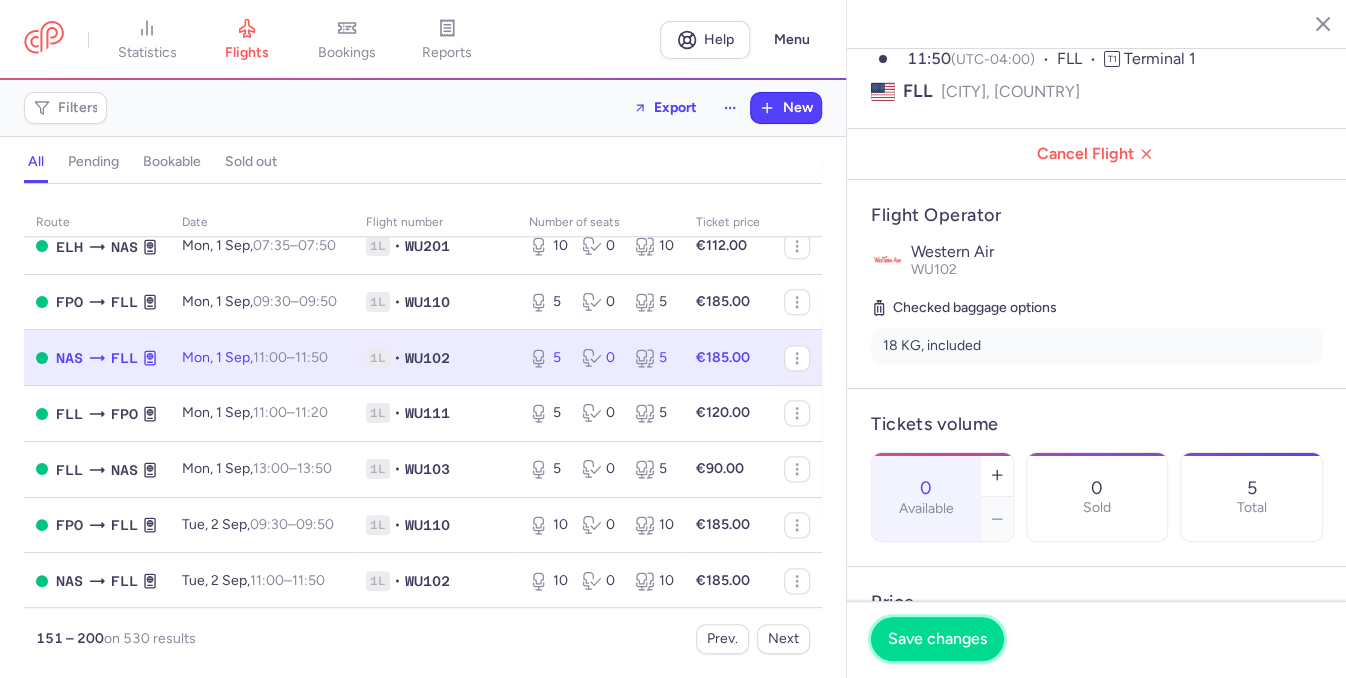 click on "Save changes" at bounding box center (937, 639) 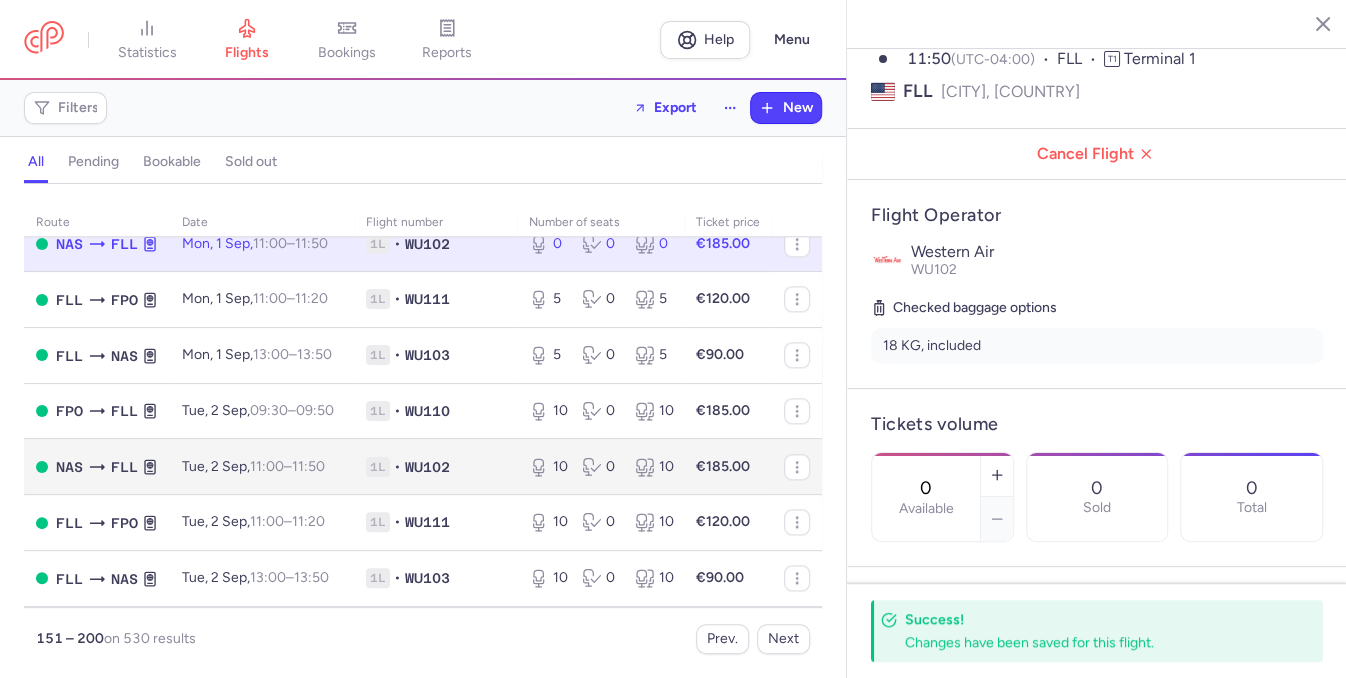scroll, scrollTop: 1373, scrollLeft: 0, axis: vertical 